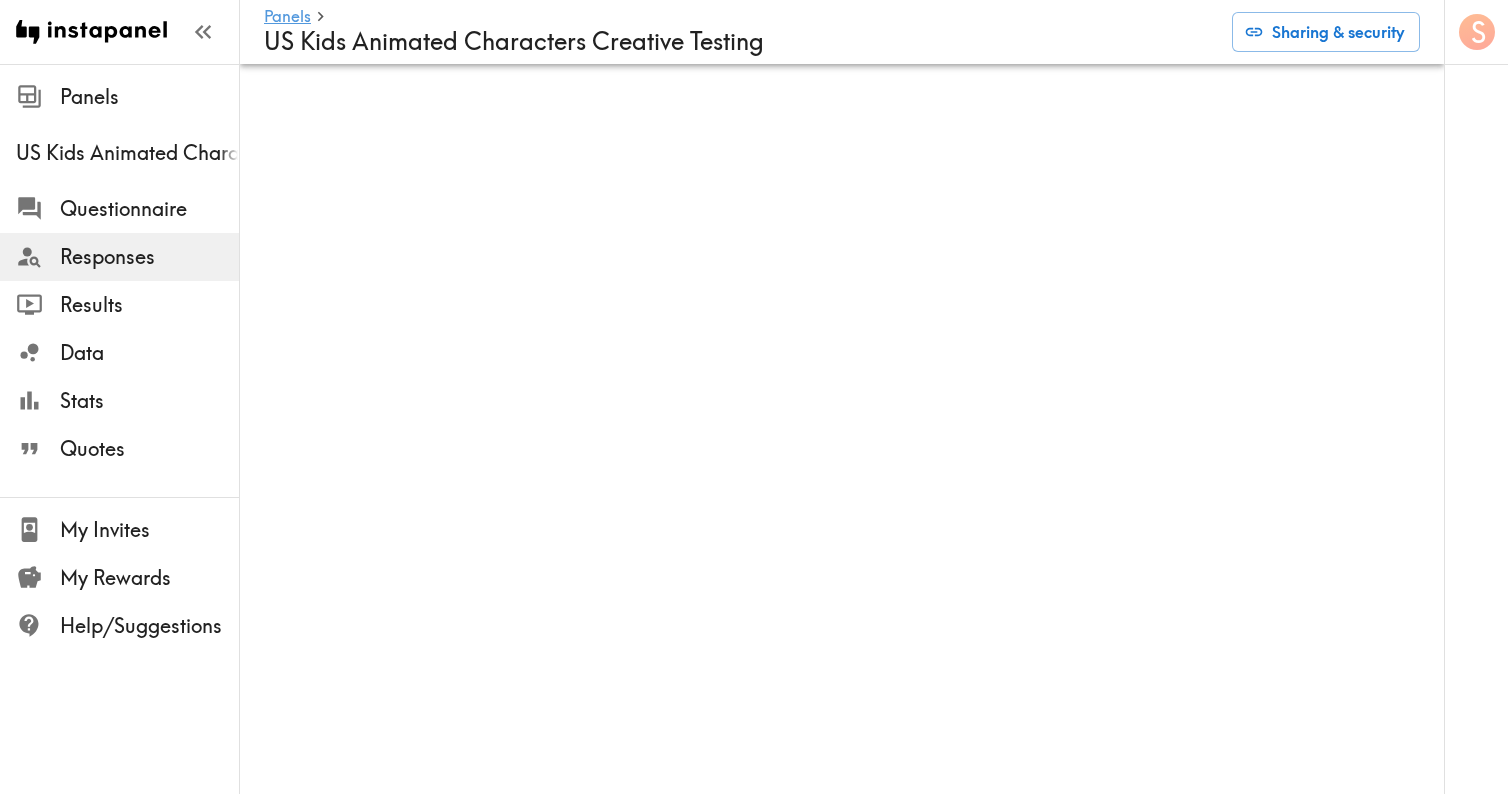 scroll, scrollTop: 0, scrollLeft: 0, axis: both 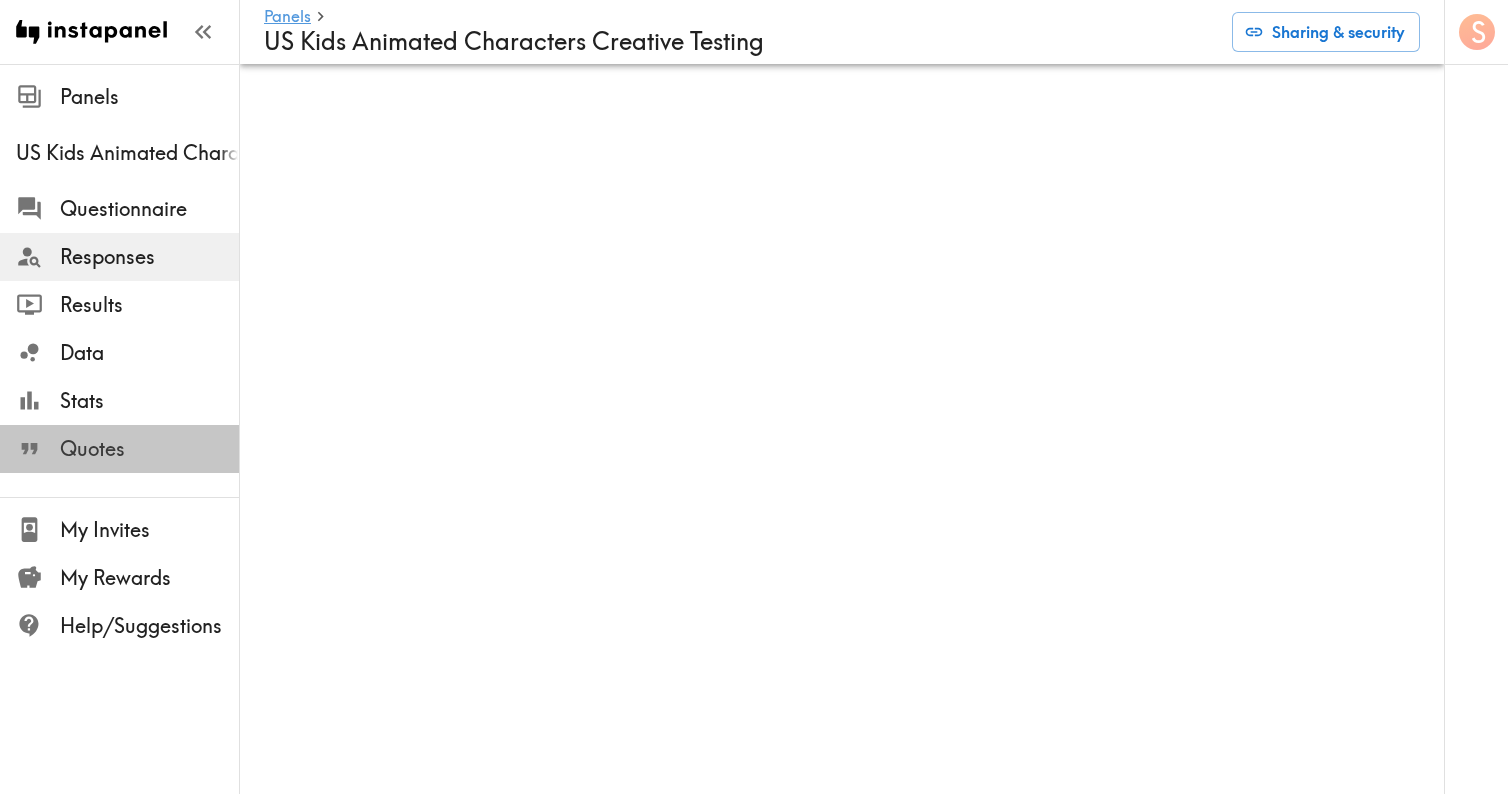 click on "Quotes" at bounding box center (149, 449) 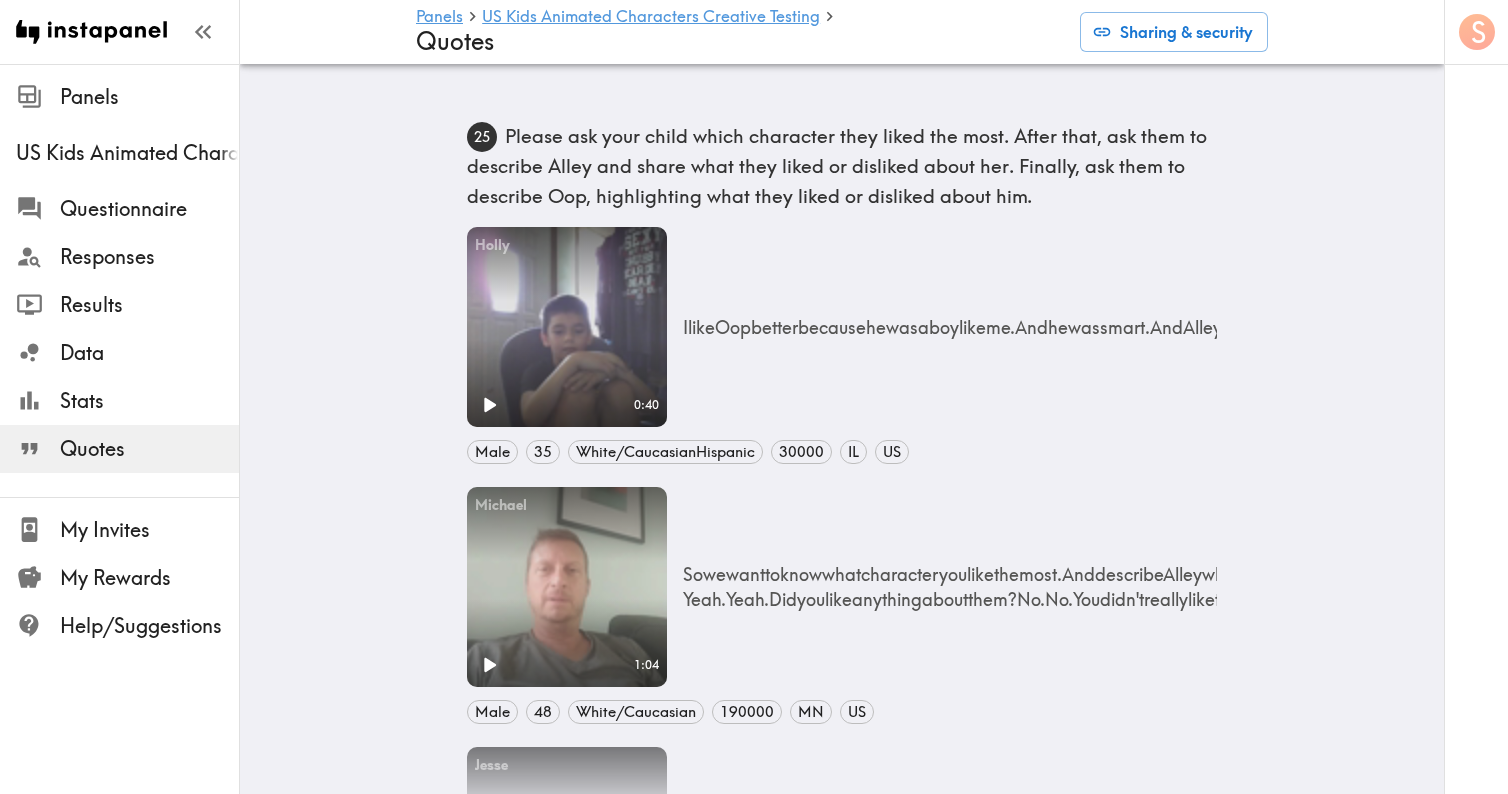 scroll, scrollTop: 1145, scrollLeft: 0, axis: vertical 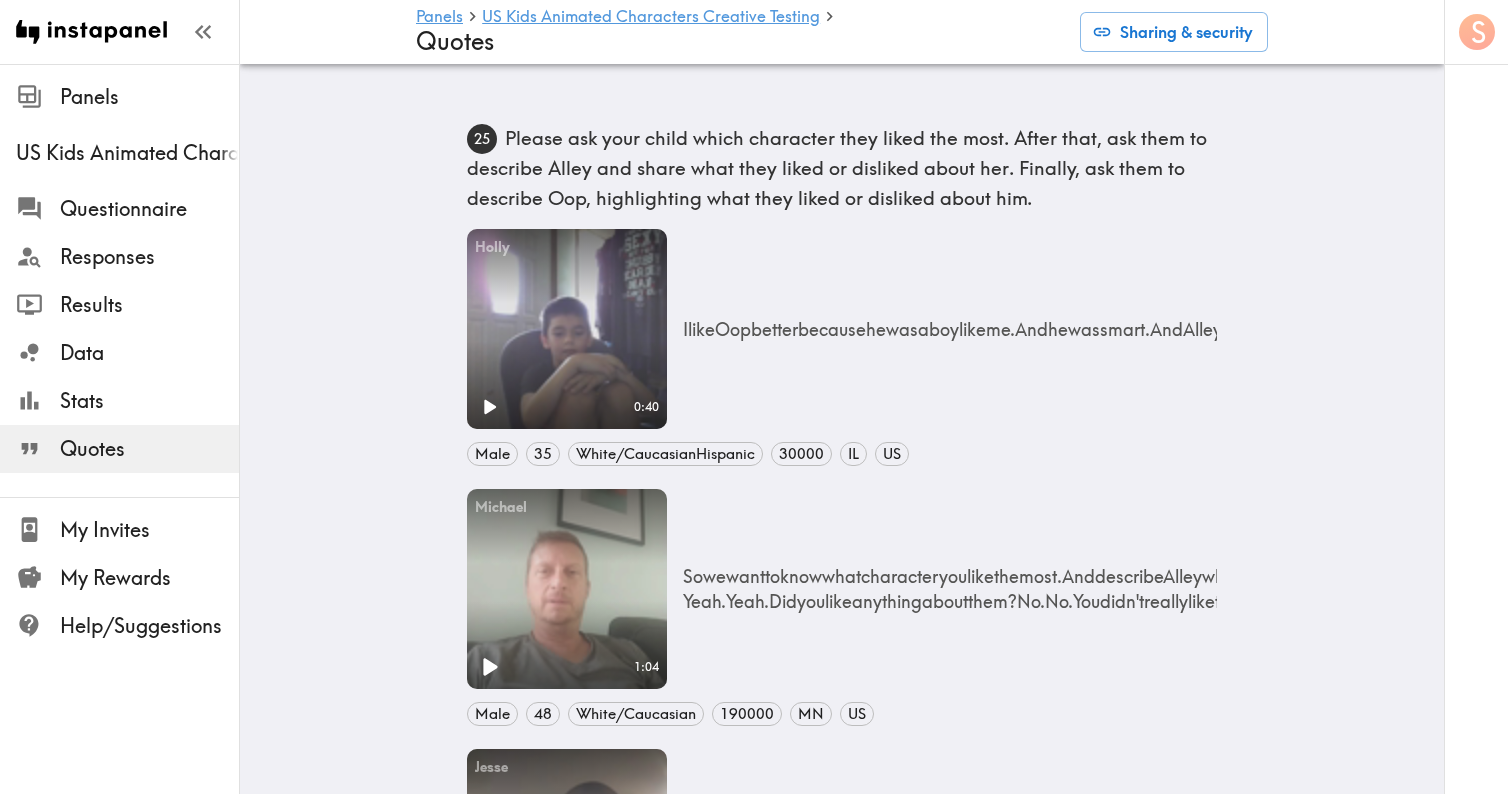 click 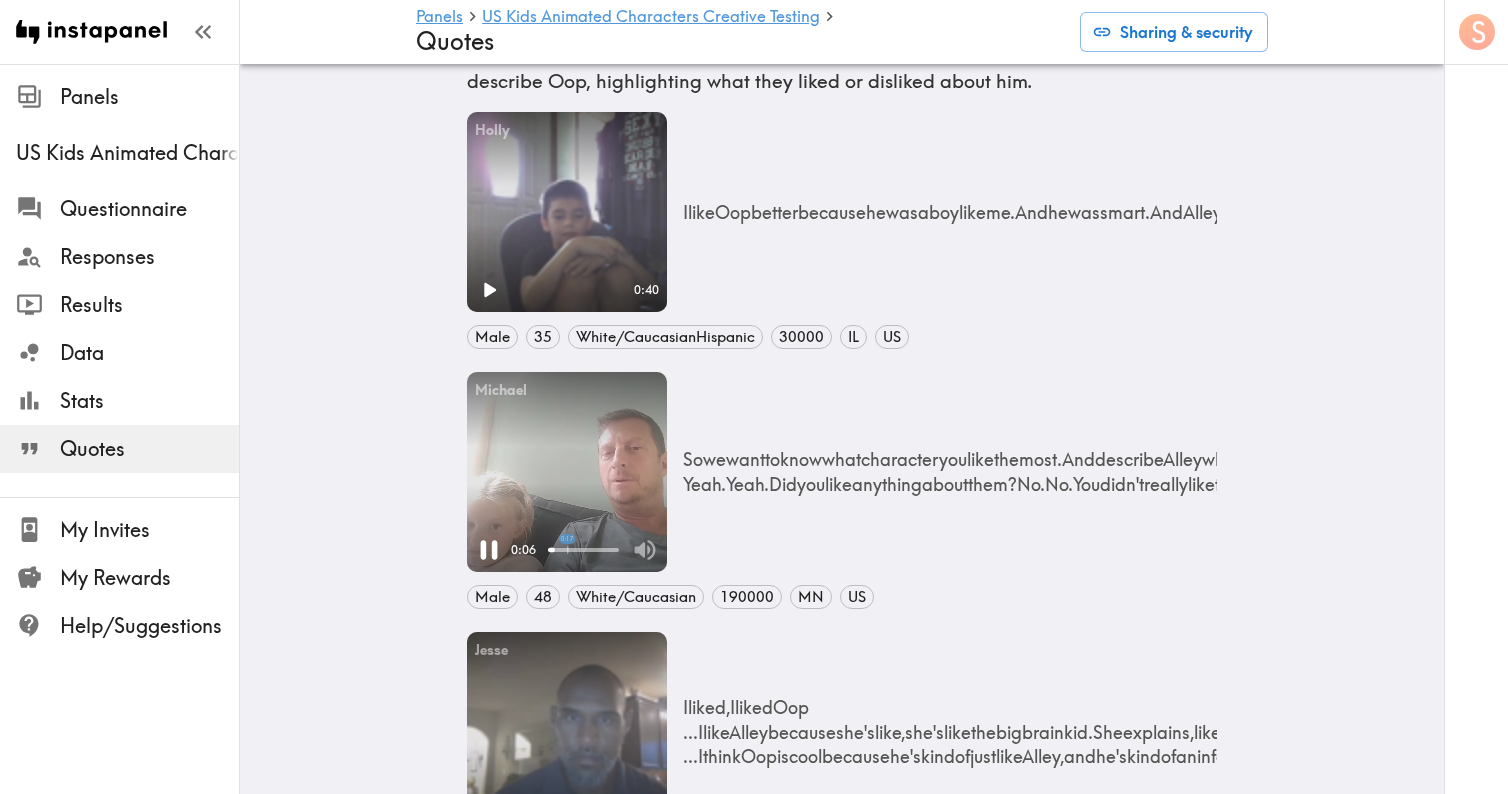 scroll, scrollTop: 1271, scrollLeft: 0, axis: vertical 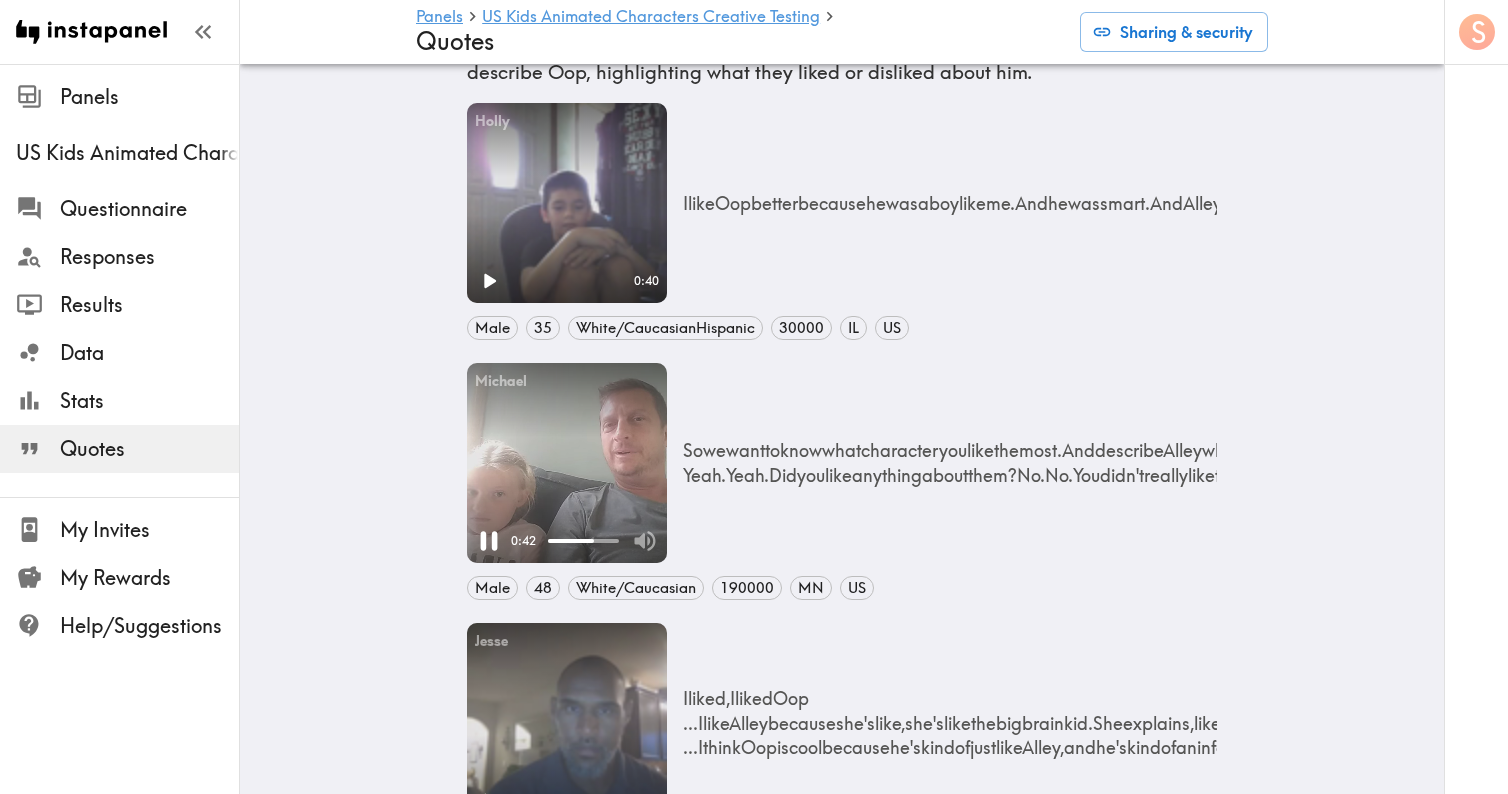 click 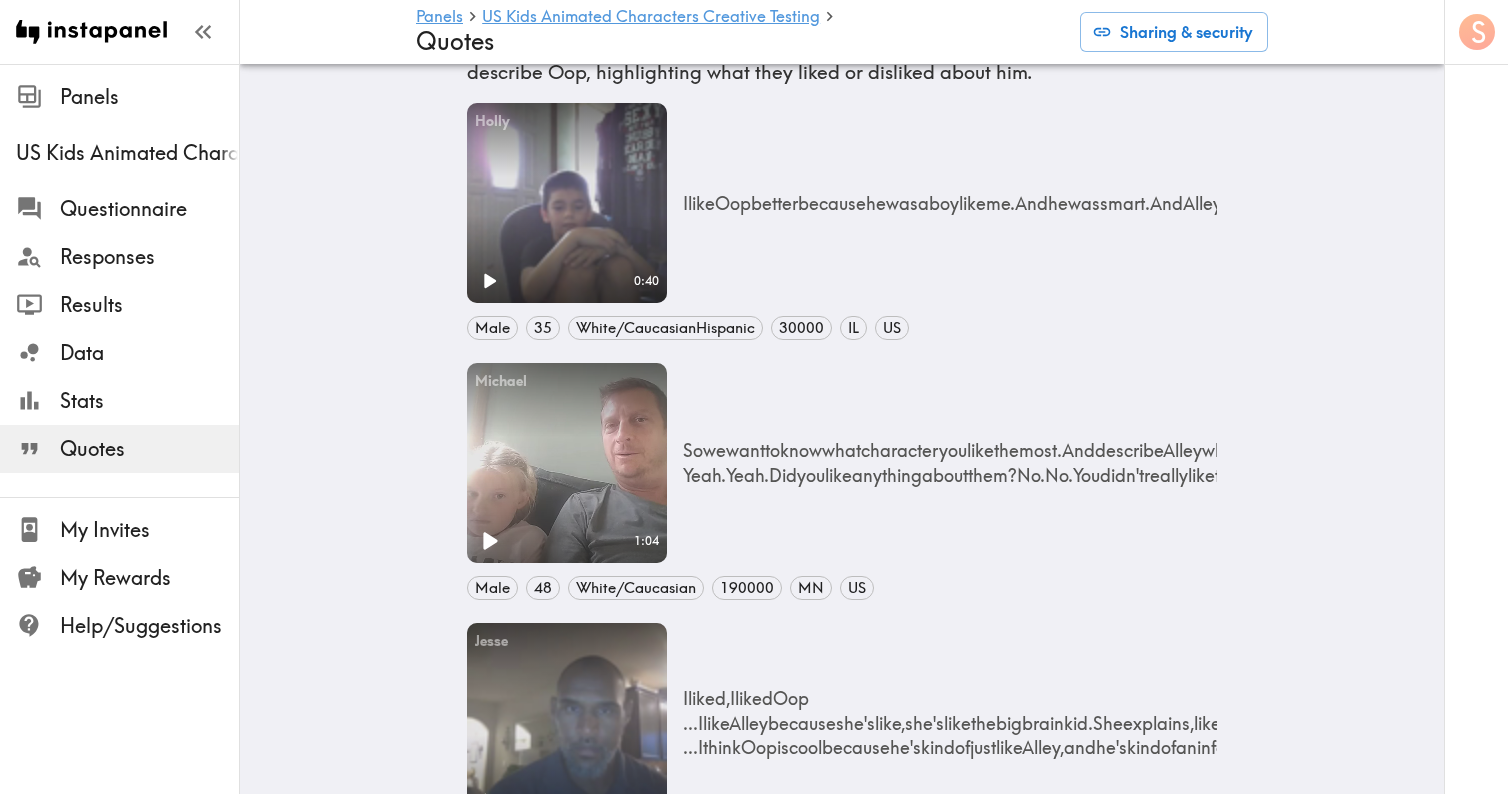 click on "Panels   US Kids Animated Characters Creative Testing   Quotes Sharing & security 24 Please ask your child to tell us about their favorite show or video series. Why is it their favorite? Who are the characters? What are they like? Please explain in detail. Christine Your browser does not support the video tag. 0:31 Female 41 White/Caucasian 150000 NE US My  favorite  show  is  Sam  and  Cat ...   Because  the  characters  are  super  funny ...   The  main  characters  are  Sam  and  Cat ...   Cat  is  really  funny  and  crazy  and  she's  really  good  at...  That's  Ariana  Grande  and  she's  really  good  at  acting.  And  then  Sam  is  really  crazy  like  me. Jesse Your browser does not support the video tag. 0:45 Male 42 African American/Black 65000 TX US Okay,  my  favorite  show  is  Drake  and  Josh  because  I  like  Drake.  Because  he's  really,  he's  really  funny  and  the  way  he  acts  is  like  so  crazy.  You're  like,  oh,  it's  real  life.  So  cool.  I  wish  this  thing  happen  in" at bounding box center (842, 2682) 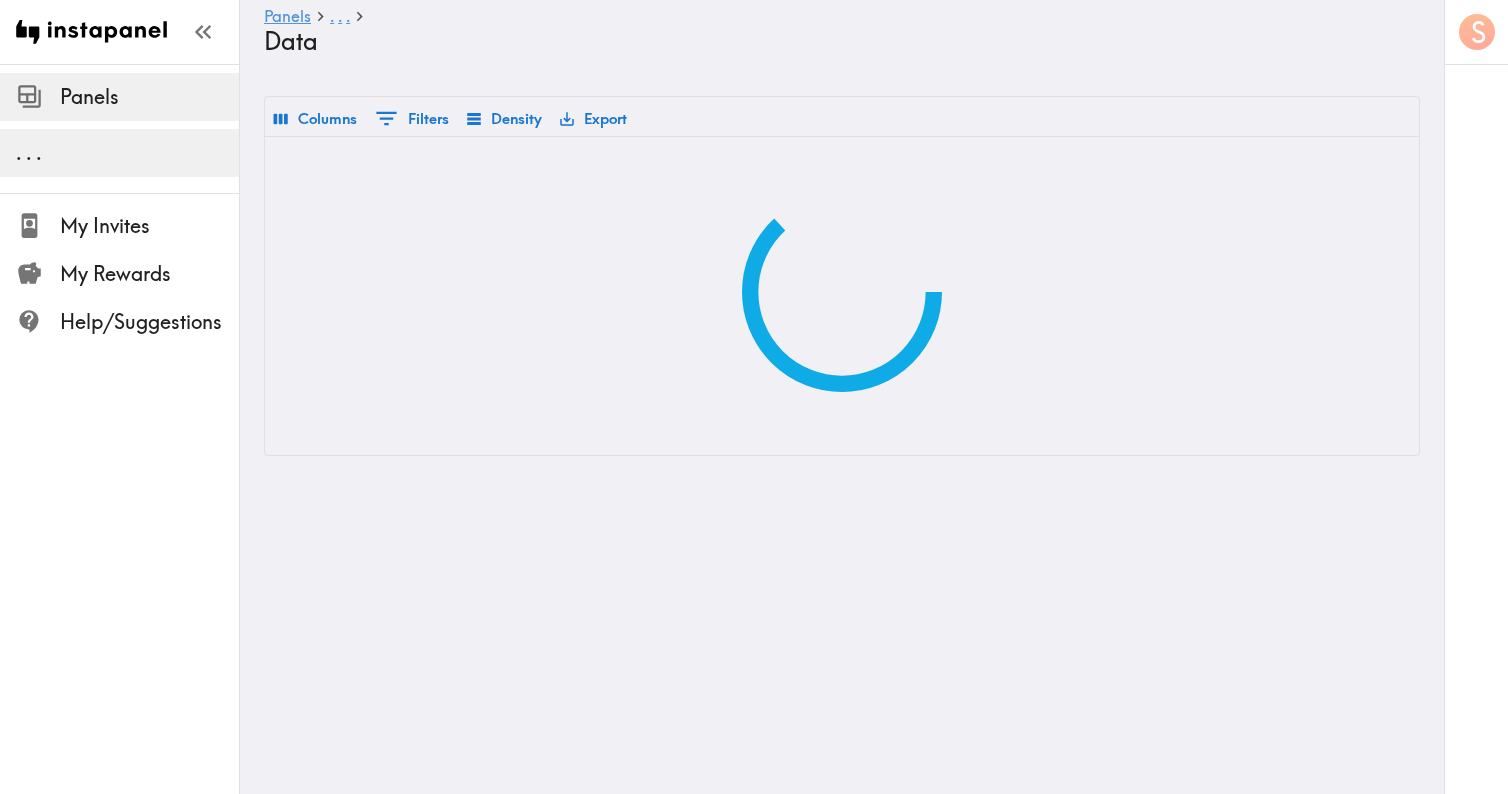 scroll, scrollTop: 0, scrollLeft: 0, axis: both 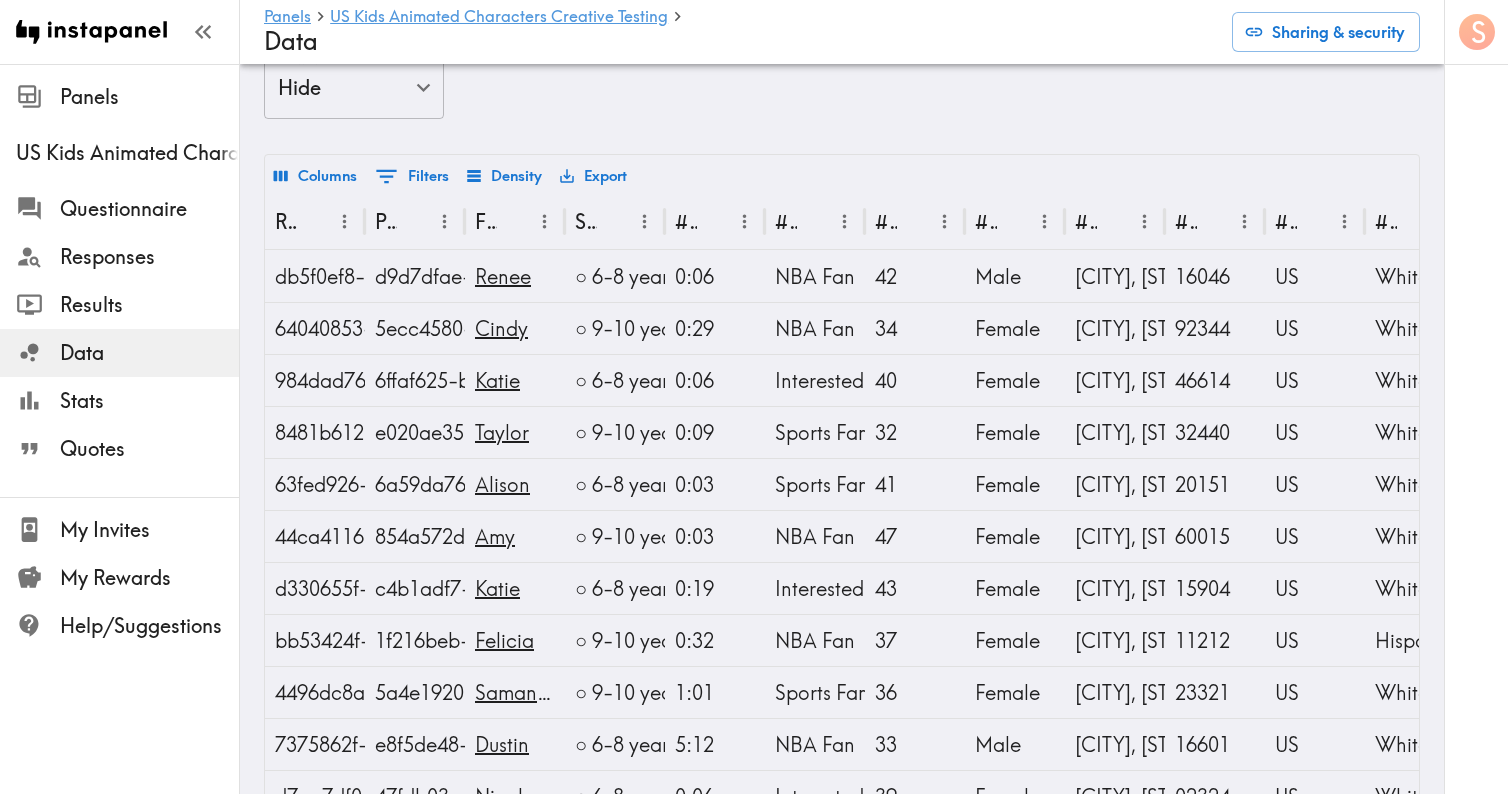 click on "Export" at bounding box center [593, 176] 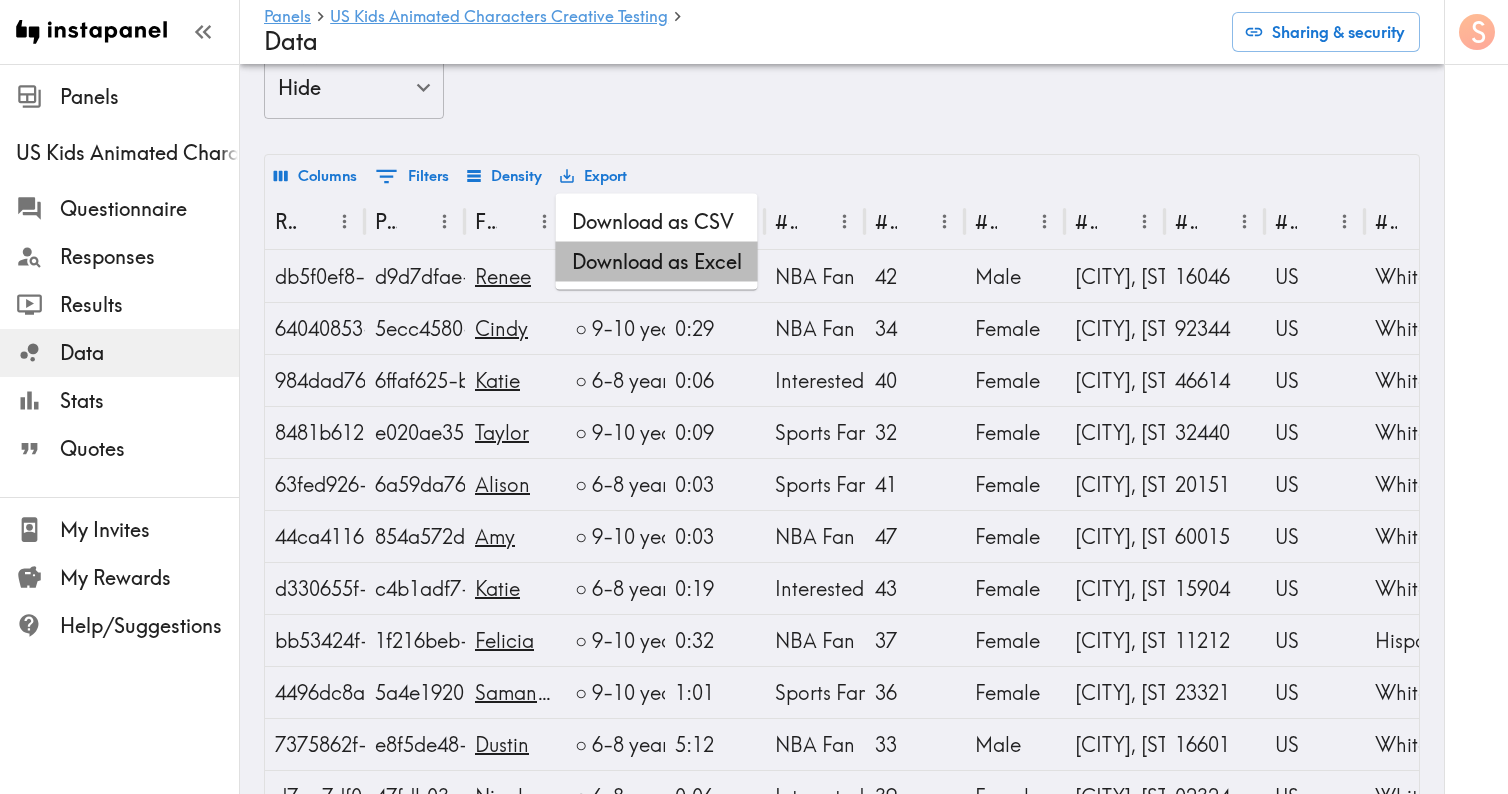click on "Download as Excel" at bounding box center (657, 262) 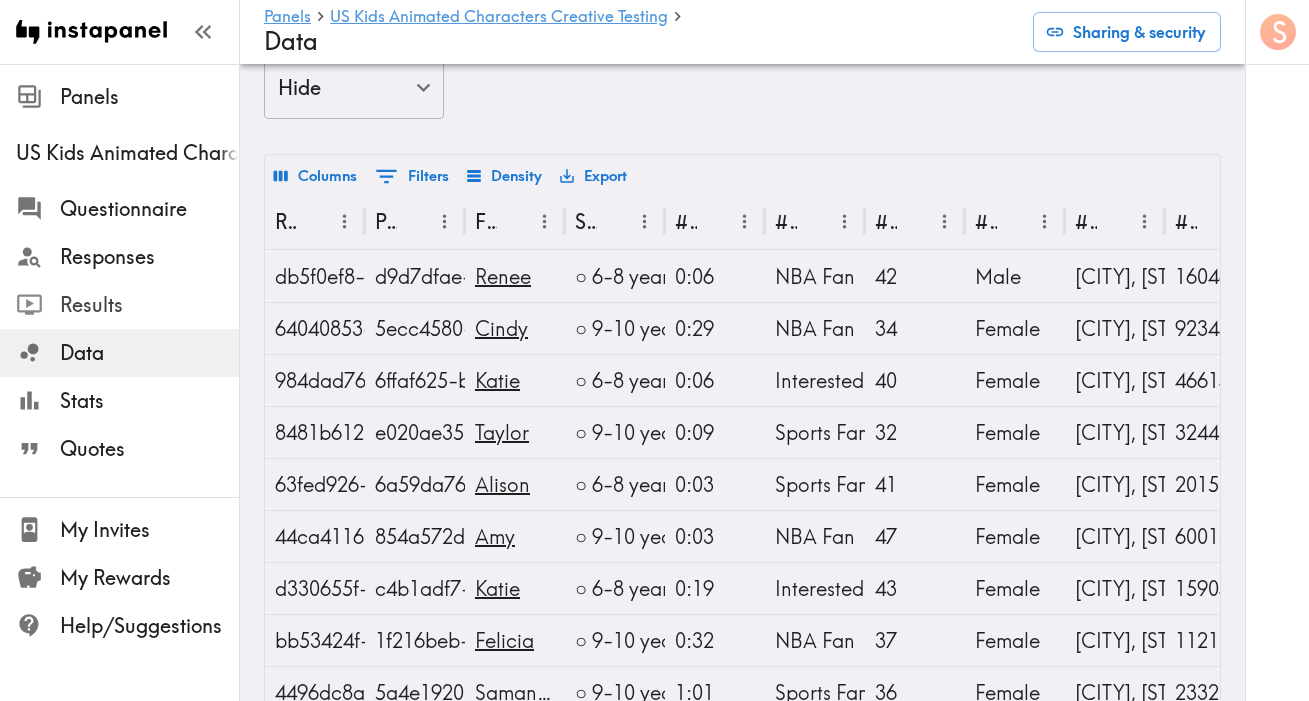 click on "Results" at bounding box center [149, 305] 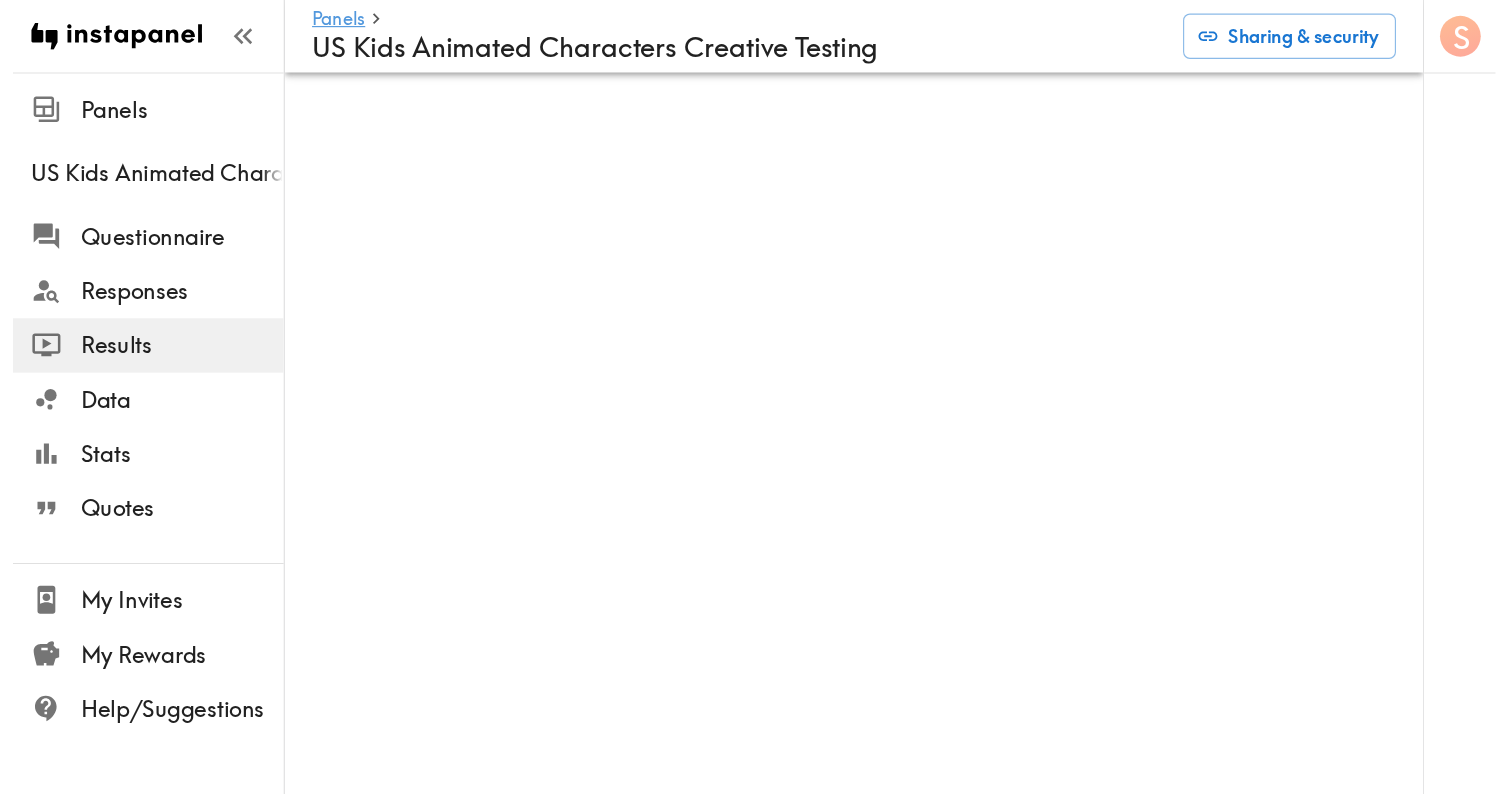 scroll, scrollTop: 0, scrollLeft: 0, axis: both 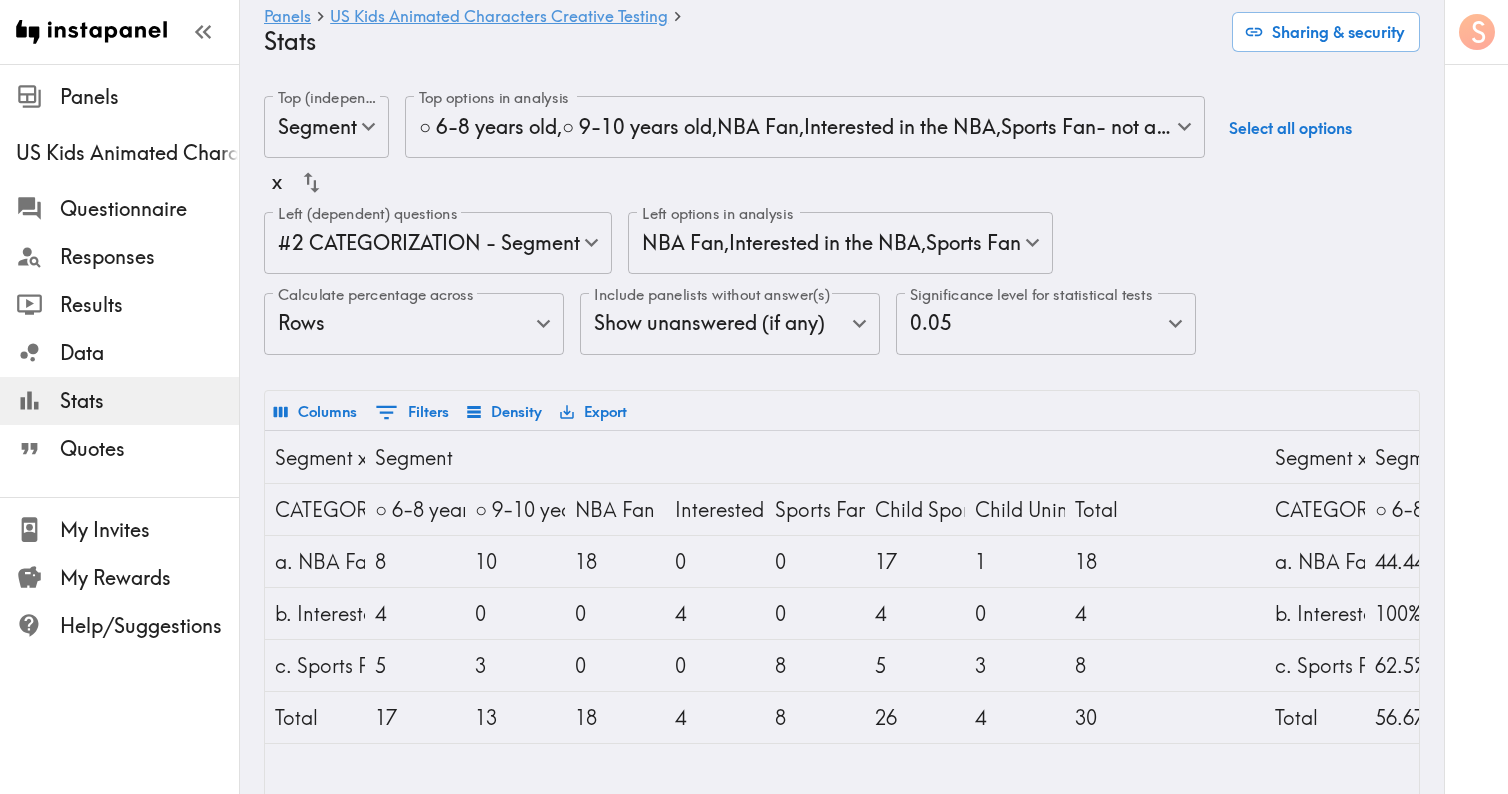click on "Instapanel -  Panels  -  US Kids Animated Characters Creative Testing  -  Stats Panels US Kids Animated Characters Creative Testing Questionnaire Responses Results Data Stats Quotes My Invites My Rewards Help/Suggestions S Panels   US Kids Animated Characters Creative Testing   Stats Sharing & security Top (independent) questions Segment segmentId Top (independent) questions Top options in analysis ○ 6-8 years old ,  ○ 9-10 years old ,  NBA Fan ,  Interested in the NBA ,  Sports Fan- not a "Fan of the NBA" or "Interested in the NBA" per prior definitions ,  Child Sports Fan ,  Child Uninterested in Sports d5b959e4-43c2-47ae-b174-95c4c8a3fba4,63003792-8acb-45f9-b497-9ee9593d1fb7,95da5e7c-74ef-46eb-a595-576dfa597402,99b47630-ff79-4cb2-8b54-ad02f76aa367,d5fe6302-5409-40c6-b86c-a326c73acd7c,fcaf5bc4-5a79-46ab-8e1b-ce10cab426dd,3766f8e4-e413-4a30-9a3d-291dcd0b89ac Top options in analysis Select all options x Left (dependent) questions #2 CATEGORIZATION - Segment e0aa013e-8a65-4824-ad37-6074c4d784dc NBA Fan ," at bounding box center [754, 576] 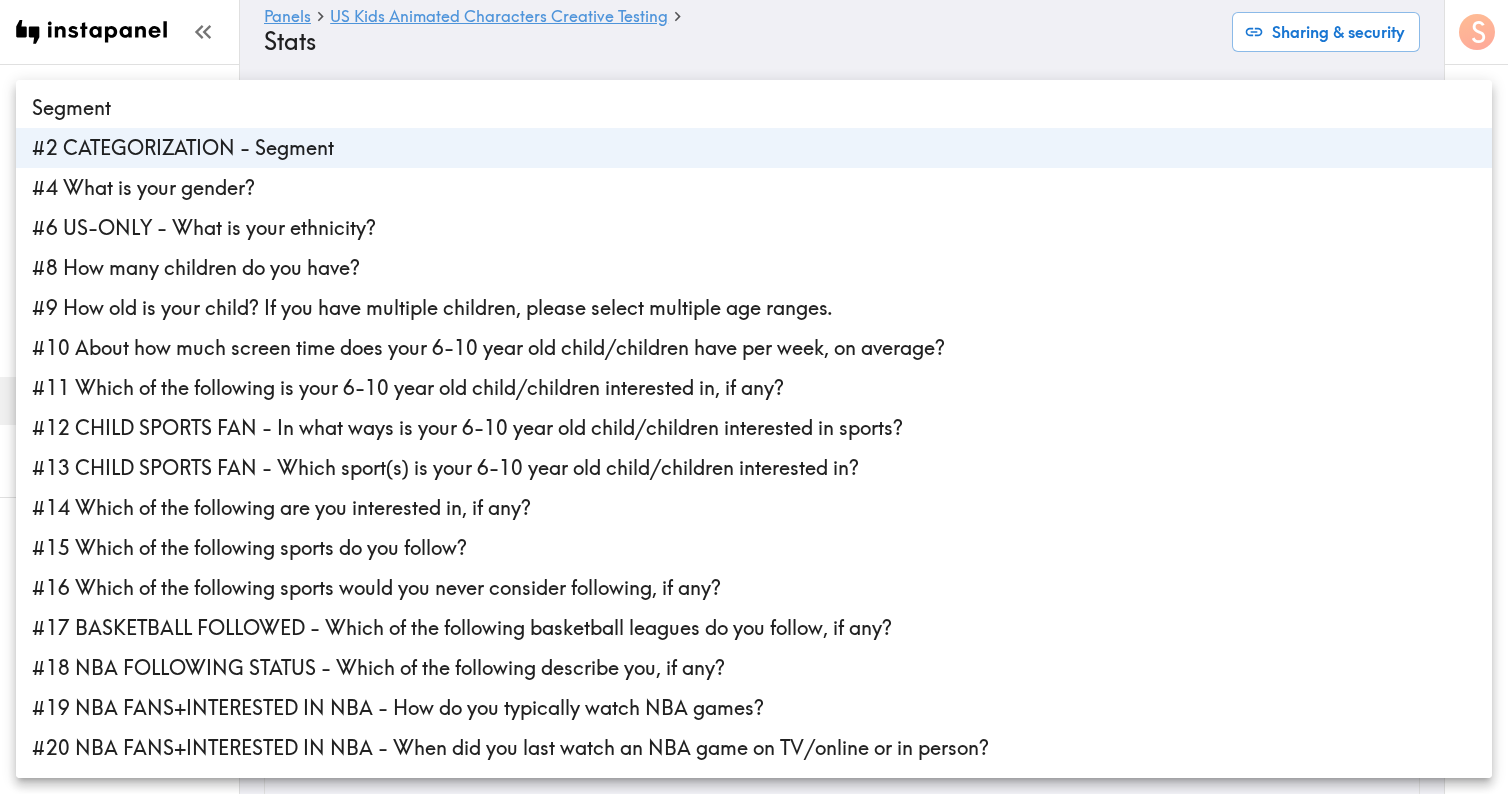 click at bounding box center (754, 397) 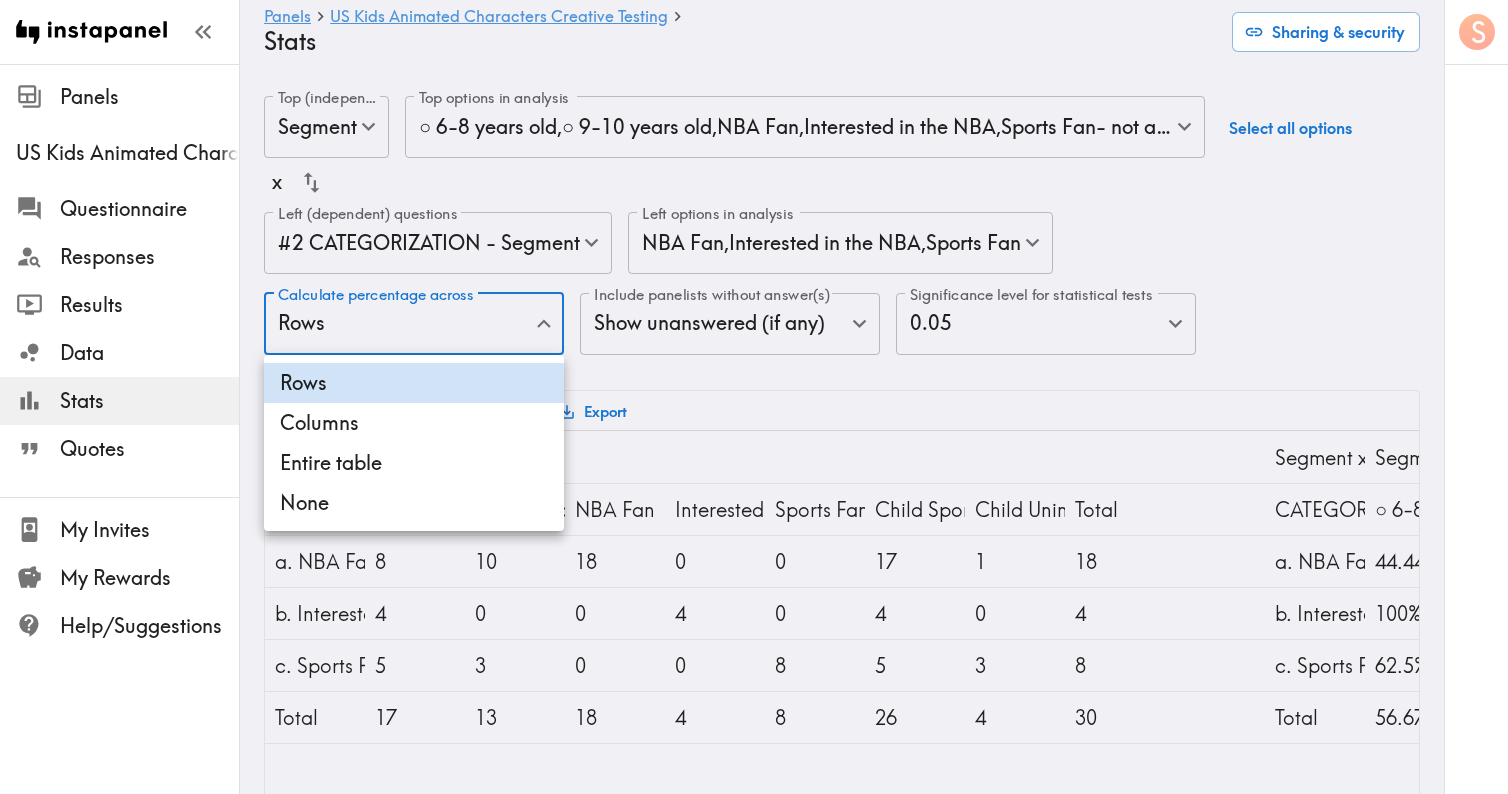 click on "Instapanel -  Panels  -  US Kids Animated Characters Creative Testing  -  Stats Panels US Kids Animated Characters Creative Testing Questionnaire Responses Results Data Stats Quotes My Invites My Rewards Help/Suggestions S Panels   US Kids Animated Characters Creative Testing   Stats Sharing & security Top (independent) questions Segment segmentId Top (independent) questions Top options in analysis ○ 6-8 years old ,  ○ 9-10 years old ,  NBA Fan ,  Interested in the NBA ,  Sports Fan- not a "Fan of the NBA" or "Interested in the NBA" per prior definitions ,  Child Sports Fan ,  Child Uninterested in Sports d5b959e4-43c2-47ae-b174-95c4c8a3fba4,63003792-8acb-45f9-b497-9ee9593d1fb7,95da5e7c-74ef-46eb-a595-576dfa597402,99b47630-ff79-4cb2-8b54-ad02f76aa367,d5fe6302-5409-40c6-b86c-a326c73acd7c,fcaf5bc4-5a79-46ab-8e1b-ce10cab426dd,3766f8e4-e413-4a30-9a3d-291dcd0b89ac Top options in analysis Select all options x Left (dependent) questions #2 CATEGORIZATION - Segment e0aa013e-8a65-4824-ad37-6074c4d784dc NBA Fan ," at bounding box center [754, 576] 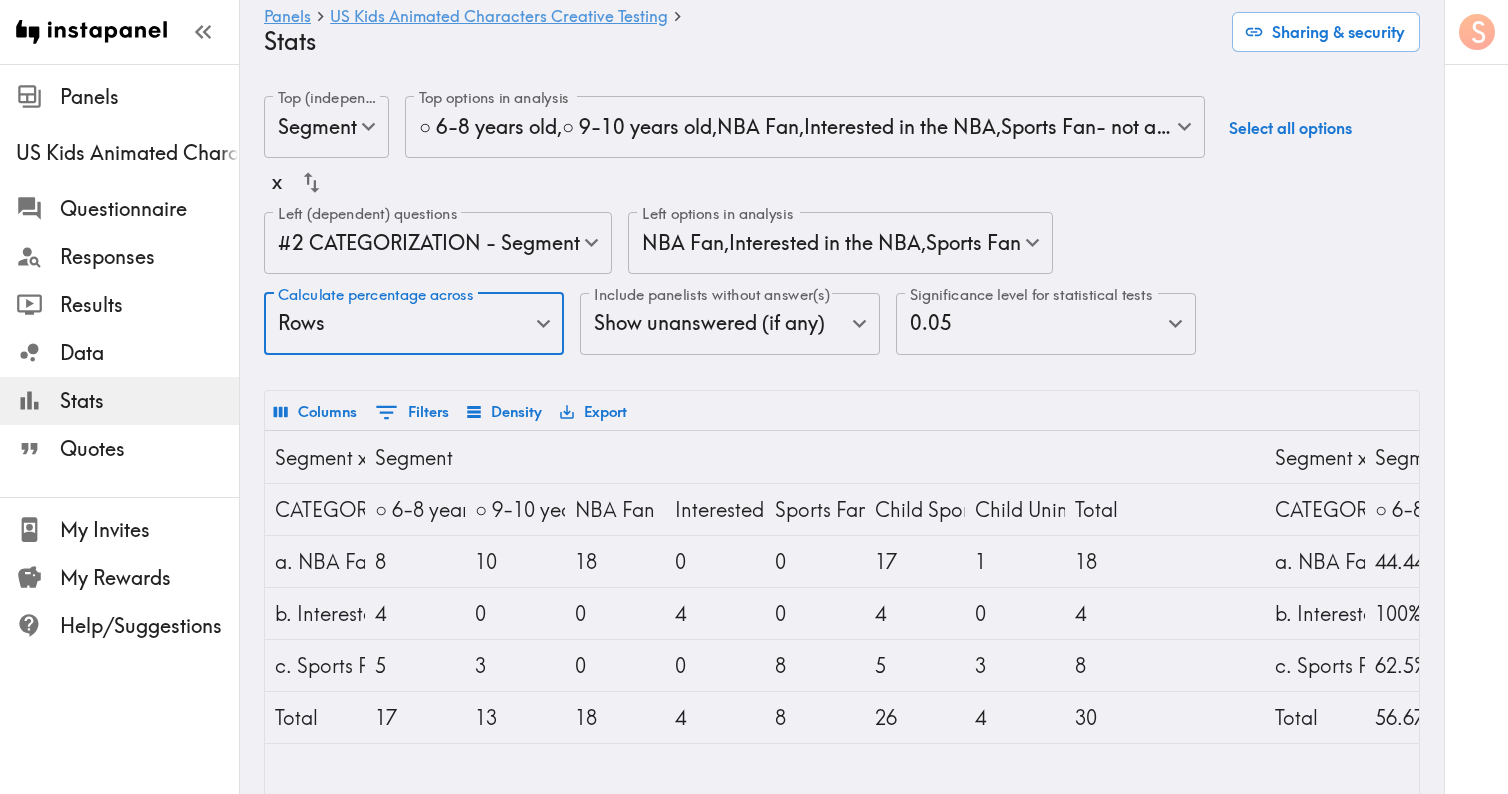 click on "0 Filters" at bounding box center [412, 412] 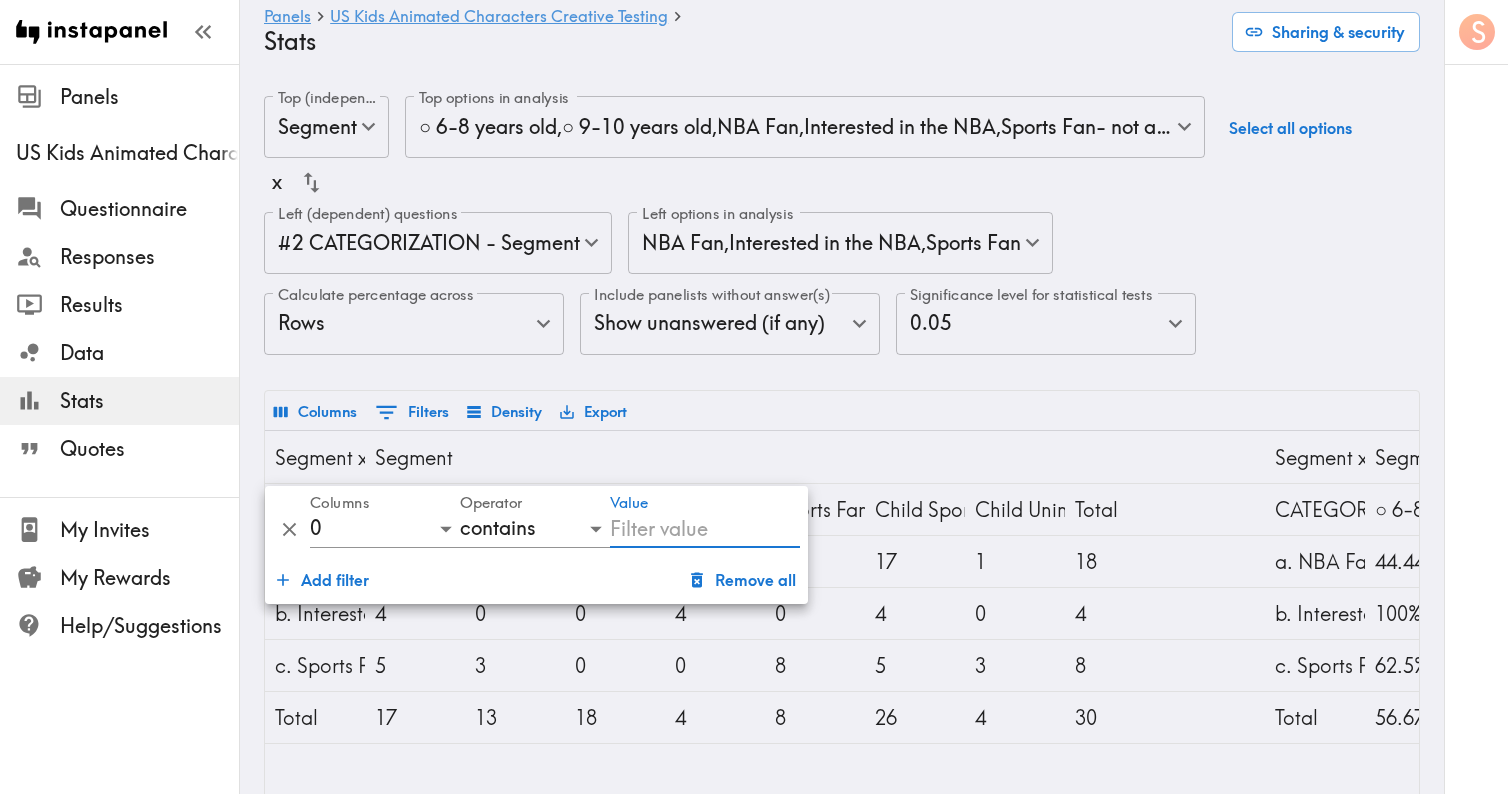 click on "Columns" at bounding box center (315, 412) 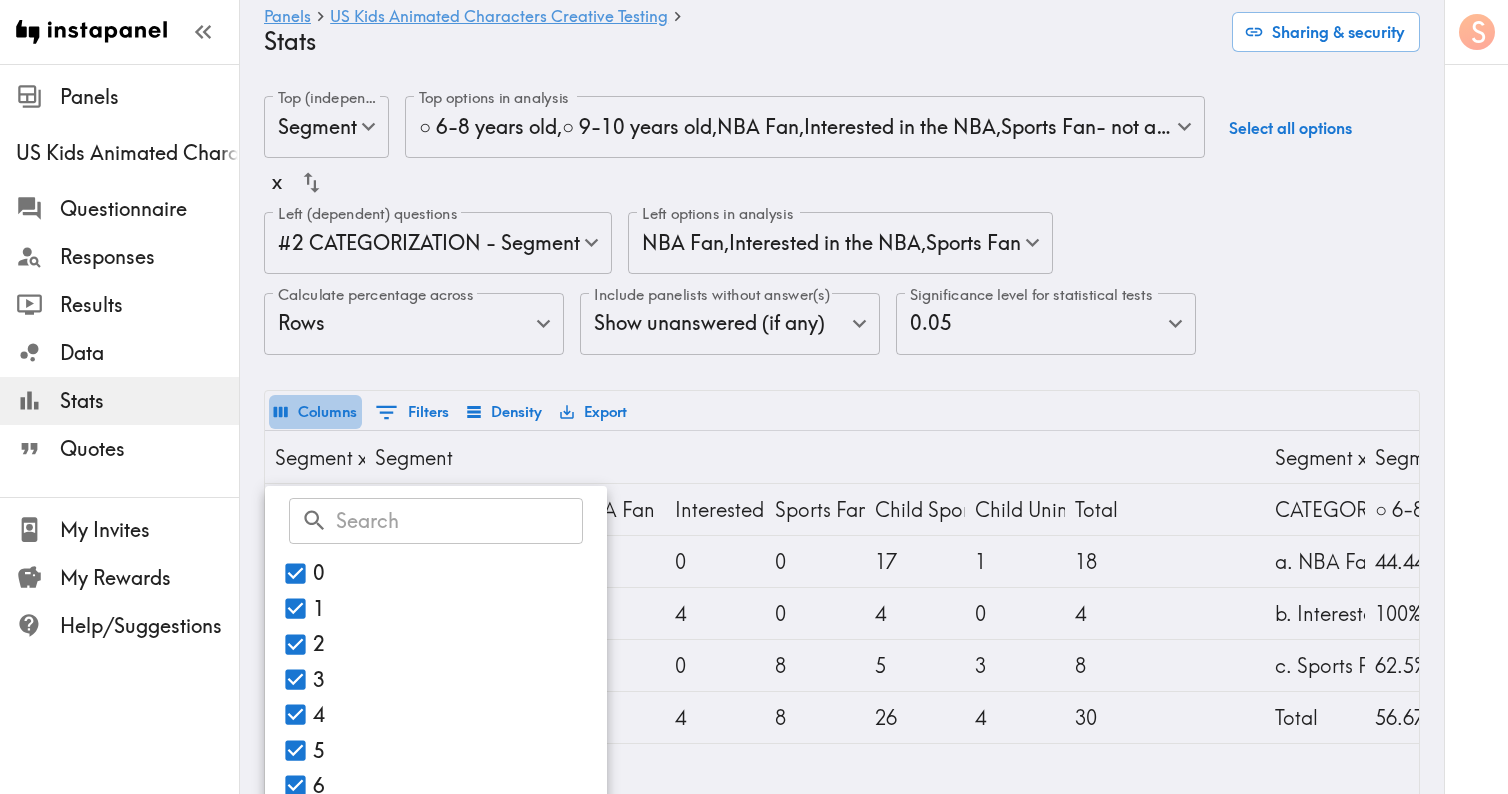 click on "Columns" at bounding box center [315, 412] 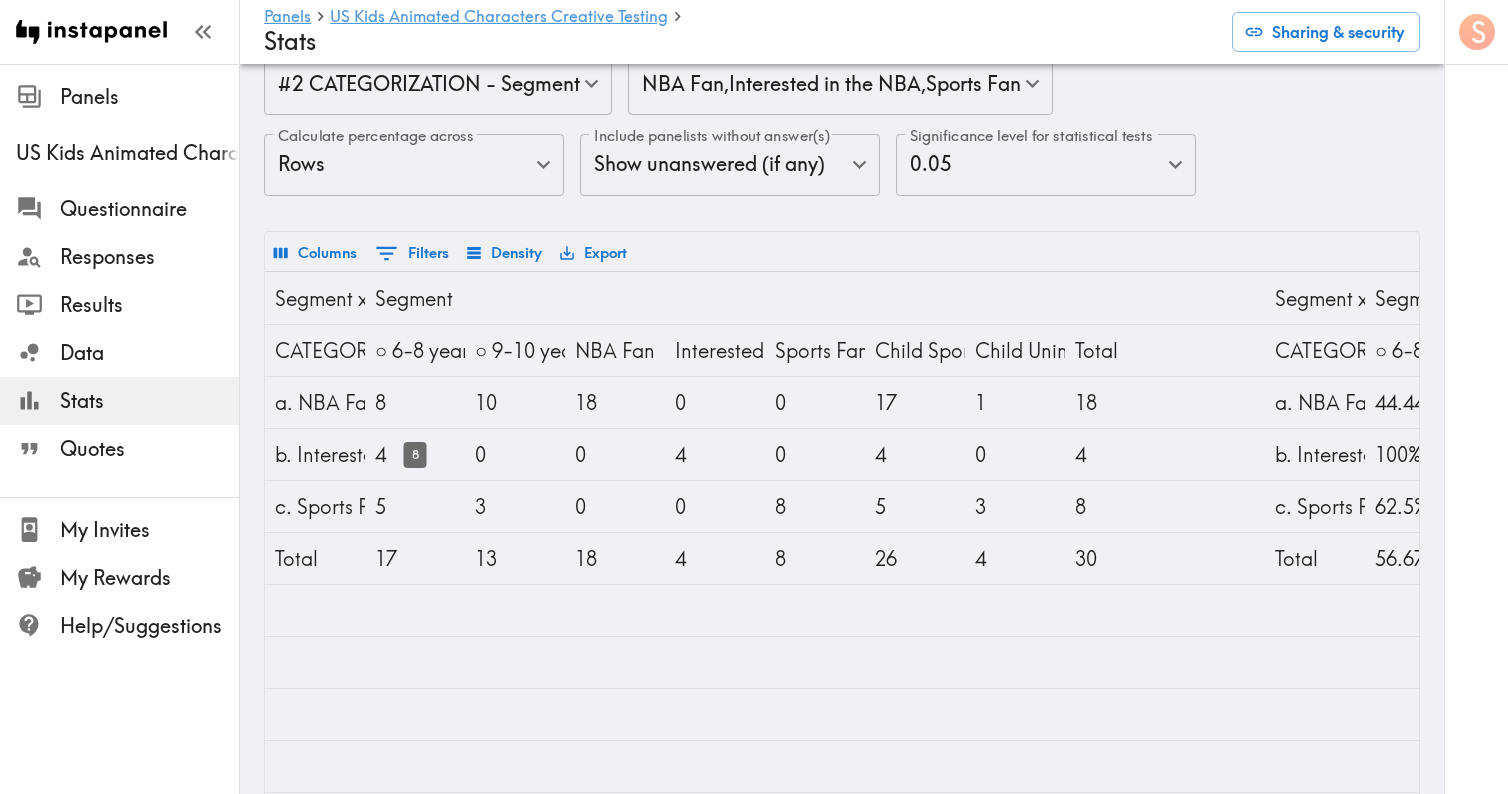 scroll, scrollTop: 192, scrollLeft: 0, axis: vertical 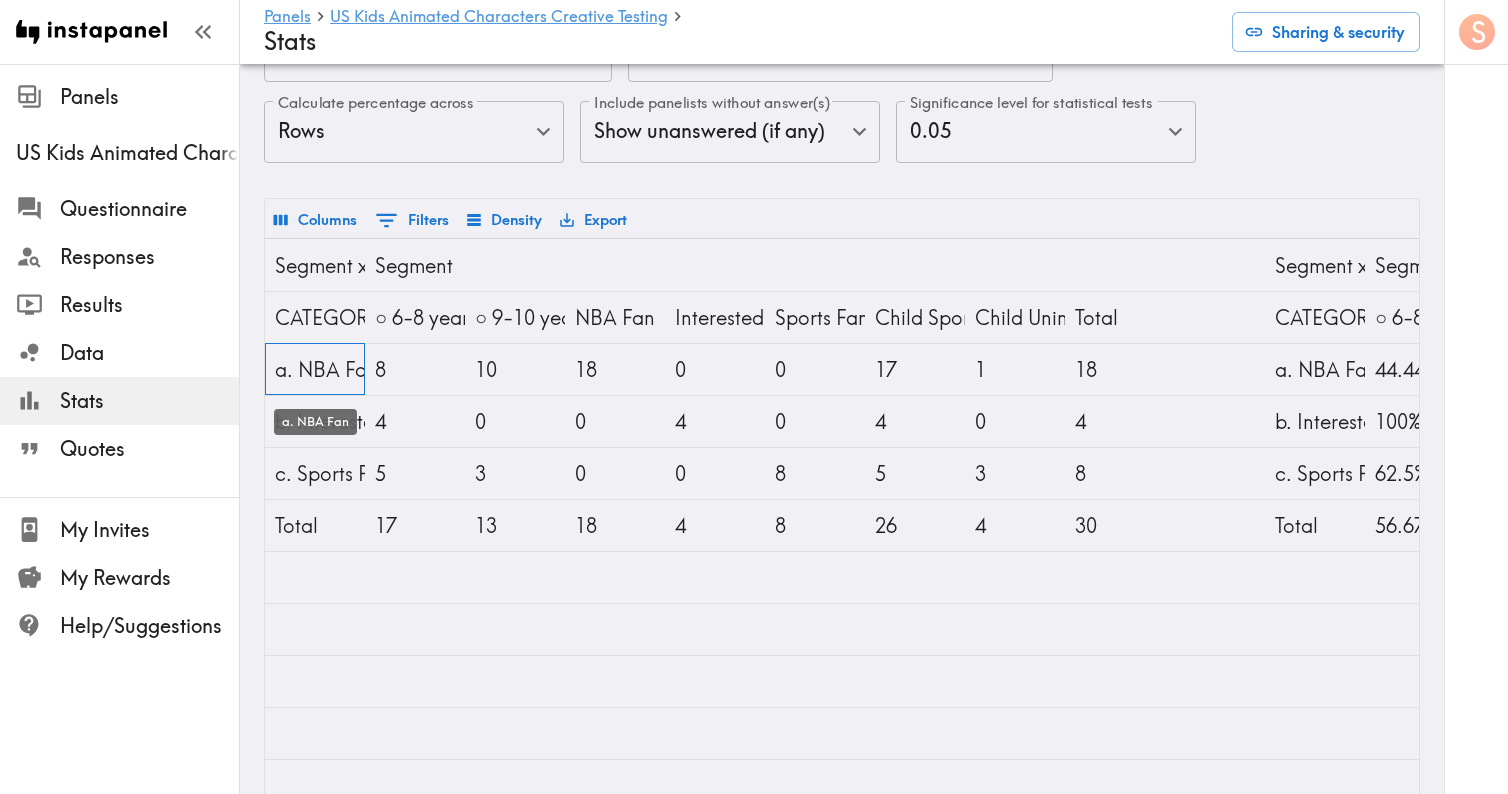 click on "a. NBA Fan" at bounding box center [315, 369] 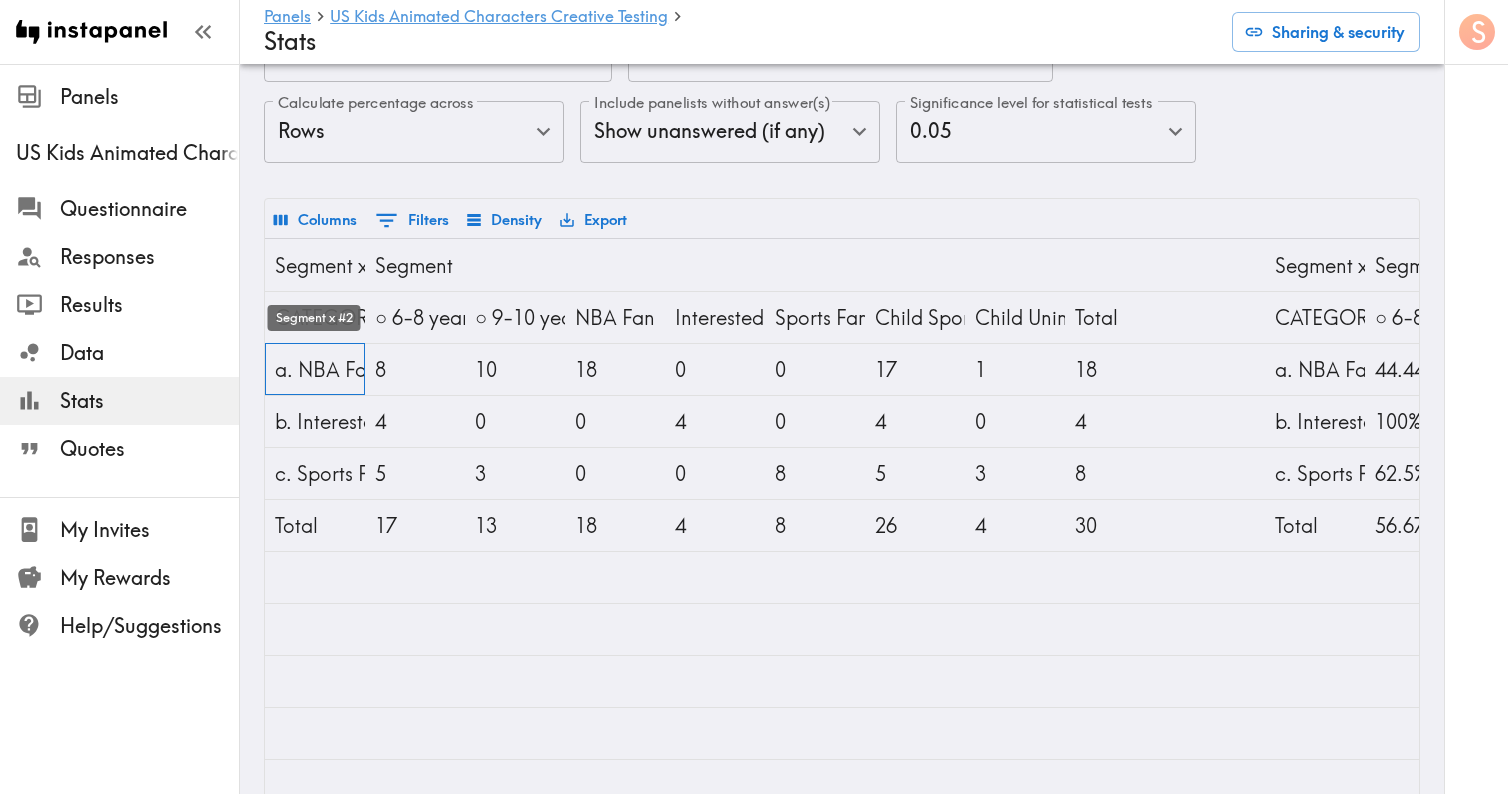 scroll, scrollTop: 0, scrollLeft: 0, axis: both 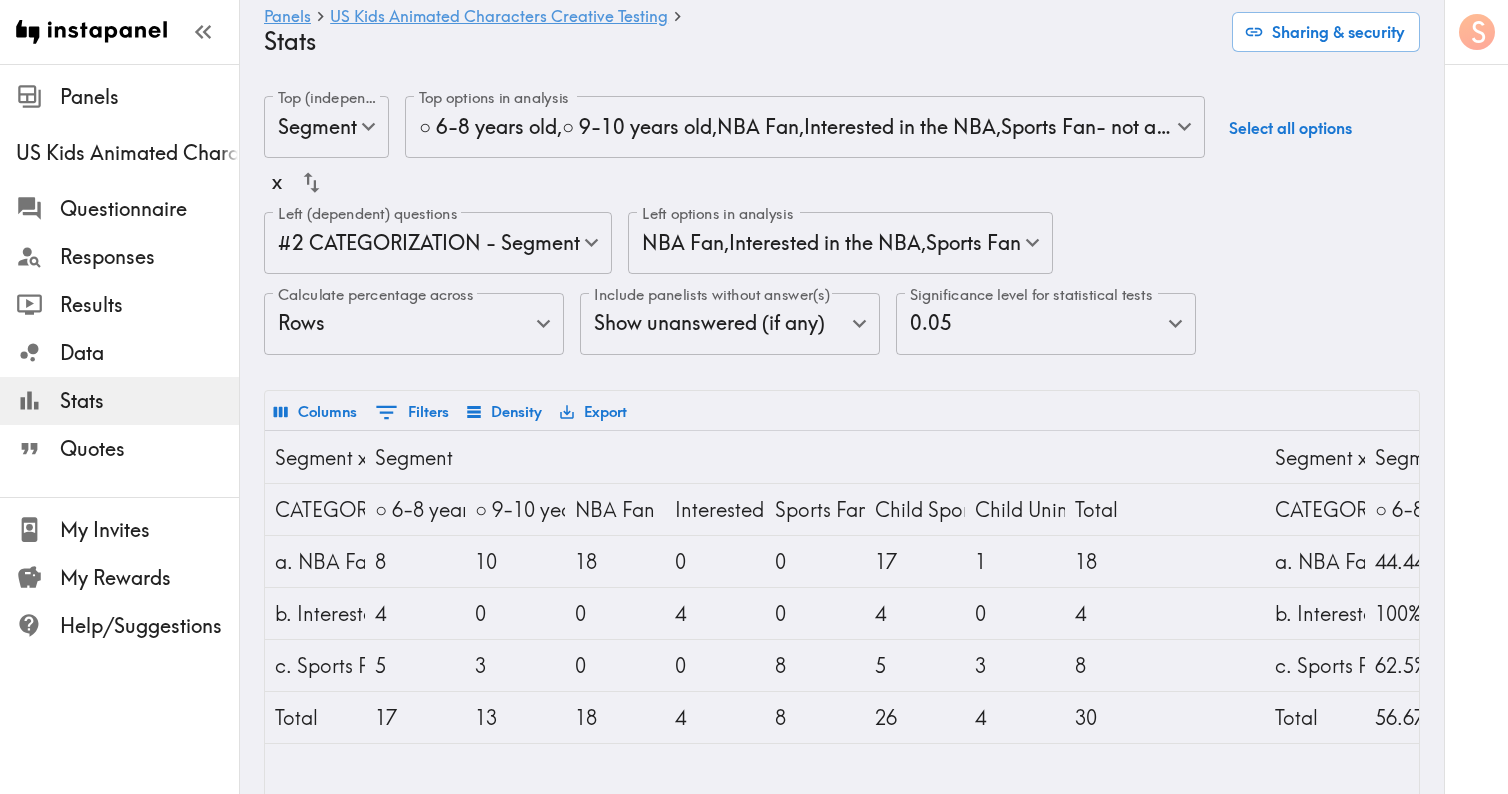 click on "Instapanel -  Panels  -  US Kids Animated Characters Creative Testing  -  Stats Panels US Kids Animated Characters Creative Testing Questionnaire Responses Results Data Stats Quotes My Invites My Rewards Help/Suggestions S Panels   US Kids Animated Characters Creative Testing   Stats Sharing & security Top (independent) questions Segment segmentId Top (independent) questions Top options in analysis ○ 6-8 years old ,  ○ 9-10 years old ,  NBA Fan ,  Interested in the NBA ,  Sports Fan- not a "Fan of the NBA" or "Interested in the NBA" per prior definitions ,  Child Sports Fan ,  Child Uninterested in Sports d5b959e4-43c2-47ae-b174-95c4c8a3fba4,63003792-8acb-45f9-b497-9ee9593d1fb7,95da5e7c-74ef-46eb-a595-576dfa597402,99b47630-ff79-4cb2-8b54-ad02f76aa367,d5fe6302-5409-40c6-b86c-a326c73acd7c,fcaf5bc4-5a79-46ab-8e1b-ce10cab426dd,3766f8e4-e413-4a30-9a3d-291dcd0b89ac Top options in analysis Select all options x Left (dependent) questions #2 CATEGORIZATION - Segment e0aa013e-8a65-4824-ad37-6074c4d784dc NBA Fan ," at bounding box center [754, 576] 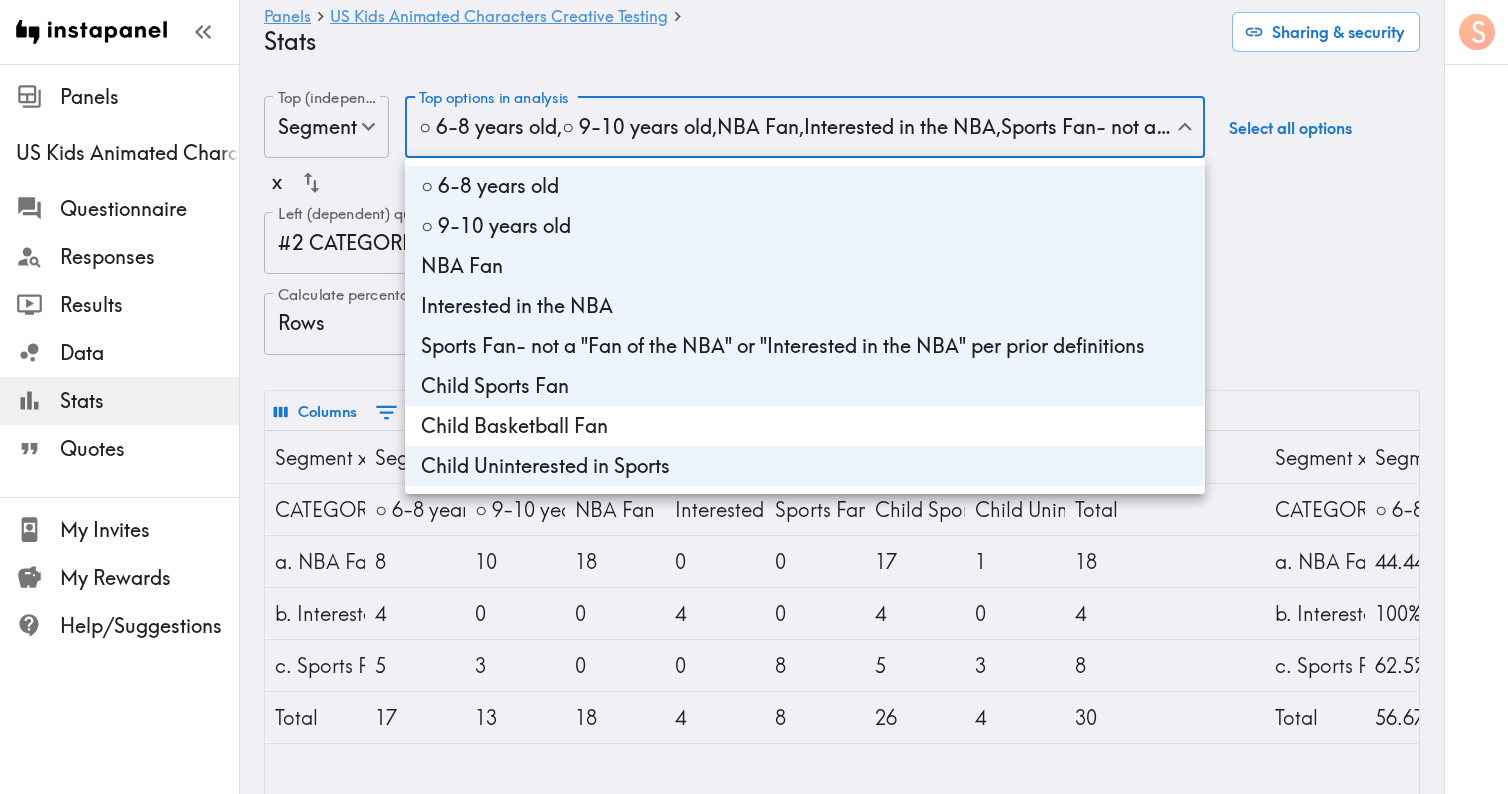 drag, startPoint x: 1323, startPoint y: 171, endPoint x: 1307, endPoint y: 152, distance: 24.839485 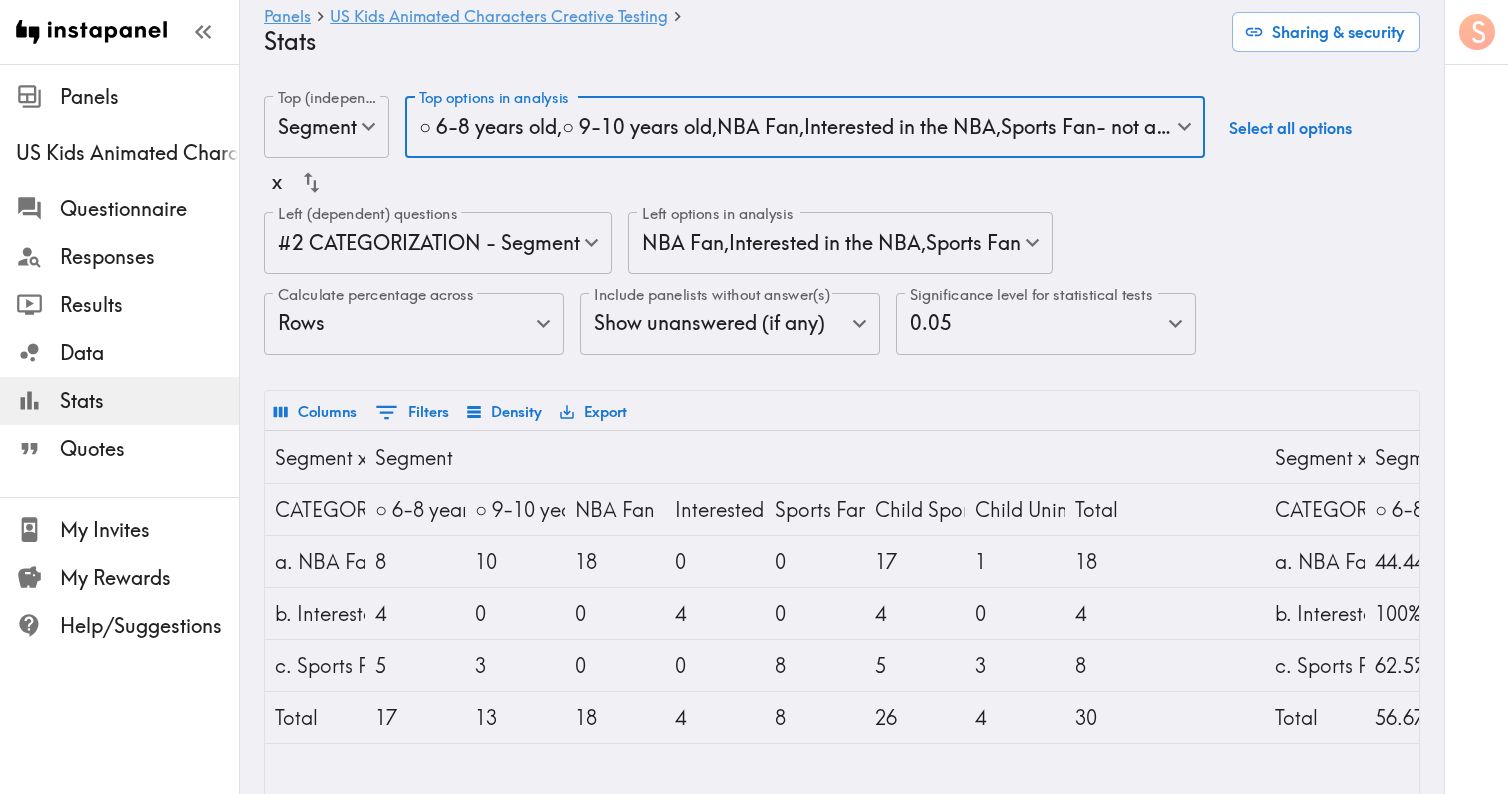 click on "Select all options" at bounding box center (1290, 128) 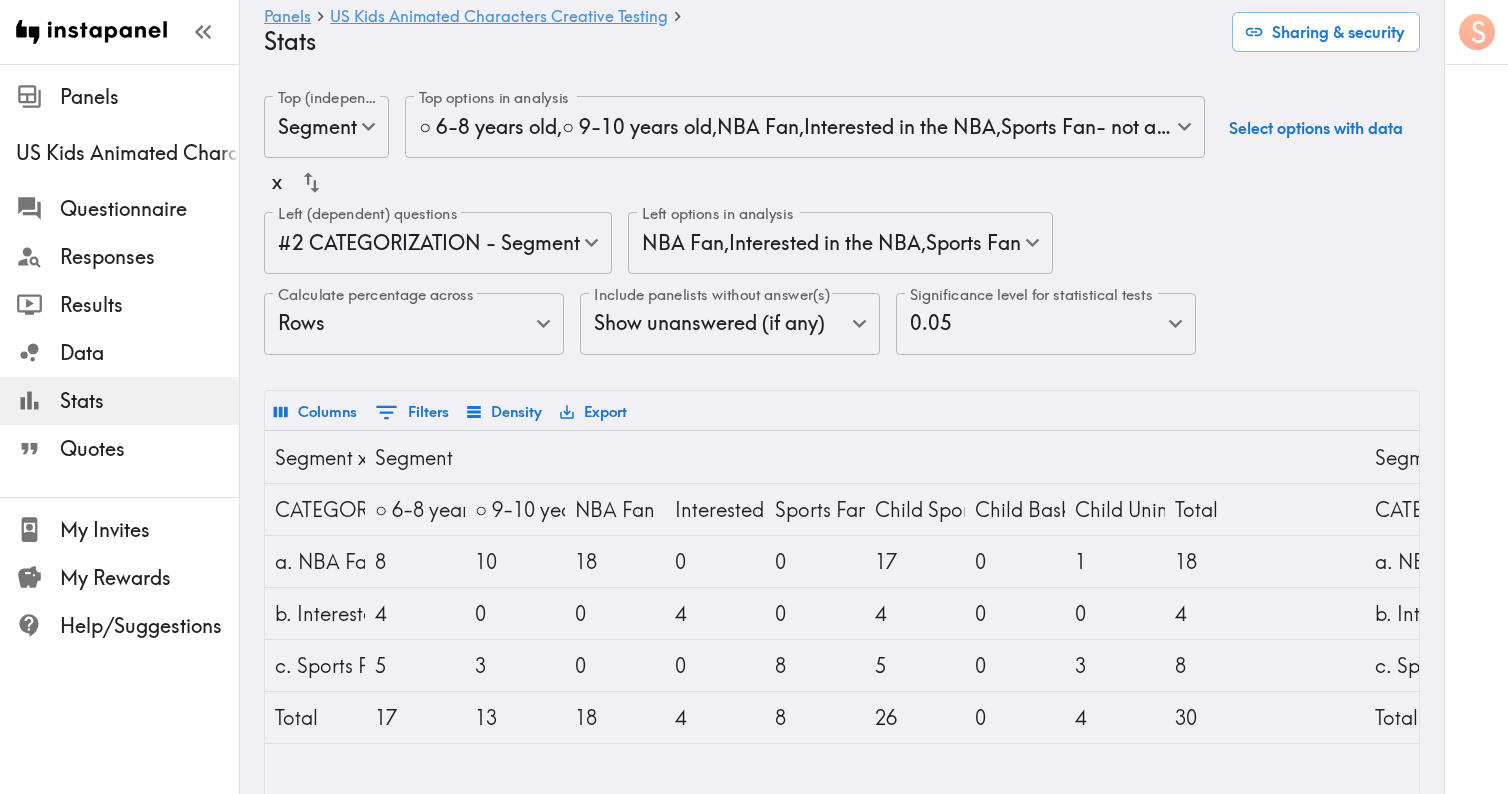 click on "Select options with data" at bounding box center [1316, 128] 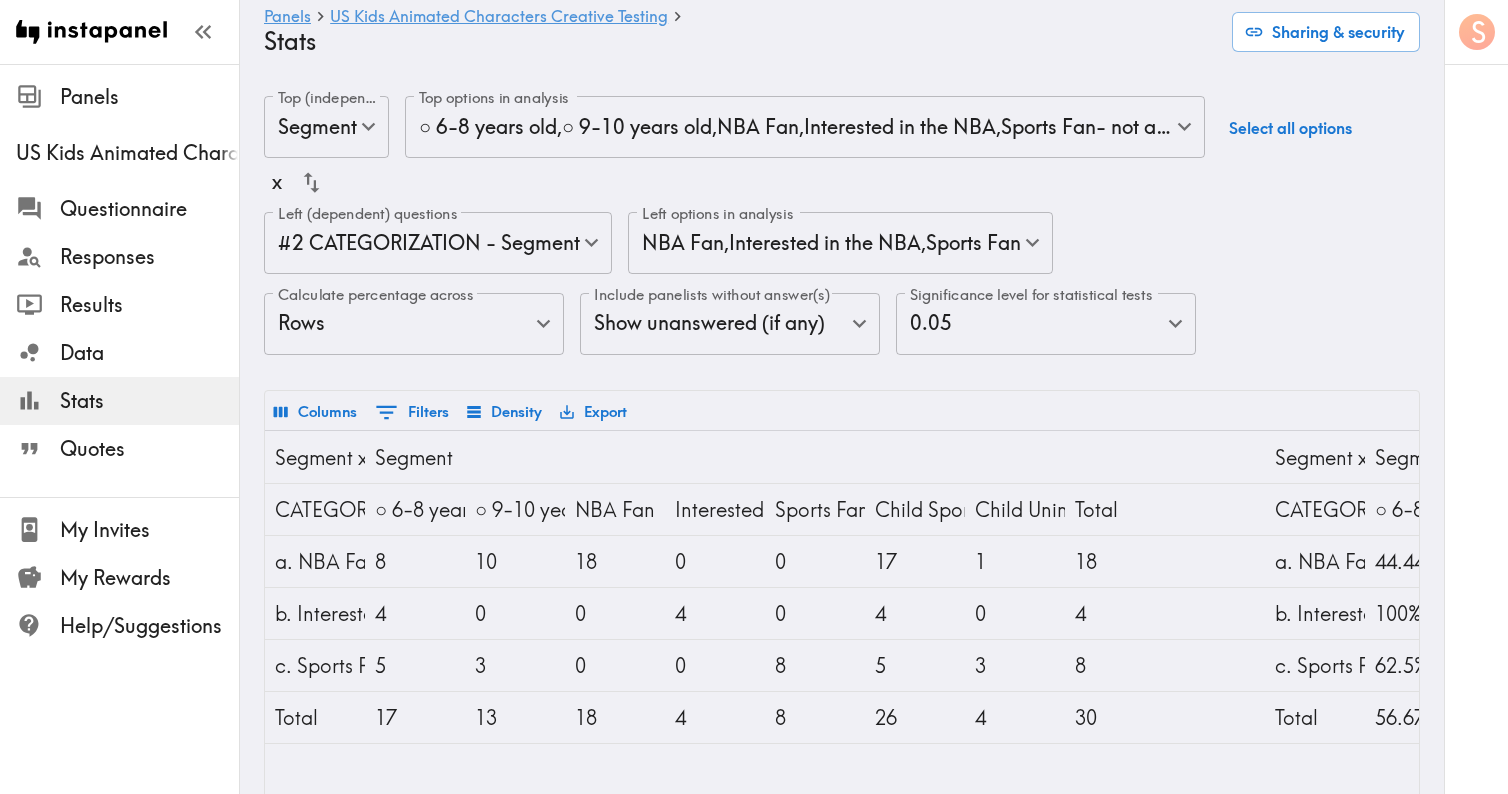 click on "Select all options" at bounding box center [1290, 128] 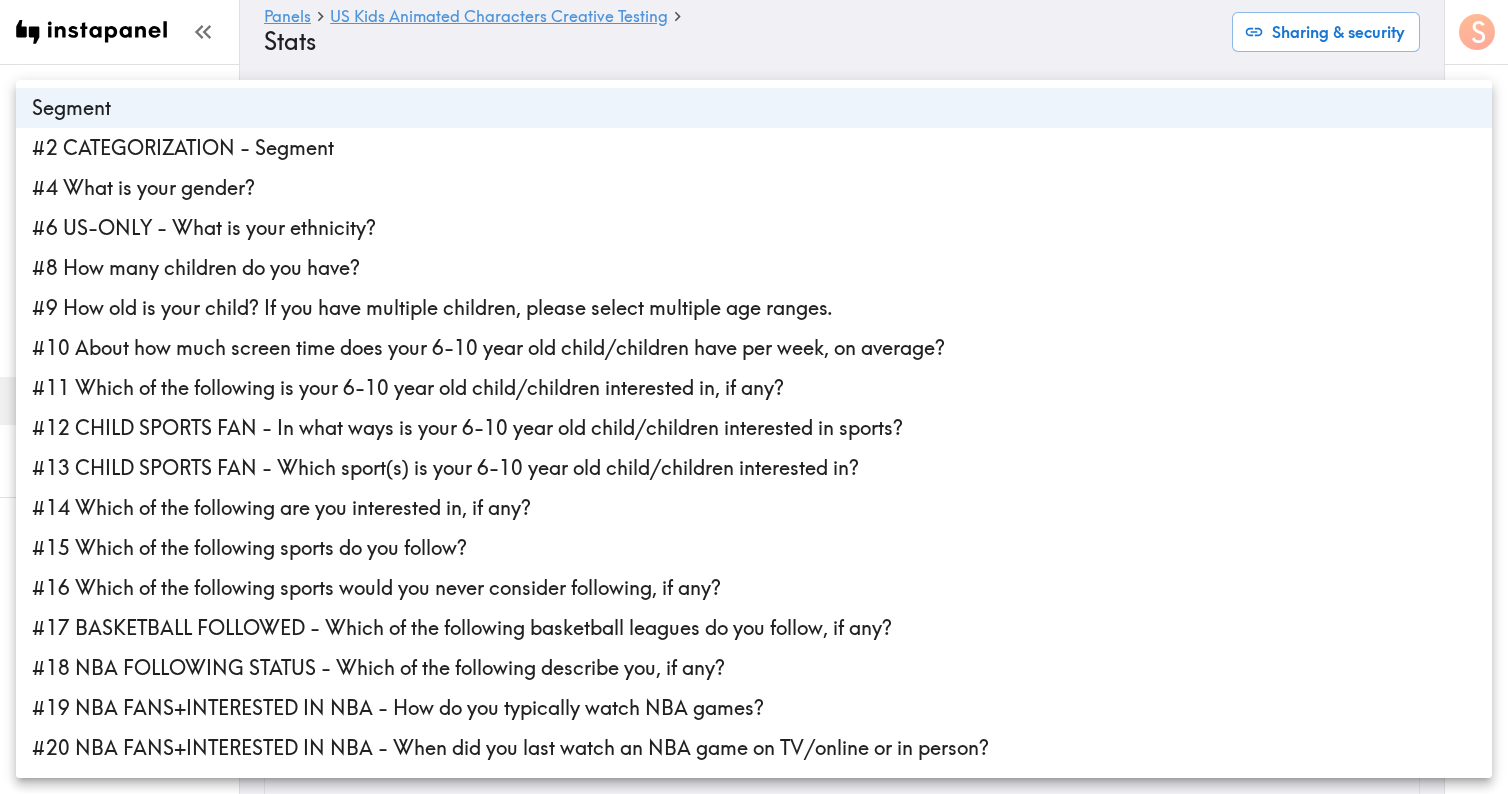 click on "Instapanel -  Panels  -  US Kids Animated Characters Creative Testing  -  Stats Panels US Kids Animated Characters Creative Testing Questionnaire Responses Results Data Stats Quotes My Invites My Rewards Help/Suggestions S Panels   US Kids Animated Characters Creative Testing   Stats Sharing & security Top (independent) questions Segment segmentId Top (independent) questions Top options in analysis ○ 6-8 years old ,  ○ 9-10 years old ,  NBA Fan ,  Interested in the NBA ,  Sports Fan- not a "Fan of the NBA" or "Interested in the NBA" per prior definitions ,  Child Sports Fan ,  Child Basketball Fan ,  Child Uninterested in Sports d5b959e4-43c2-47ae-b174-95c4c8a3fba4,63003792-8acb-45f9-b497-9ee9593d1fb7,95da5e7c-74ef-46eb-a595-576dfa597402,99b47630-ff79-4cb2-8b54-ad02f76aa367,d5fe6302-5409-40c6-b86c-a326c73acd7c,fcaf5bc4-5a79-46ab-8e1b-ce10cab426dd,5d6f674b-5344-4972-9af8-8c2835092327,3766f8e4-e413-4a30-9a3d-291dcd0b89ac Top options in analysis Select options with data x Left (dependent) questions NBA Fan 8" at bounding box center [754, 576] 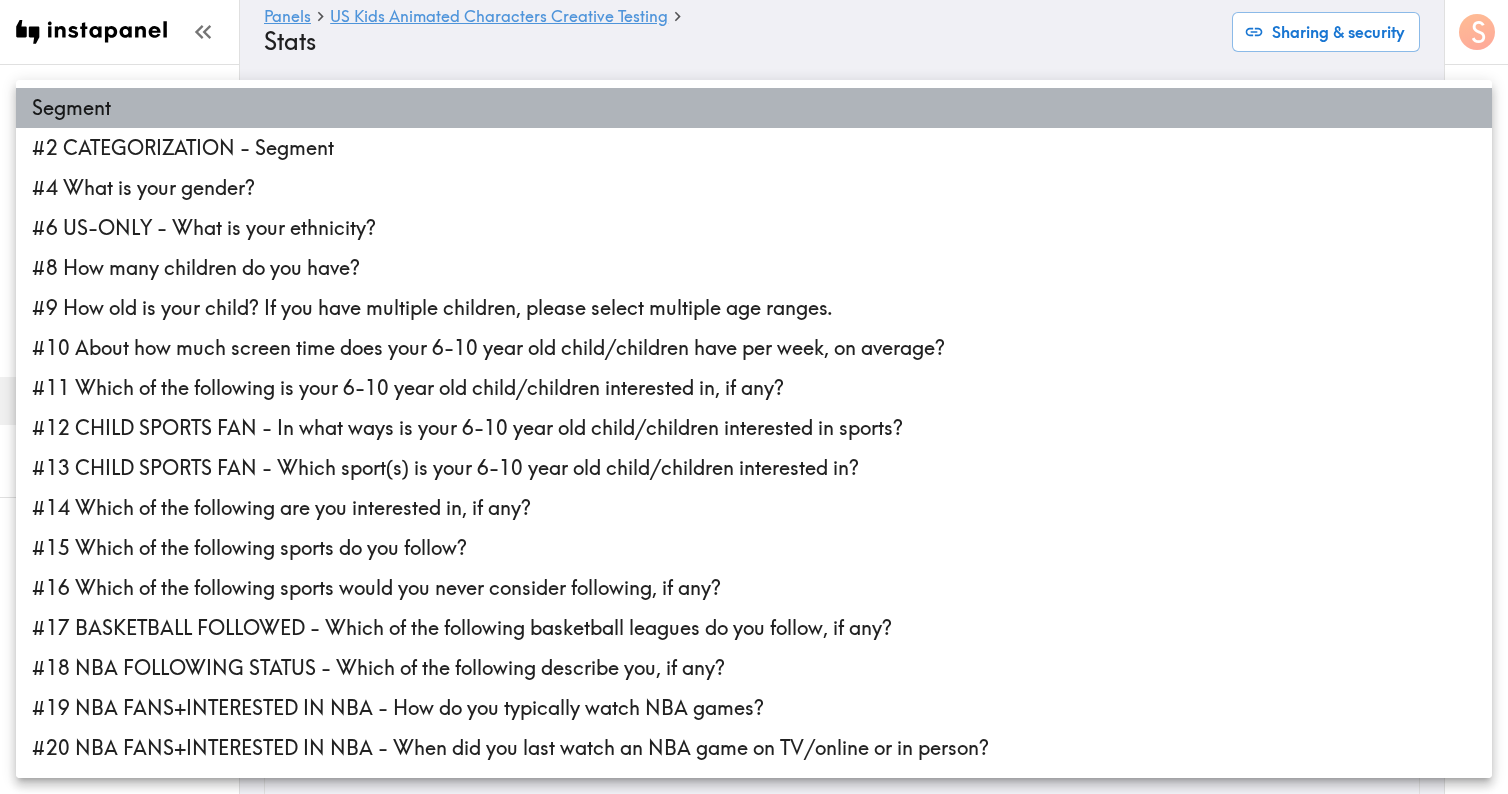 click on "Segment" at bounding box center [754, 108] 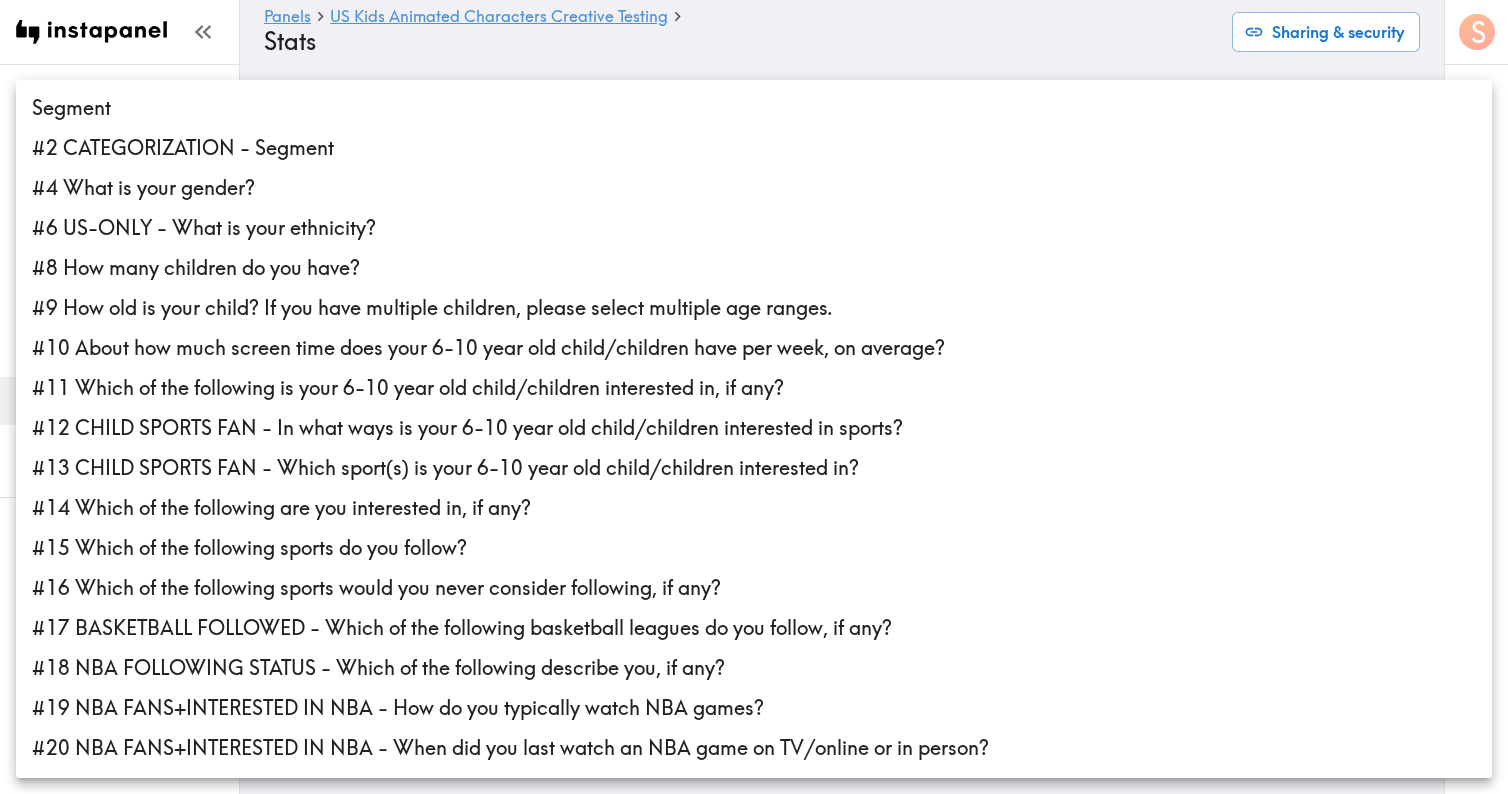 click at bounding box center (754, 397) 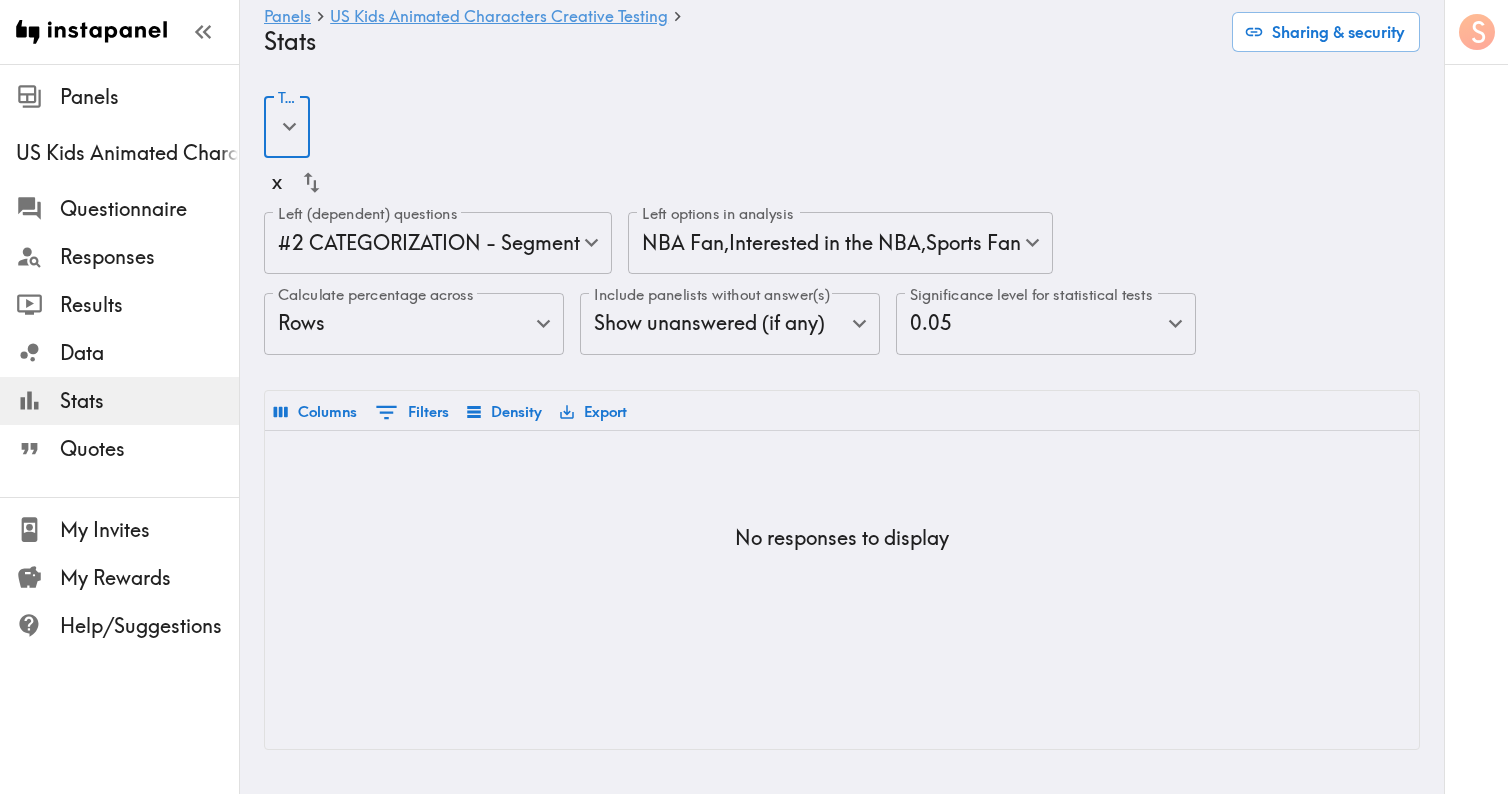click on "Instapanel -  Panels  -  US Kids Animated Characters Creative Testing  -  Stats Panels US Kids Animated Characters Creative Testing Questionnaire Responses Results Data Stats Quotes My Invites My Rewards Help/Suggestions S Panels   US Kids Animated Characters Creative Testing   Stats Sharing & security Top (independent) questions ​ Top (independent) questions x Left (dependent) questions #2 CATEGORIZATION - Segment e0aa013e-8a65-4824-ad37-6074c4d784dc Left (dependent) questions Left options in analysis NBA Fan ,  Interested in the NBA ,  Sports Fan c2cf1017-40dc-4391-8620-c90bfcfa1b6d,bbe713dc-e388-4f04-aeac-fc9b6c6fa3dd,63da1008-d444-4a67-ab8c-f959f79ce637 Left options in analysis Calculate percentage across Rows Rows Calculate percentage across Include panelists without answer(s) Show unanswered (if any) true Include panelists without answer(s) Significance level for statistical tests 0.05 0.05 Significance level for statistical tests Columns 0 Filters Density Export No responses to display" at bounding box center (754, 423) 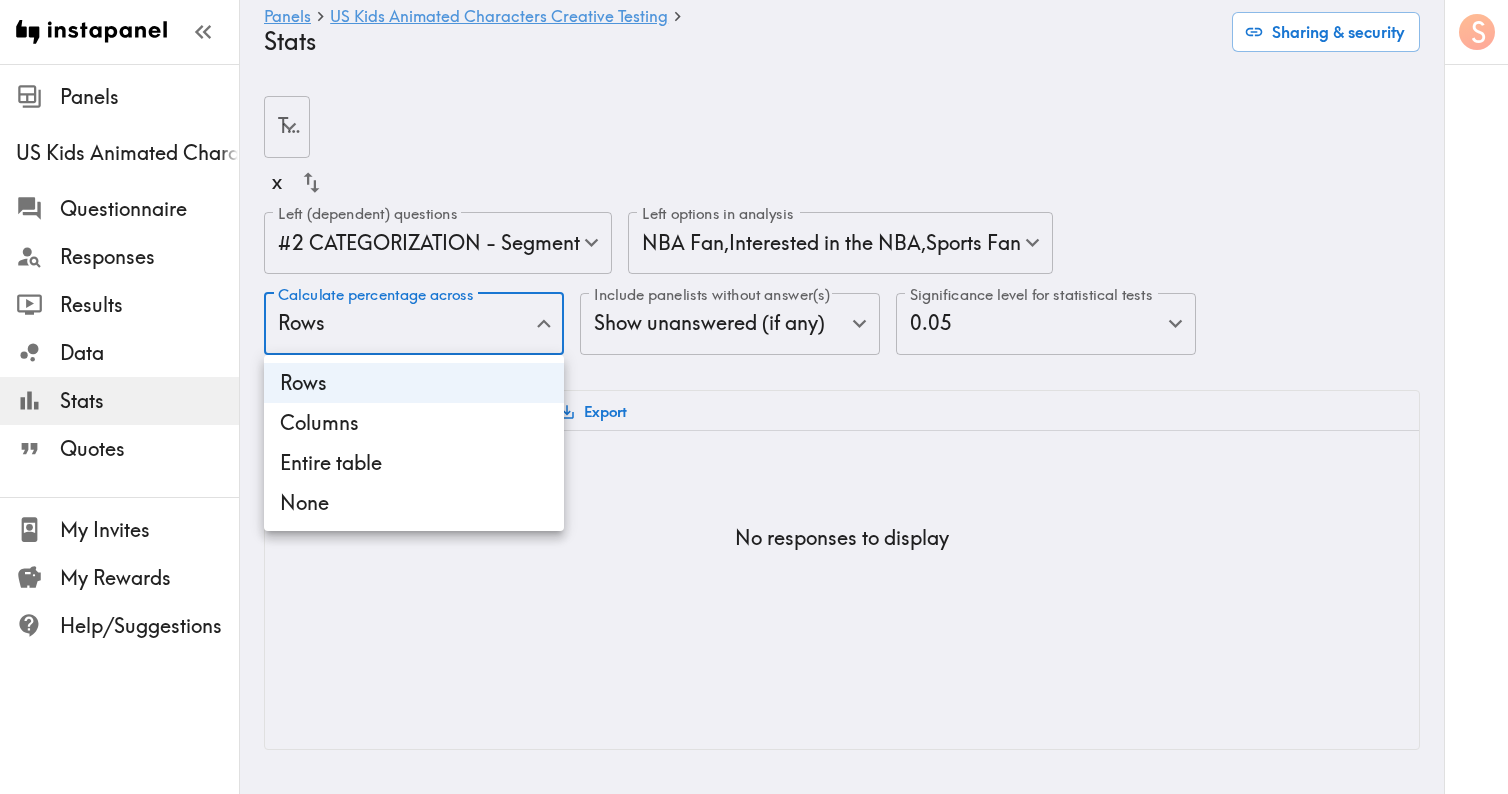 click at bounding box center [754, 397] 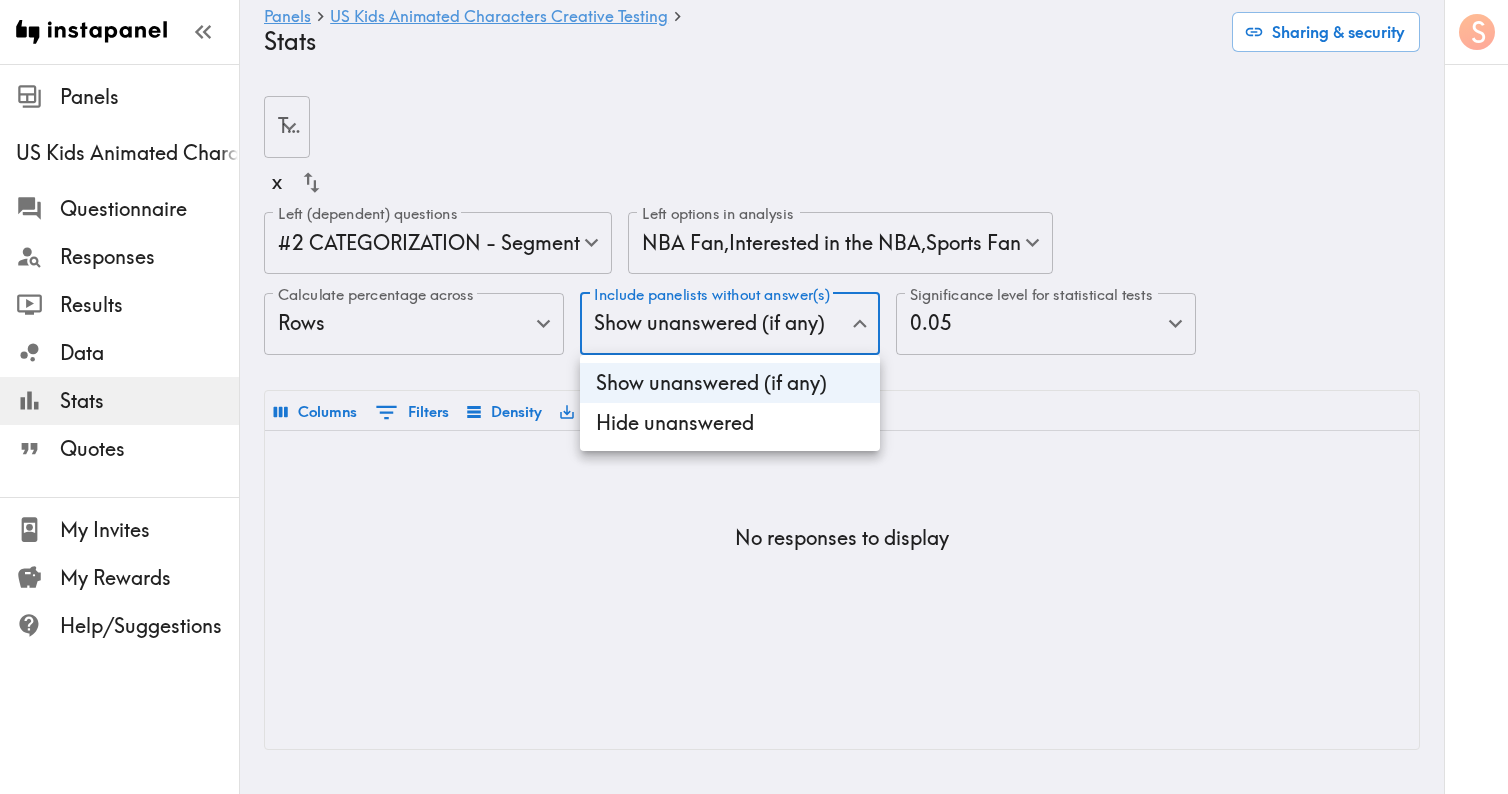 click on "Instapanel -  Panels  -  US Kids Animated Characters Creative Testing  -  Stats Panels US Kids Animated Characters Creative Testing Questionnaire Responses Results Data Stats Quotes My Invites My Rewards Help/Suggestions S Panels   US Kids Animated Characters Creative Testing   Stats Sharing & security Top (independent) questions ​ Top (independent) questions x Left (dependent) questions #2 CATEGORIZATION - Segment e0aa013e-8a65-4824-ad37-6074c4d784dc Left (dependent) questions Left options in analysis NBA Fan ,  Interested in the NBA ,  Sports Fan c2cf1017-40dc-4391-8620-c90bfcfa1b6d,bbe713dc-e388-4f04-aeac-fc9b6c6fa3dd,63da1008-d444-4a67-ab8c-f959f79ce637 Left options in analysis Calculate percentage across Rows Rows Calculate percentage across Include panelists without answer(s) Show unanswered (if any) true Include panelists without answer(s) Significance level for statistical tests 0.05 0.05 Significance level for statistical tests Columns 0 Filters Density Export No responses to display" at bounding box center [754, 423] 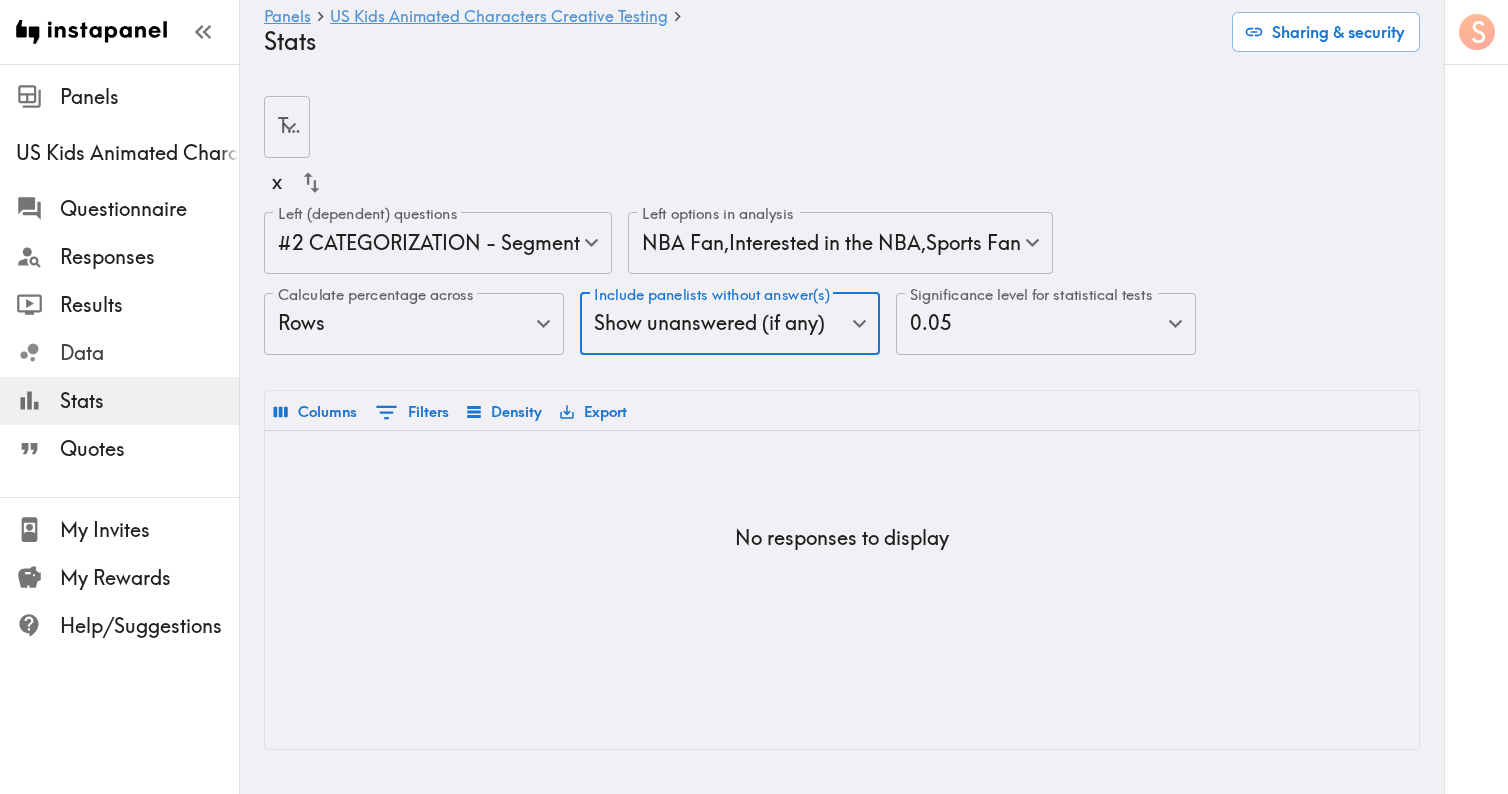 click on "Data" at bounding box center [149, 353] 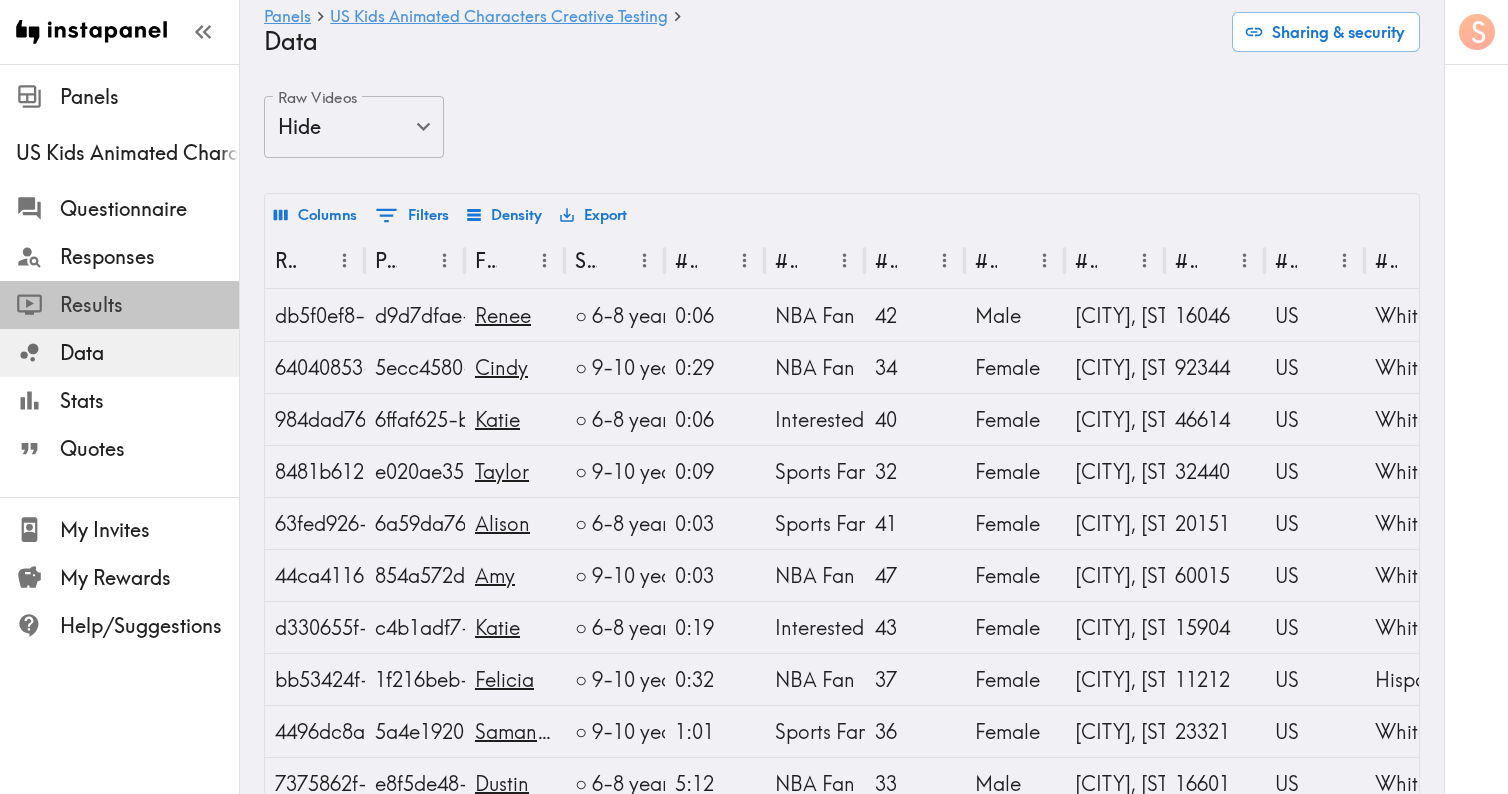 click on "Results" at bounding box center (149, 305) 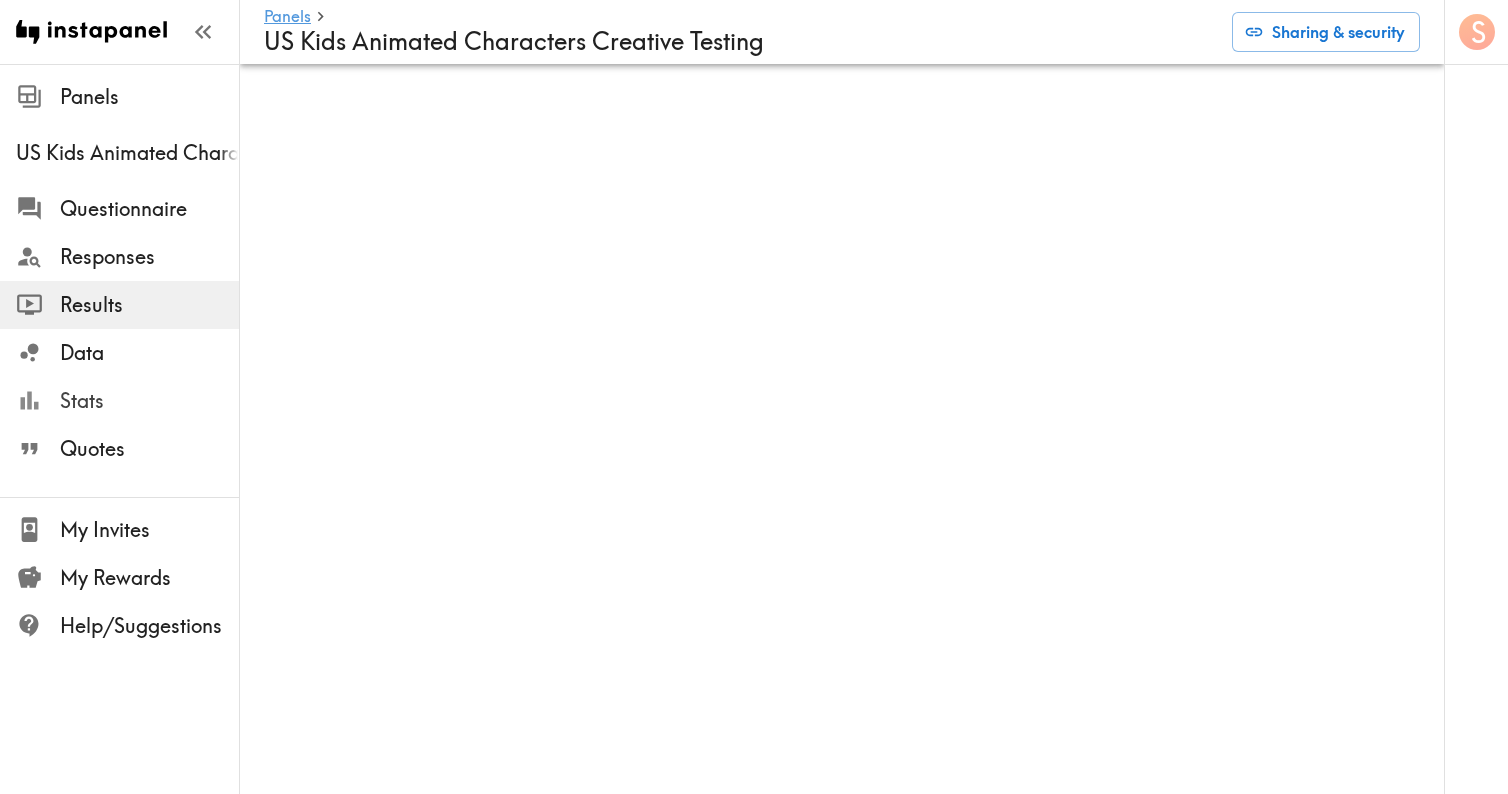 click on "Stats" at bounding box center (149, 401) 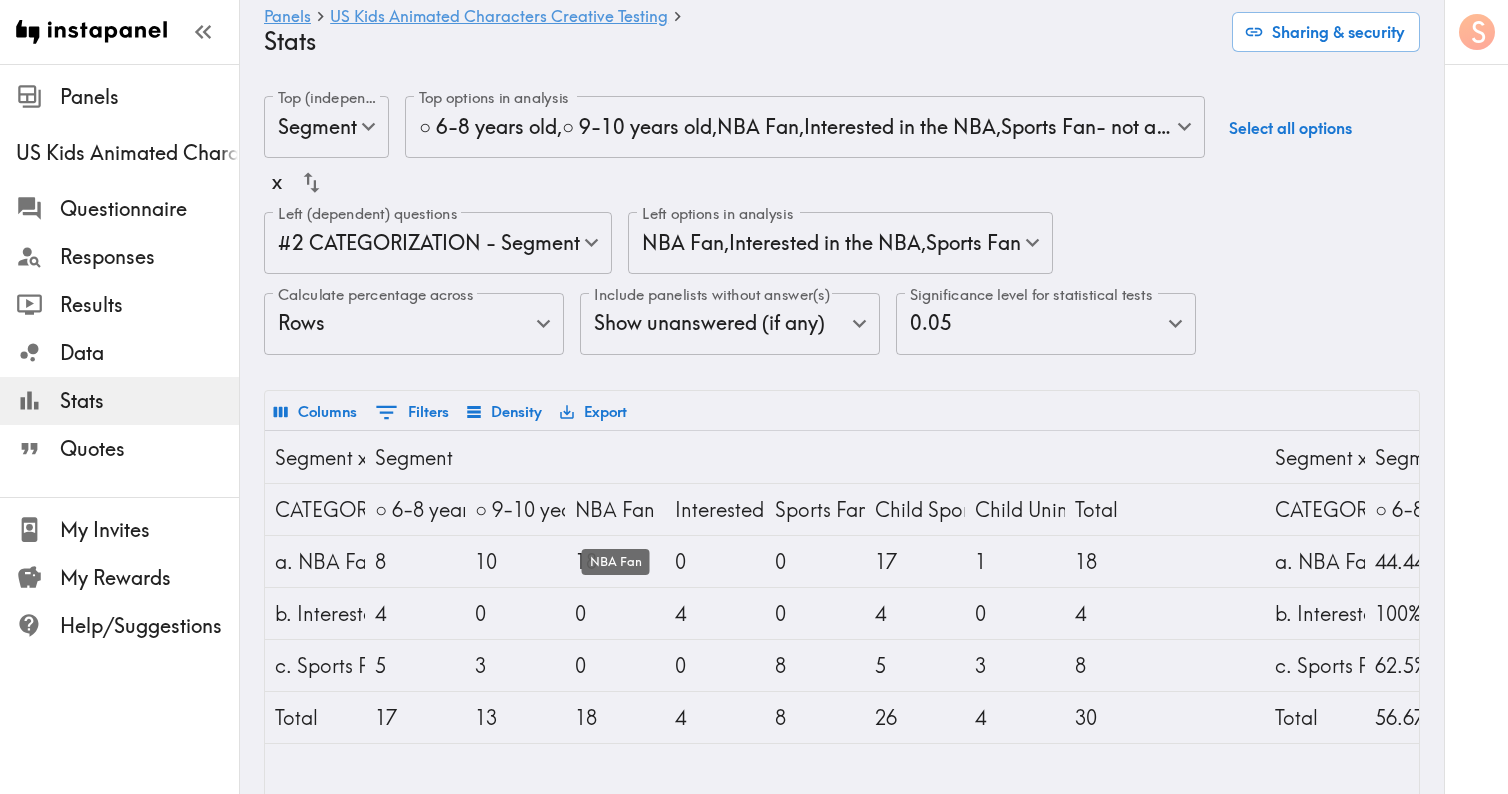 scroll, scrollTop: 0, scrollLeft: 36, axis: horizontal 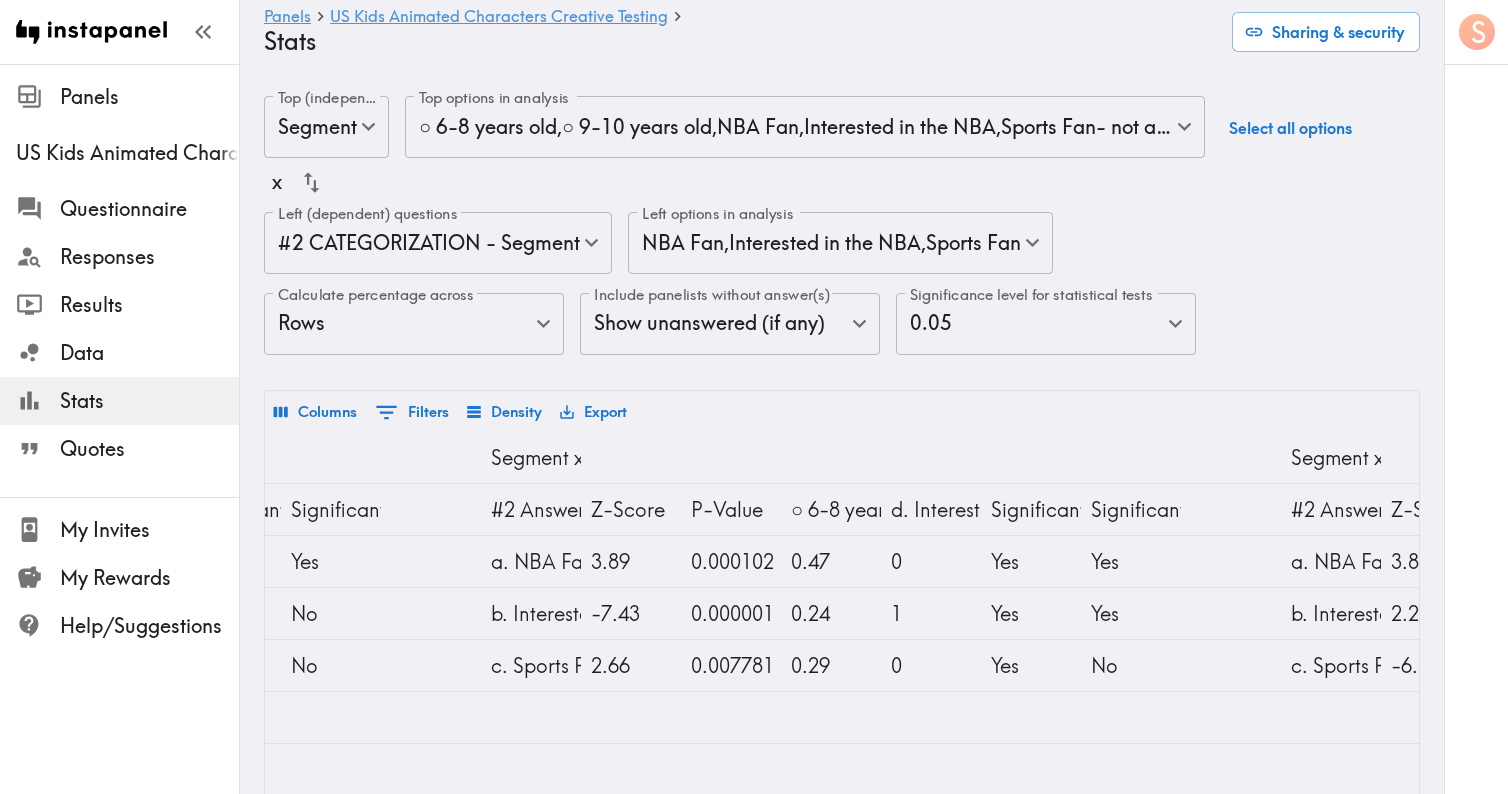 click on "Instapanel -  Panels  -  US Kids Animated Characters Creative Testing  -  Stats Panels US Kids Animated Characters Creative Testing Questionnaire Responses Results Data Stats Quotes My Invites My Rewards Help/Suggestions S Panels   US Kids Animated Characters Creative Testing   Stats Sharing & security Top (independent) questions Segment segmentId Top (independent) questions Top options in analysis ○ 6-8 years old ,  ○ 9-10 years old ,  NBA Fan ,  Interested in the NBA ,  Sports Fan- not a "Fan of the NBA" or "Interested in the NBA" per prior definitions ,  Child Sports Fan ,  Child Uninterested in Sports d5b959e4-43c2-47ae-b174-95c4c8a3fba4,63003792-8acb-45f9-b497-9ee9593d1fb7,95da5e7c-74ef-46eb-a595-576dfa597402,99b47630-ff79-4cb2-8b54-ad02f76aa367,d5fe6302-5409-40c6-b86c-a326c73acd7c,fcaf5bc4-5a79-46ab-8e1b-ce10cab426dd,3766f8e4-e413-4a30-9a3d-291dcd0b89ac Top options in analysis Select all options x Left (dependent) questions #2 CATEGORIZATION - Segment e0aa013e-8a65-4824-ad37-6074c4d784dc NBA Fan ," at bounding box center (754, 576) 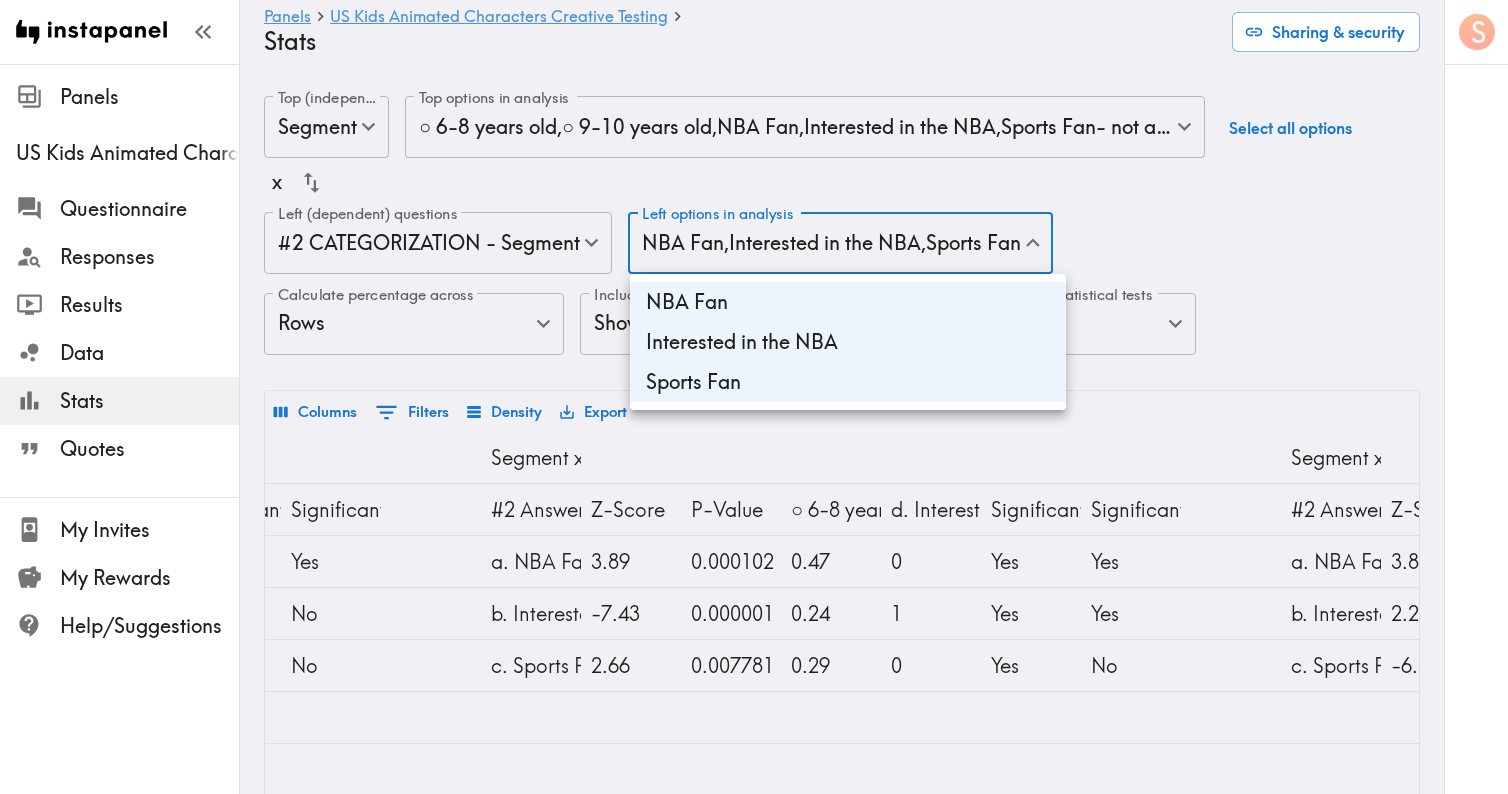 click at bounding box center (754, 397) 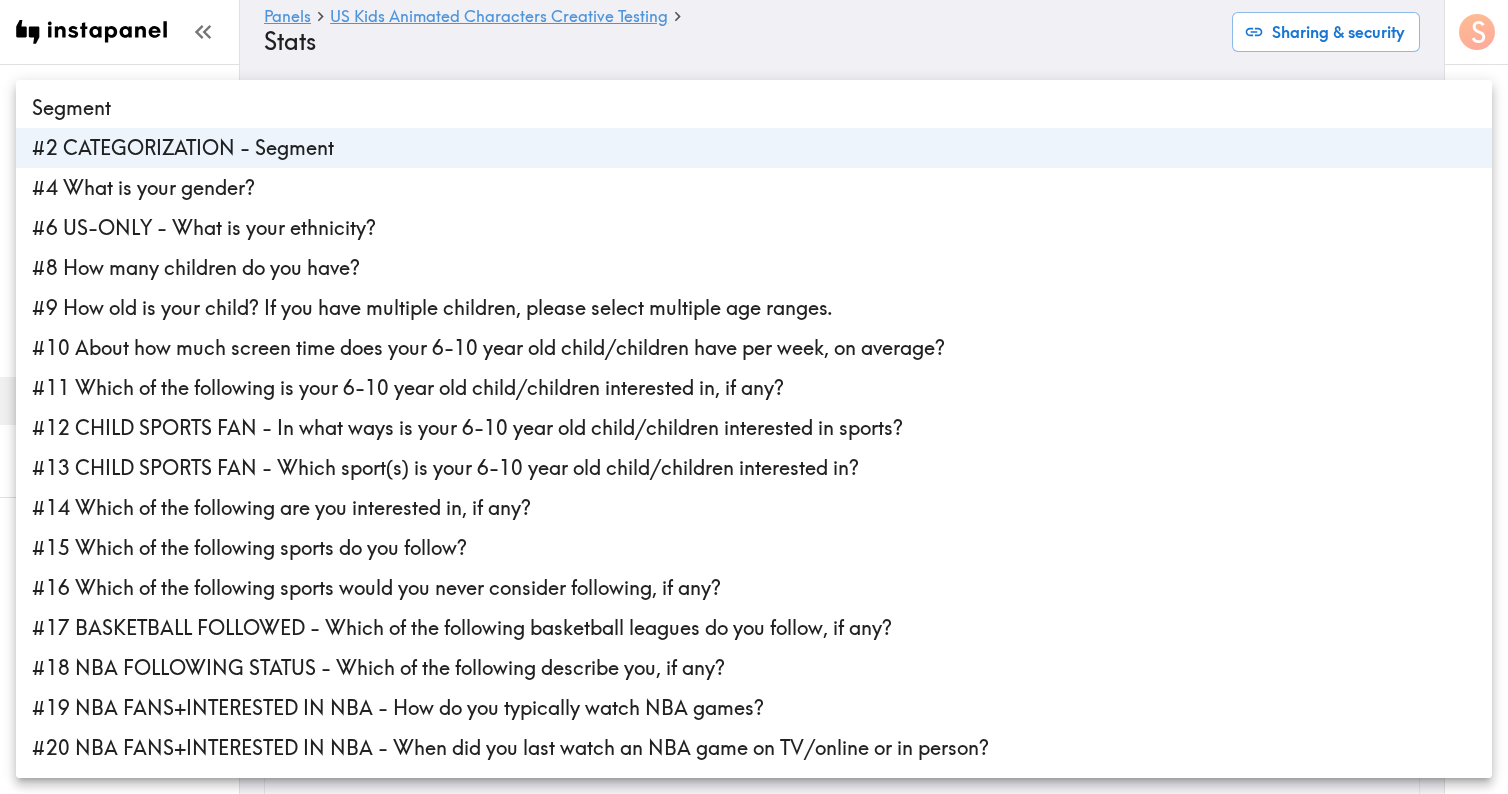 click on "Instapanel -  Panels  -  US Kids Animated Characters Creative Testing  -  Stats Panels US Kids Animated Characters Creative Testing Questionnaire Responses Results Data Stats Quotes My Invites My Rewards Help/Suggestions S Panels   US Kids Animated Characters Creative Testing   Stats Sharing & security Top (independent) questions Segment segmentId Top (independent) questions Top options in analysis ○ 6-8 years old ,  ○ 9-10 years old ,  NBA Fan ,  Interested in the NBA ,  Sports Fan- not a "Fan of the NBA" or "Interested in the NBA" per prior definitions ,  Child Sports Fan ,  Child Uninterested in Sports d5b959e4-43c2-47ae-b174-95c4c8a3fba4,63003792-8acb-45f9-b497-9ee9593d1fb7,95da5e7c-74ef-46eb-a595-576dfa597402,99b47630-ff79-4cb2-8b54-ad02f76aa367,d5fe6302-5409-40c6-b86c-a326c73acd7c,fcaf5bc4-5a79-46ab-8e1b-ce10cab426dd,3766f8e4-e413-4a30-9a3d-291dcd0b89ac Top options in analysis Select all options x Left (dependent) questions #2 CATEGORIZATION - Segment e0aa013e-8a65-4824-ad37-6074c4d784dc NBA Fan ," at bounding box center [754, 576] 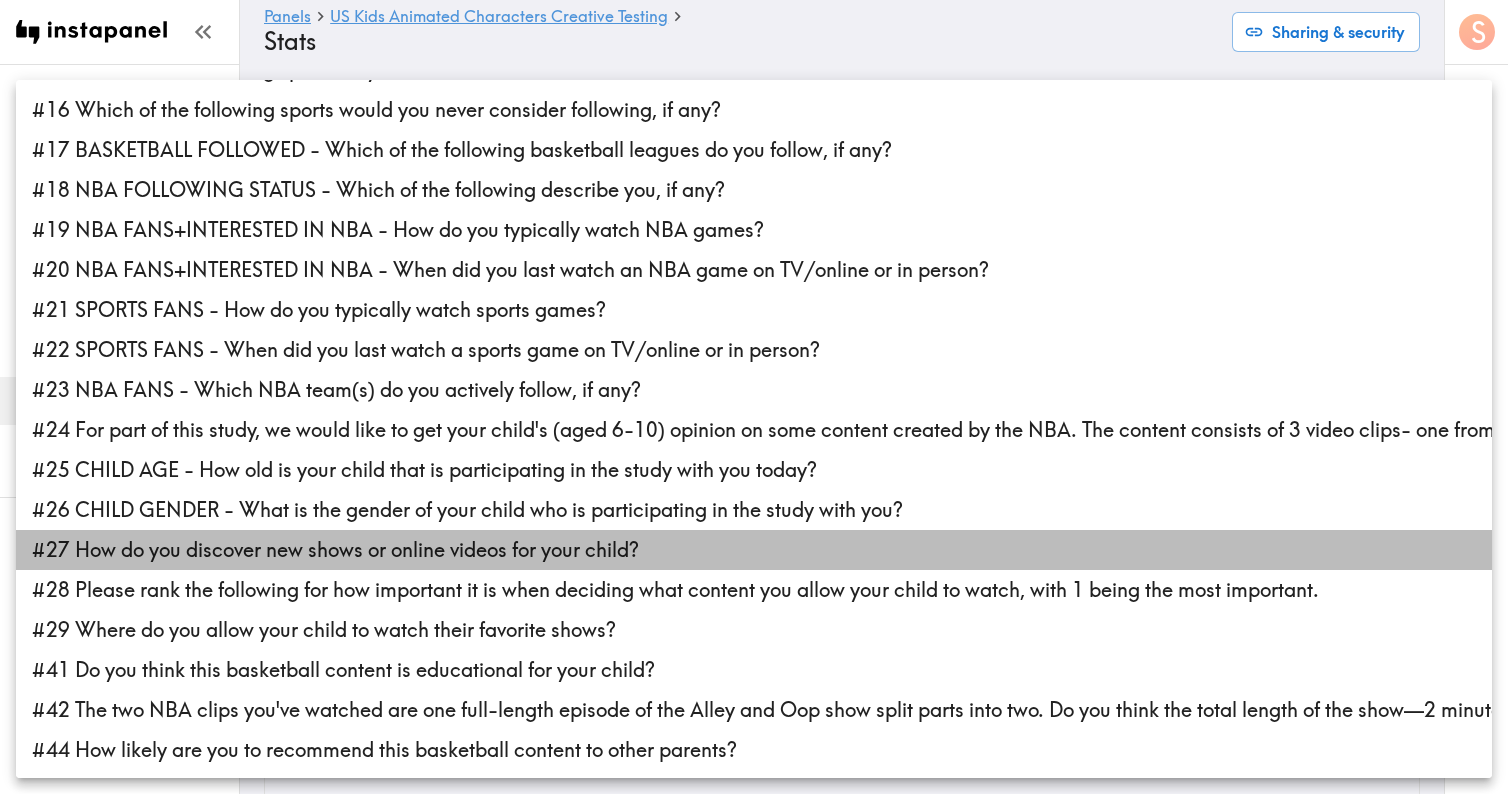 click on "#27 How do you discover new shows or online videos for your child?" at bounding box center (754, 550) 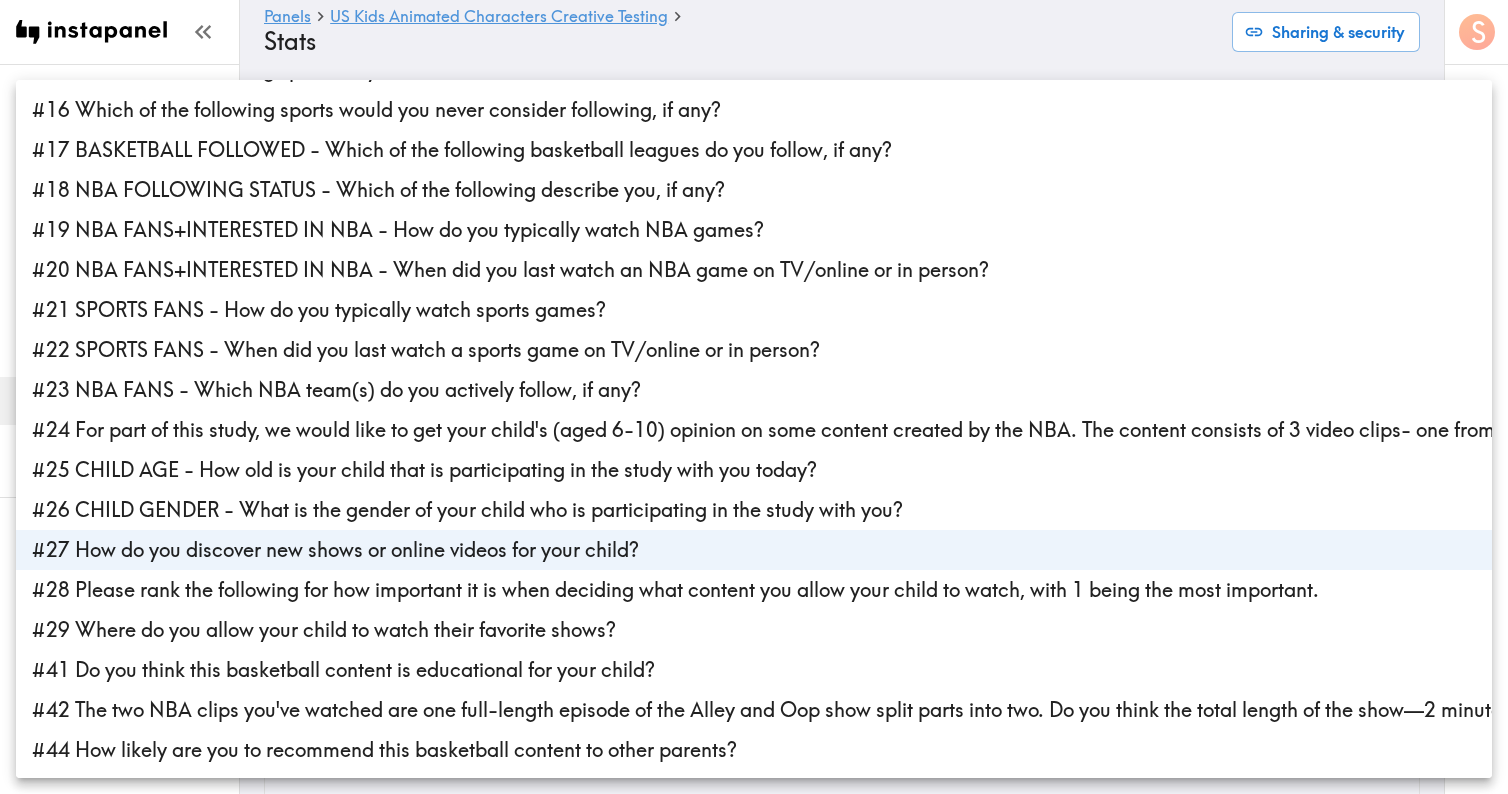 click on "#27 How do you discover new shows or online videos for your child?" at bounding box center (754, 550) 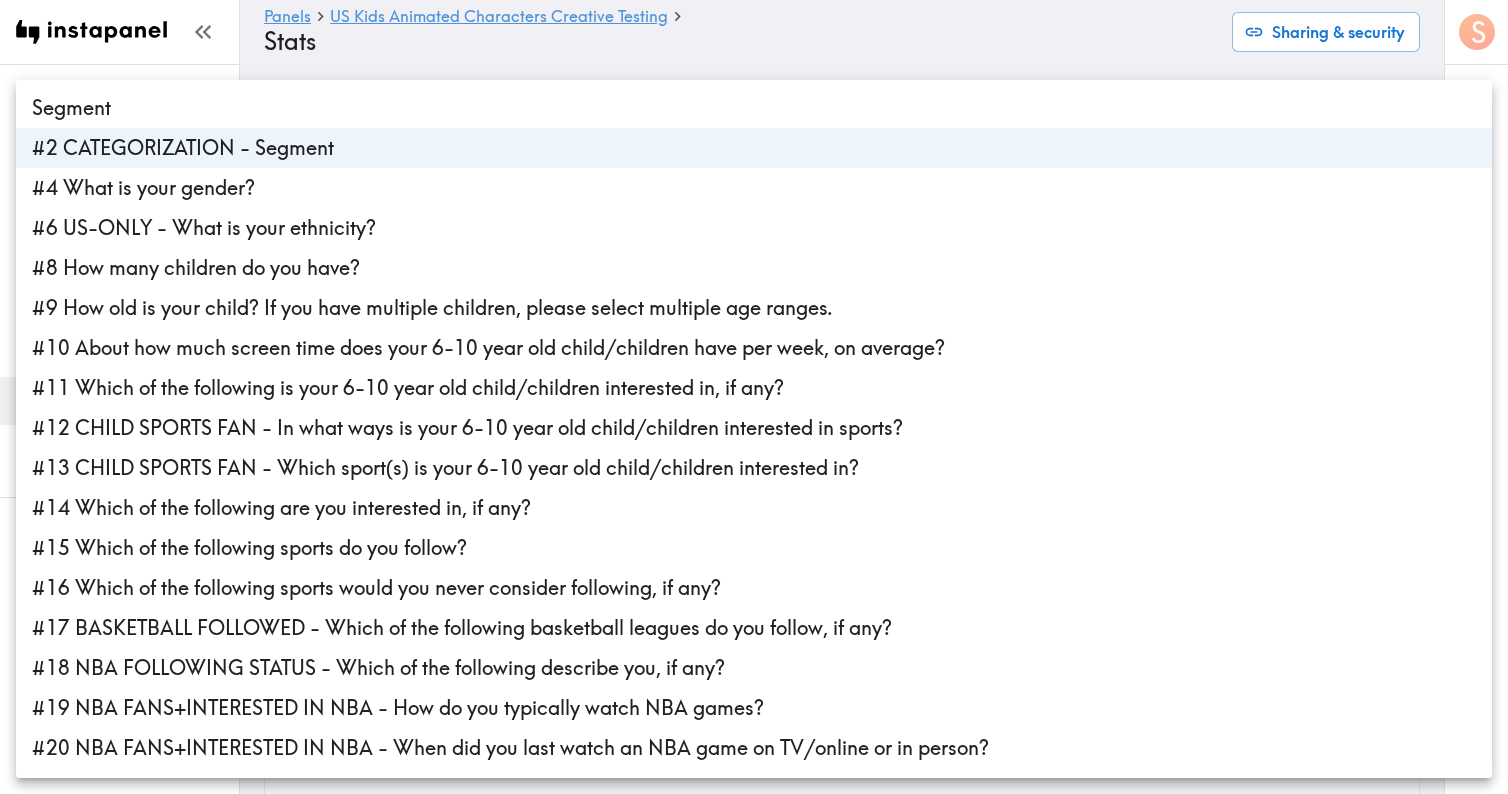 click at bounding box center (754, 397) 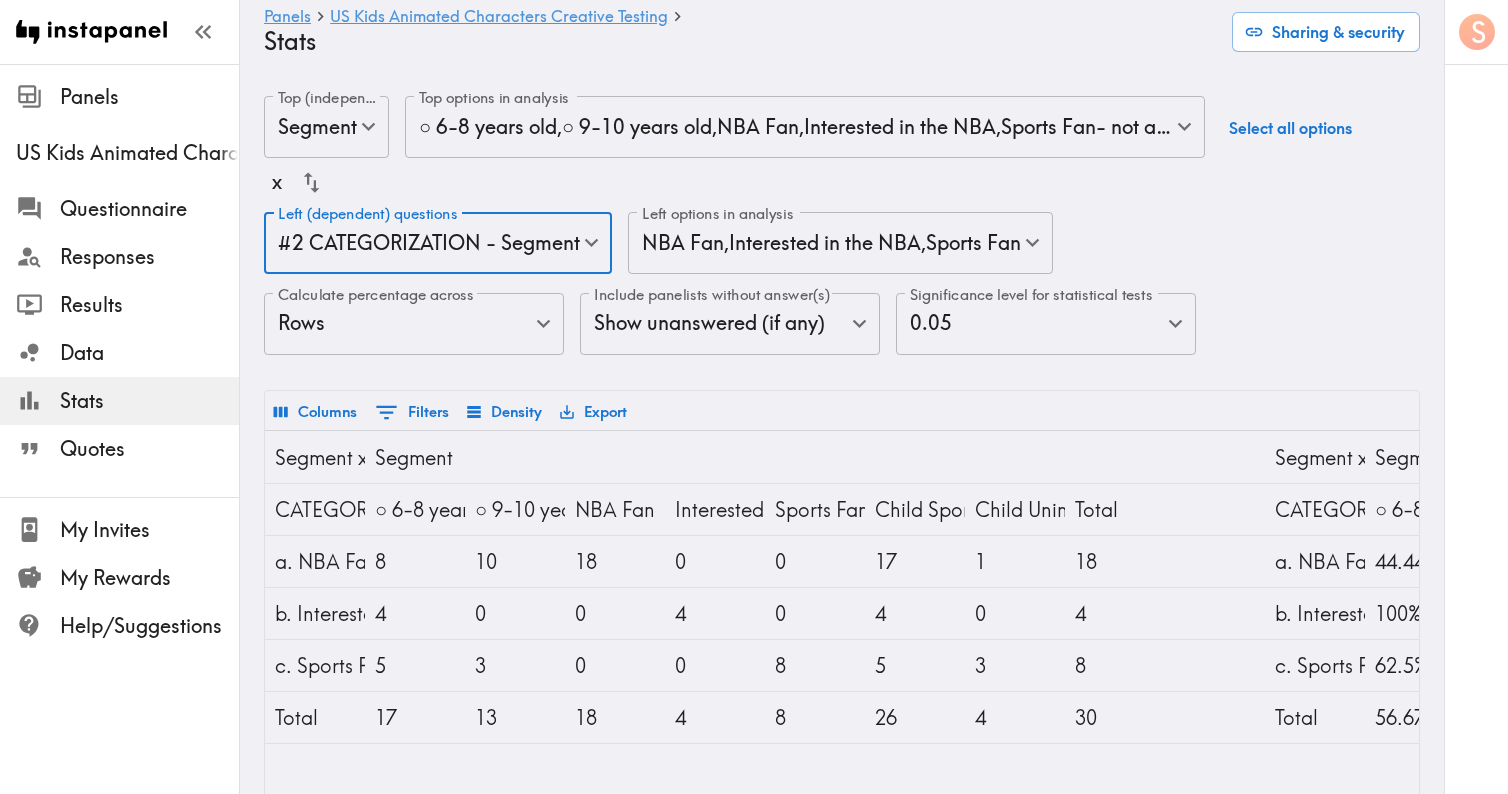 click on "Instapanel -  Panels  -  US Kids Animated Characters Creative Testing  -  Stats Panels US Kids Animated Characters Creative Testing Questionnaire Responses Results Data Stats Quotes My Invites My Rewards Help/Suggestions S Panels   US Kids Animated Characters Creative Testing   Stats Sharing & security Top (independent) questions Segment segmentId Top (independent) questions Top options in analysis ○ 6-8 years old ,  ○ 9-10 years old ,  NBA Fan ,  Interested in the NBA ,  Sports Fan- not a "Fan of the NBA" or "Interested in the NBA" per prior definitions ,  Child Sports Fan ,  Child Uninterested in Sports d5b959e4-43c2-47ae-b174-95c4c8a3fba4,63003792-8acb-45f9-b497-9ee9593d1fb7,95da5e7c-74ef-46eb-a595-576dfa597402,99b47630-ff79-4cb2-8b54-ad02f76aa367,d5fe6302-5409-40c6-b86c-a326c73acd7c,fcaf5bc4-5a79-46ab-8e1b-ce10cab426dd,3766f8e4-e413-4a30-9a3d-291dcd0b89ac Top options in analysis Select all options x Left (dependent) questions #2 CATEGORIZATION - Segment e0aa013e-8a65-4824-ad37-6074c4d784dc NBA Fan ," at bounding box center [754, 576] 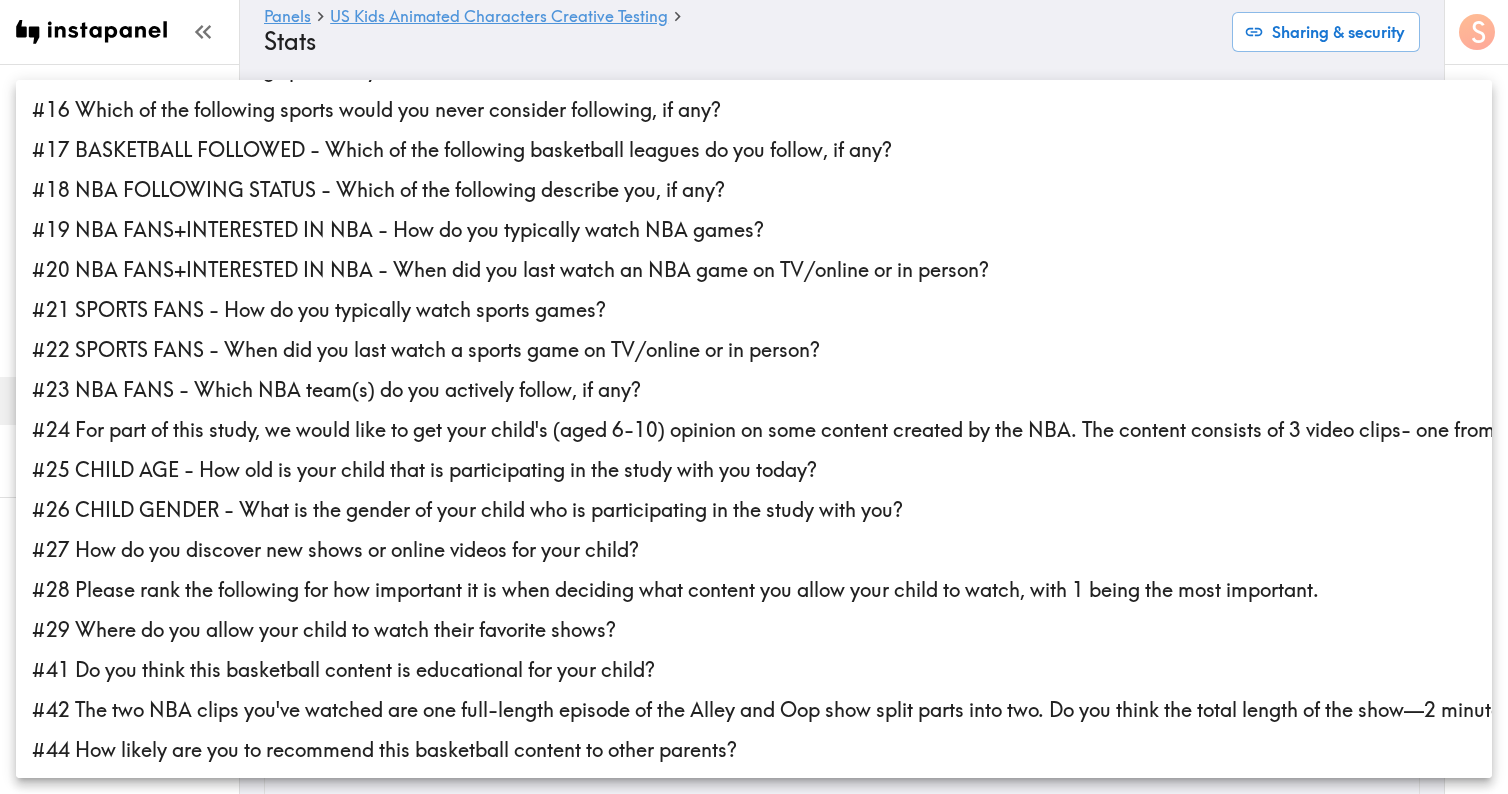 click on "#27 How do you discover new shows or online videos for your child?" at bounding box center (754, 550) 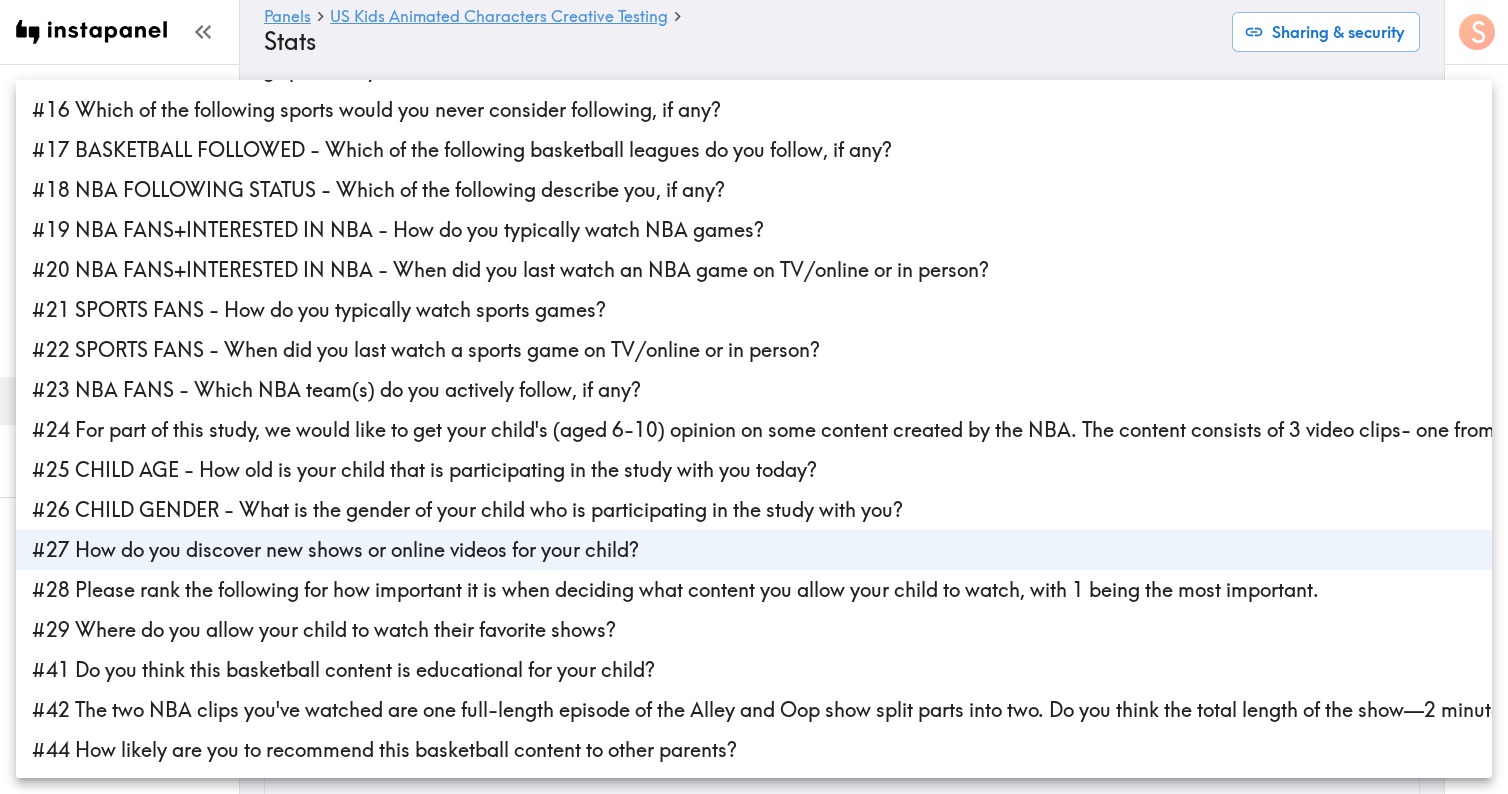 click on "#27 How do you discover new shows or online videos for your child?" at bounding box center (754, 550) 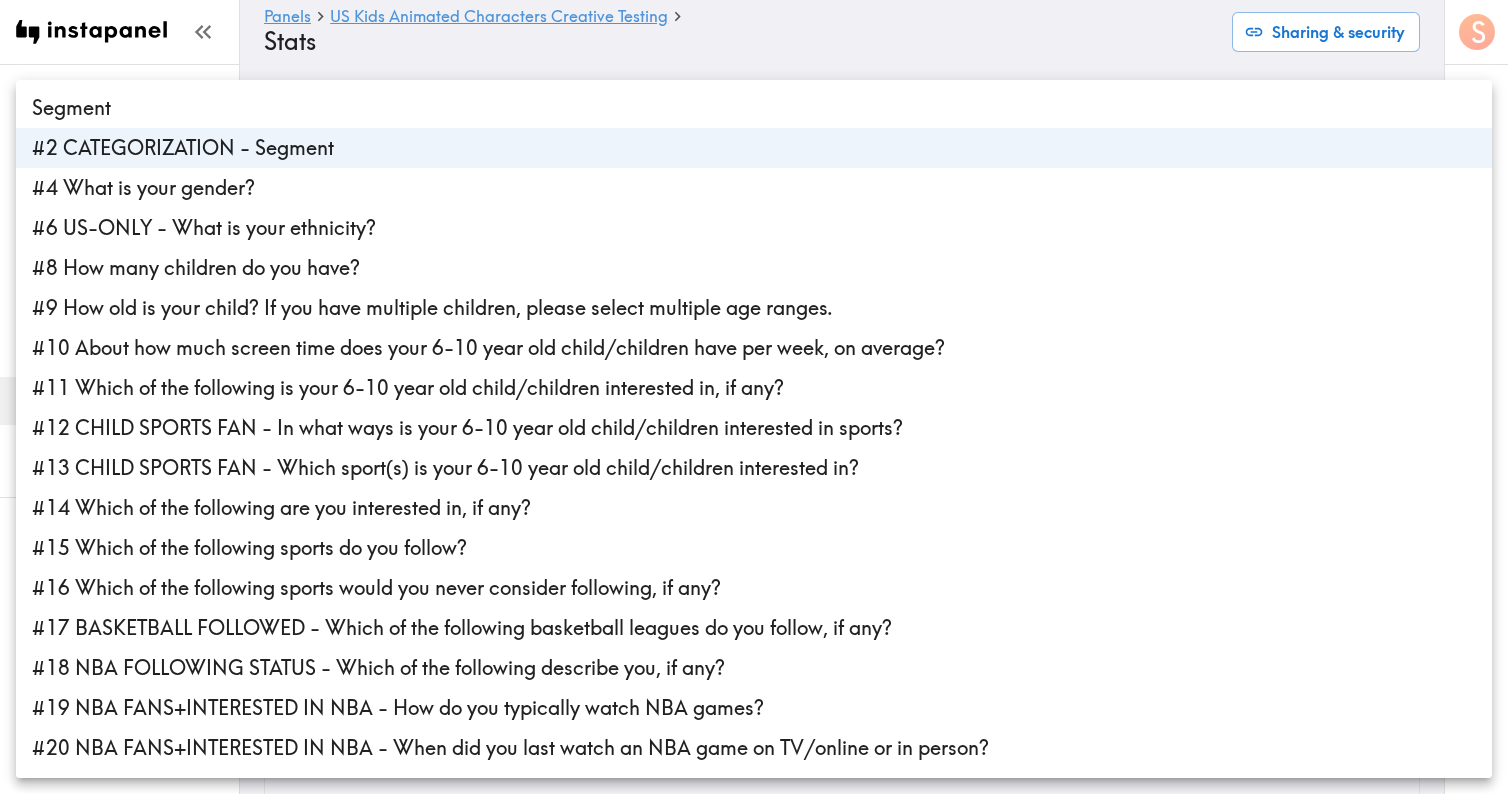 click at bounding box center [754, 397] 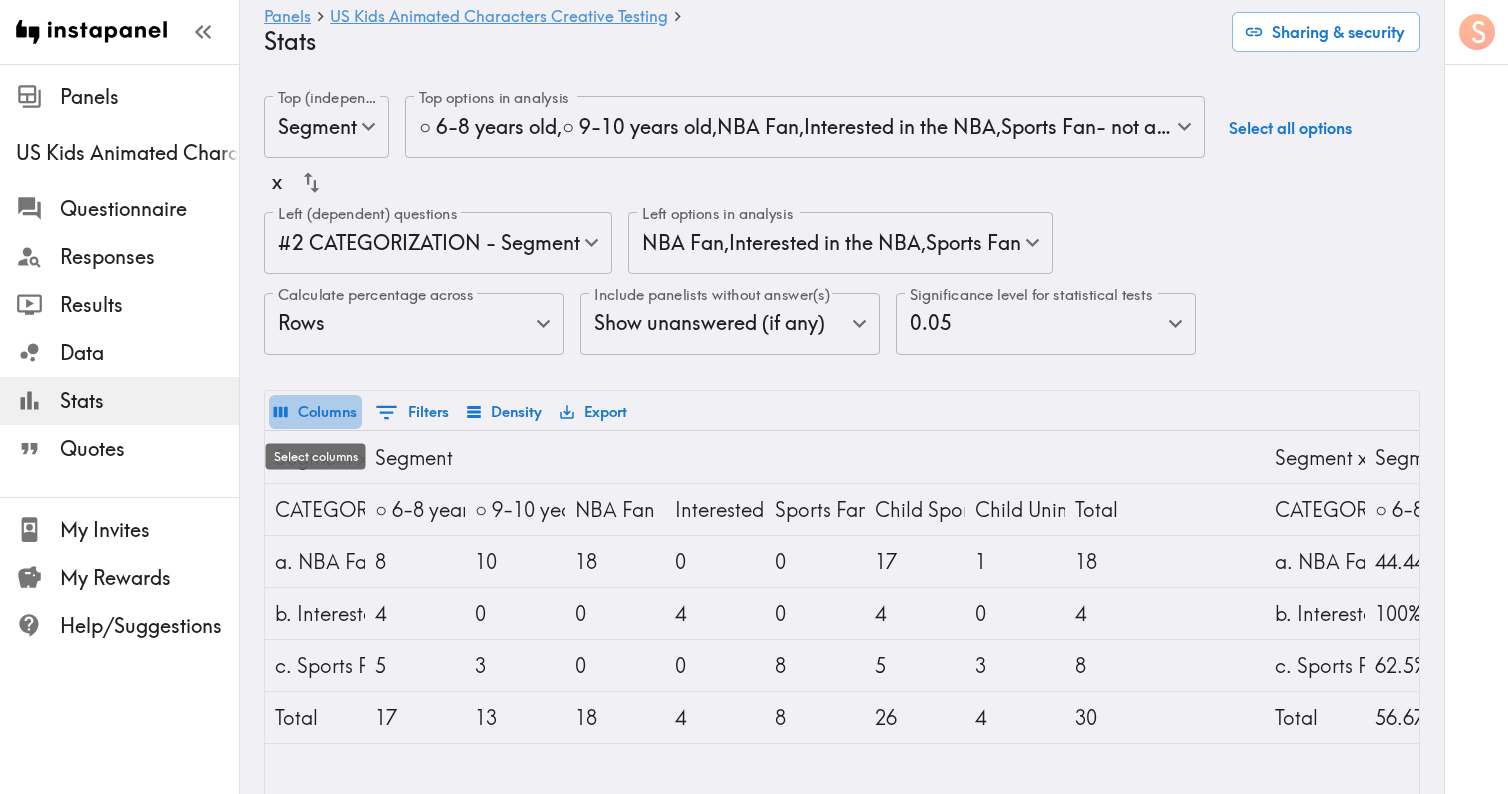 click on "Columns" at bounding box center (315, 412) 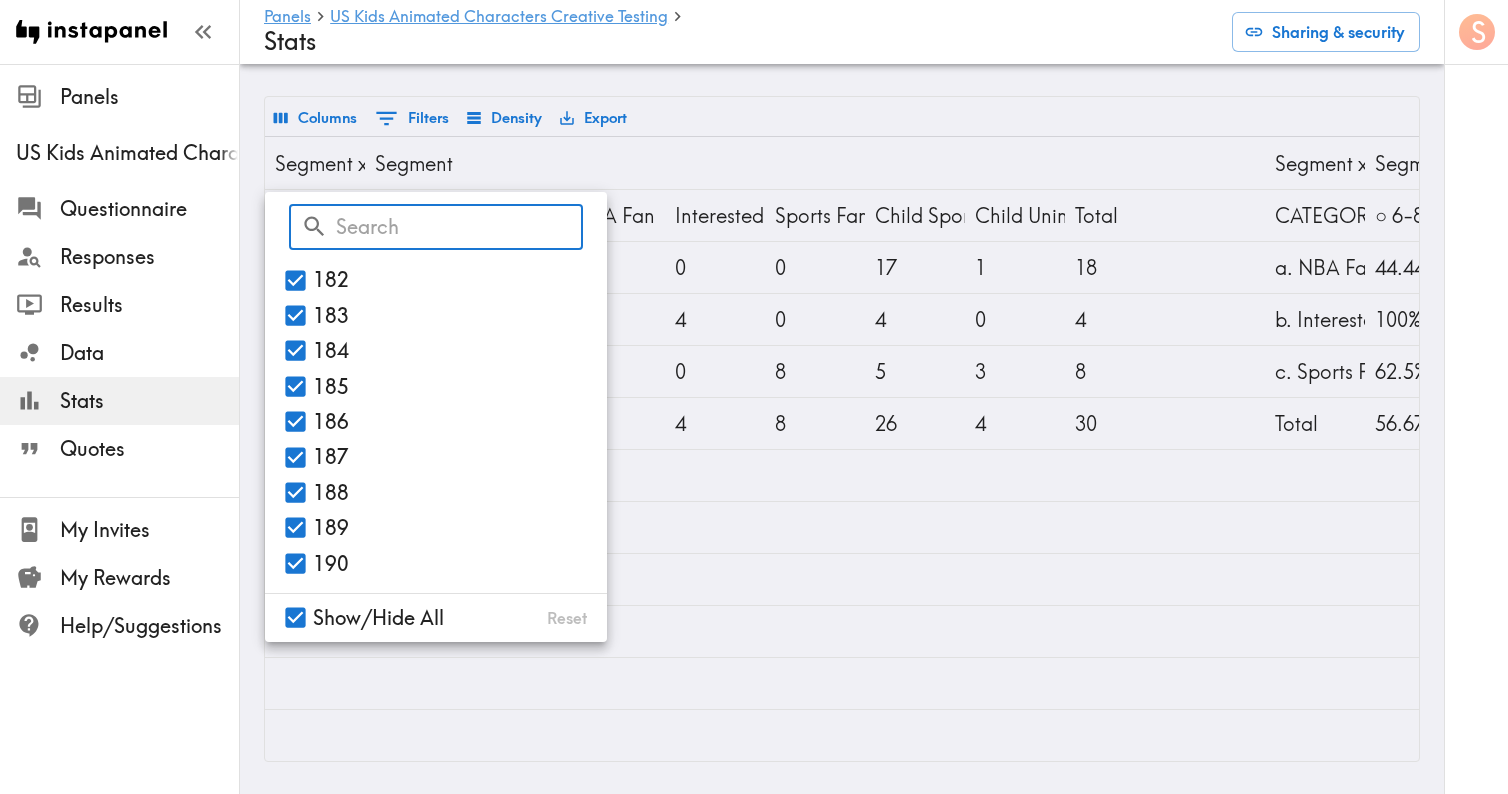 click on "Show/Hide All" at bounding box center [378, 618] 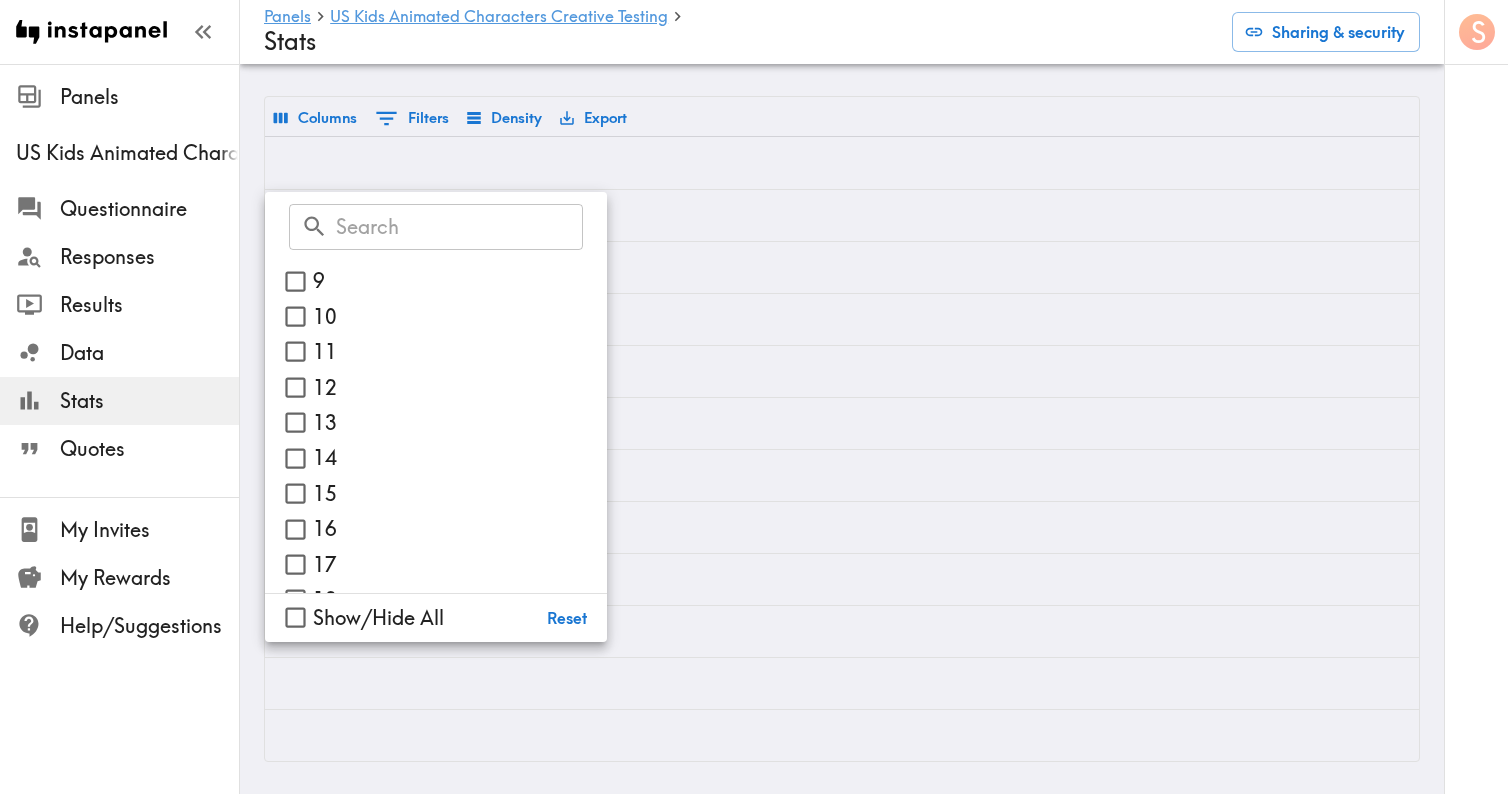 click on "0 1 2 3 4 5 6 7 8 9 10 11 12 13 14 15 16 17 18 19 20 21 22 23 24 25 26 27 28 29 30 31 32 33 34 35 36 37 38 39 40 41 42 43 44 45 46 47 48 49 50 51 52 53 54 55 56 57 58 59 60 61 62 63 64 65 66 67 68 69 70 71 72 73 74 75 76 77 78 79 80 81 82 83 84 85 86 87 88 89 90 91 92 93 94 95 96 97 98 99 100 101 102 103 104 105 106 107 108 109 110 111 112 113 114 115 116 117 118 119 120 121 122 123 124 125 126 127 128 129 130 131 132 133 134 135 136 137 138 139 140 141 142 143 144 145 146 147 148 149 150 151 152 153 154 155 156 157 158 159 160 161 162 163 164 165 166 167 168 169 170 171 172 173 174 175 176 177 178 179 180 181 182 183 184 185 186 187 188 189 190" at bounding box center (436, 427) 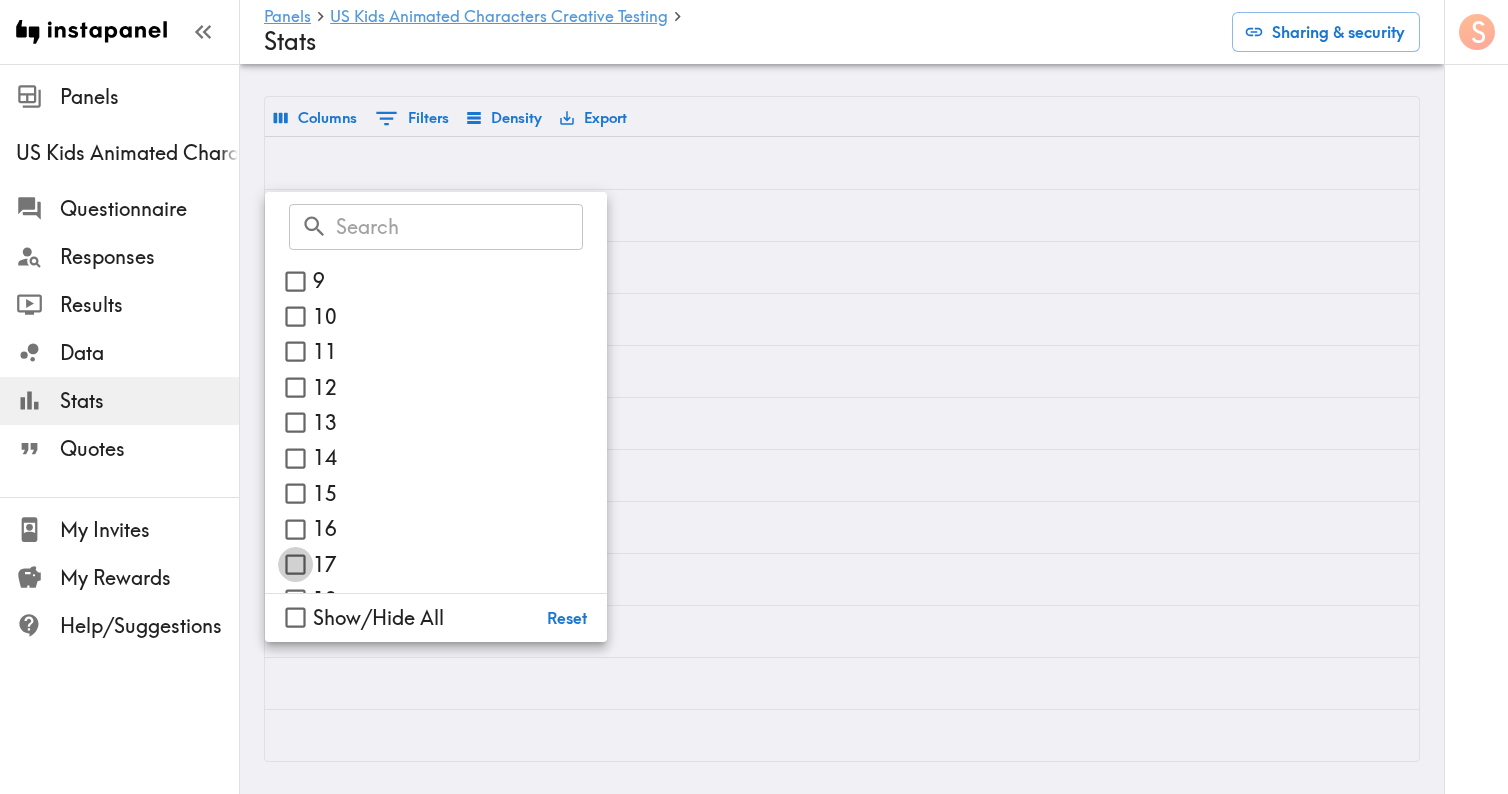 click on "17" at bounding box center (295, 564) 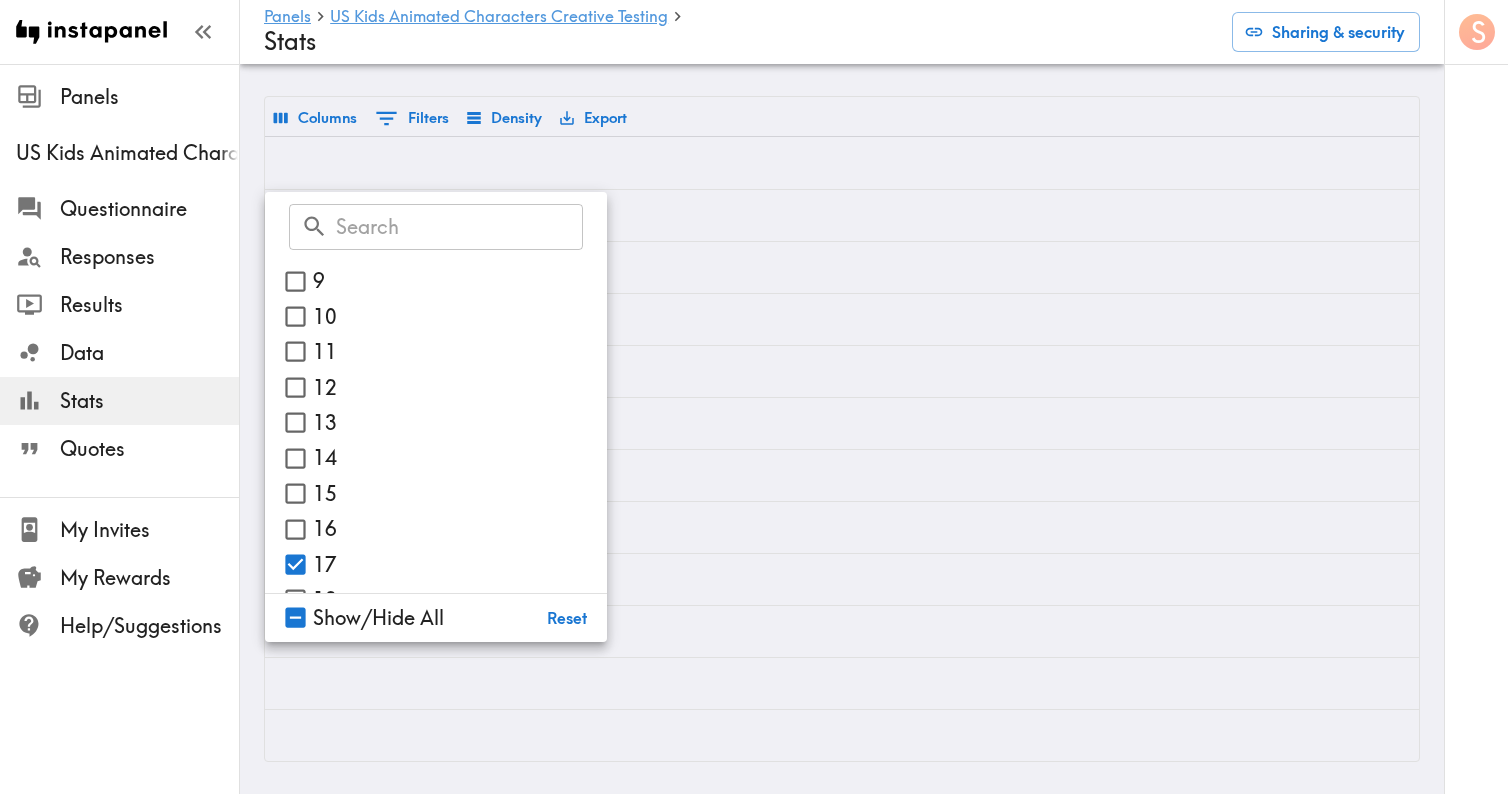 click on "Reset" at bounding box center (567, 618) 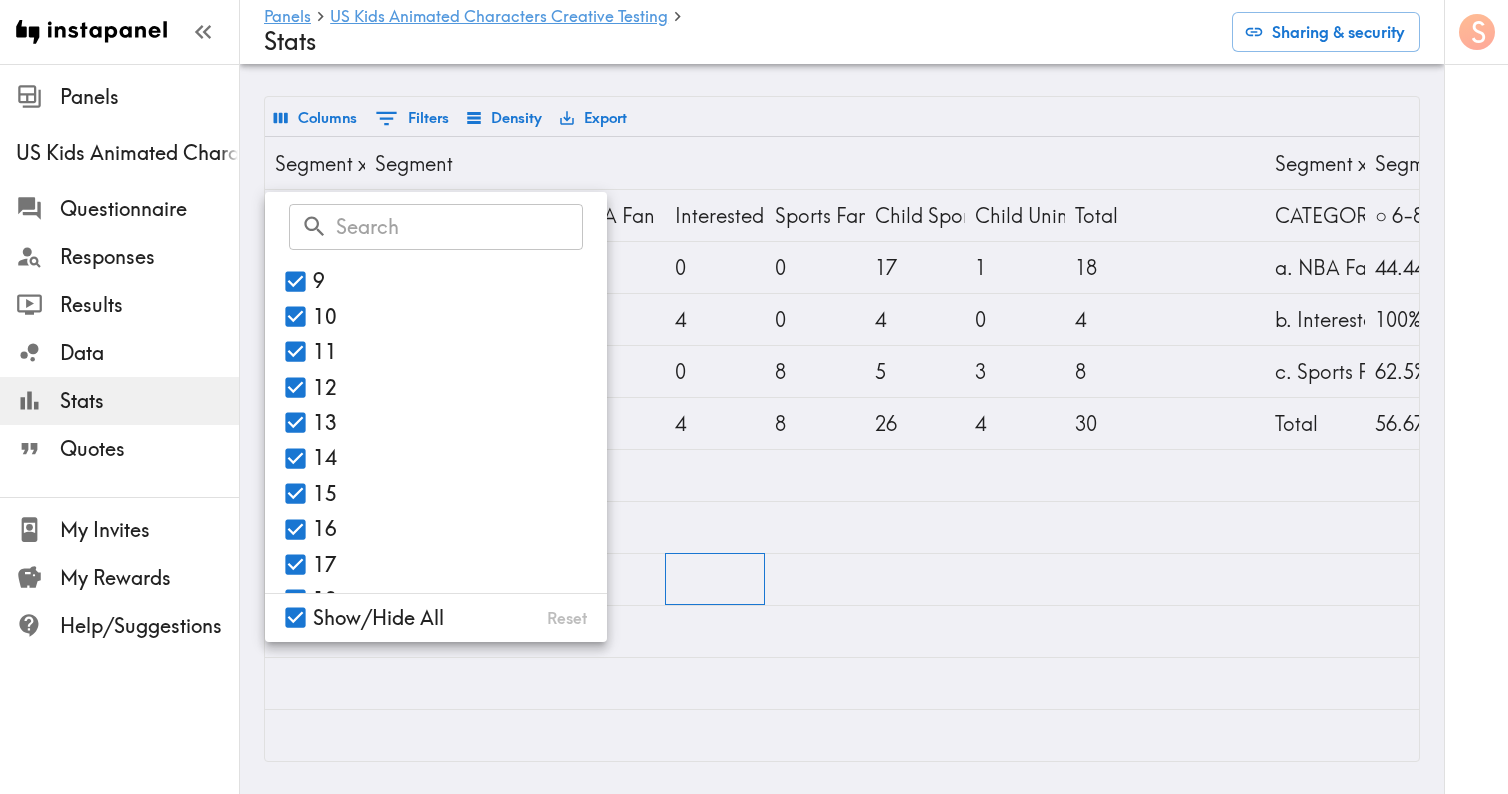 click at bounding box center (715, 579) 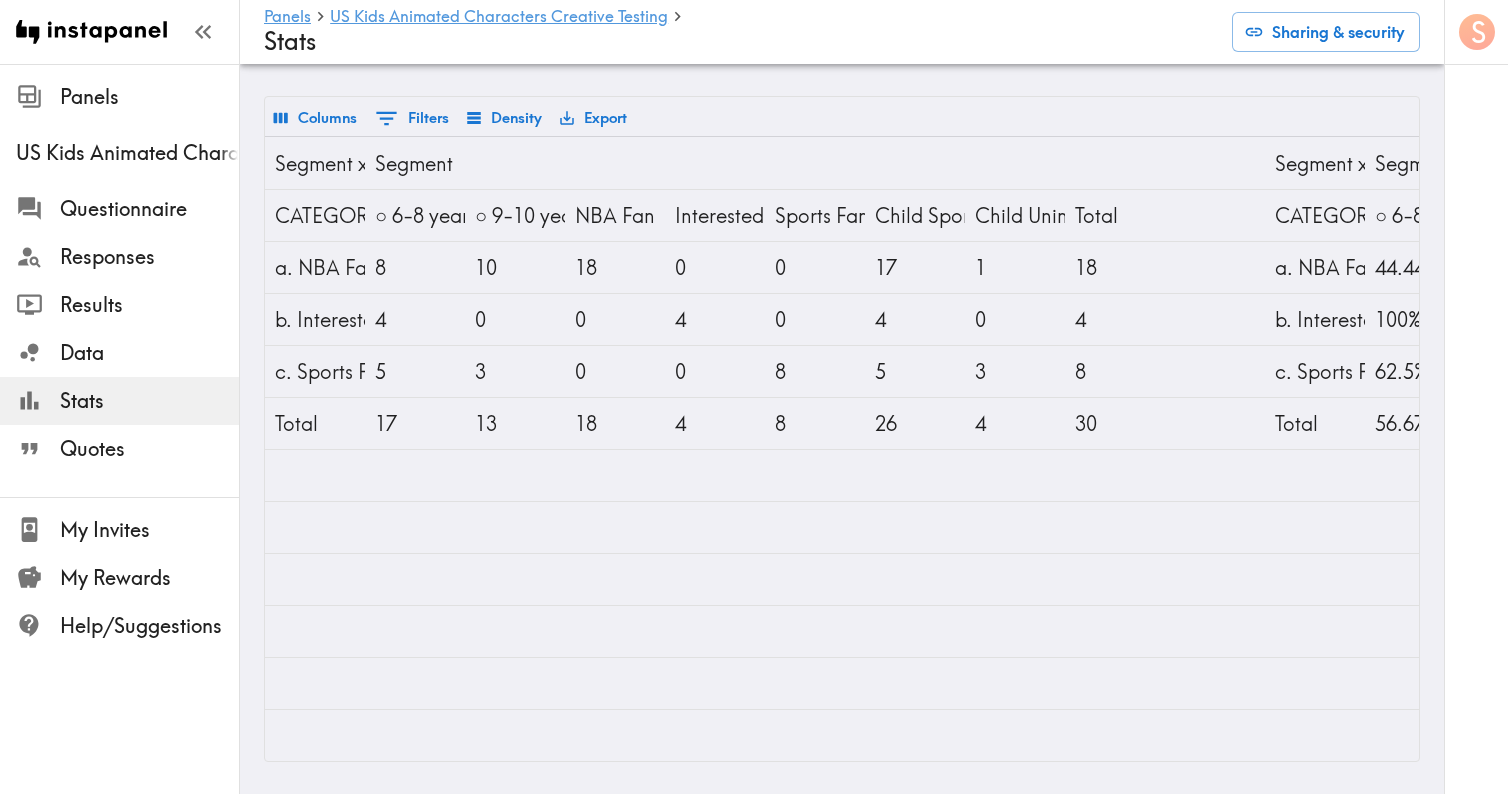 scroll, scrollTop: 0, scrollLeft: 221, axis: horizontal 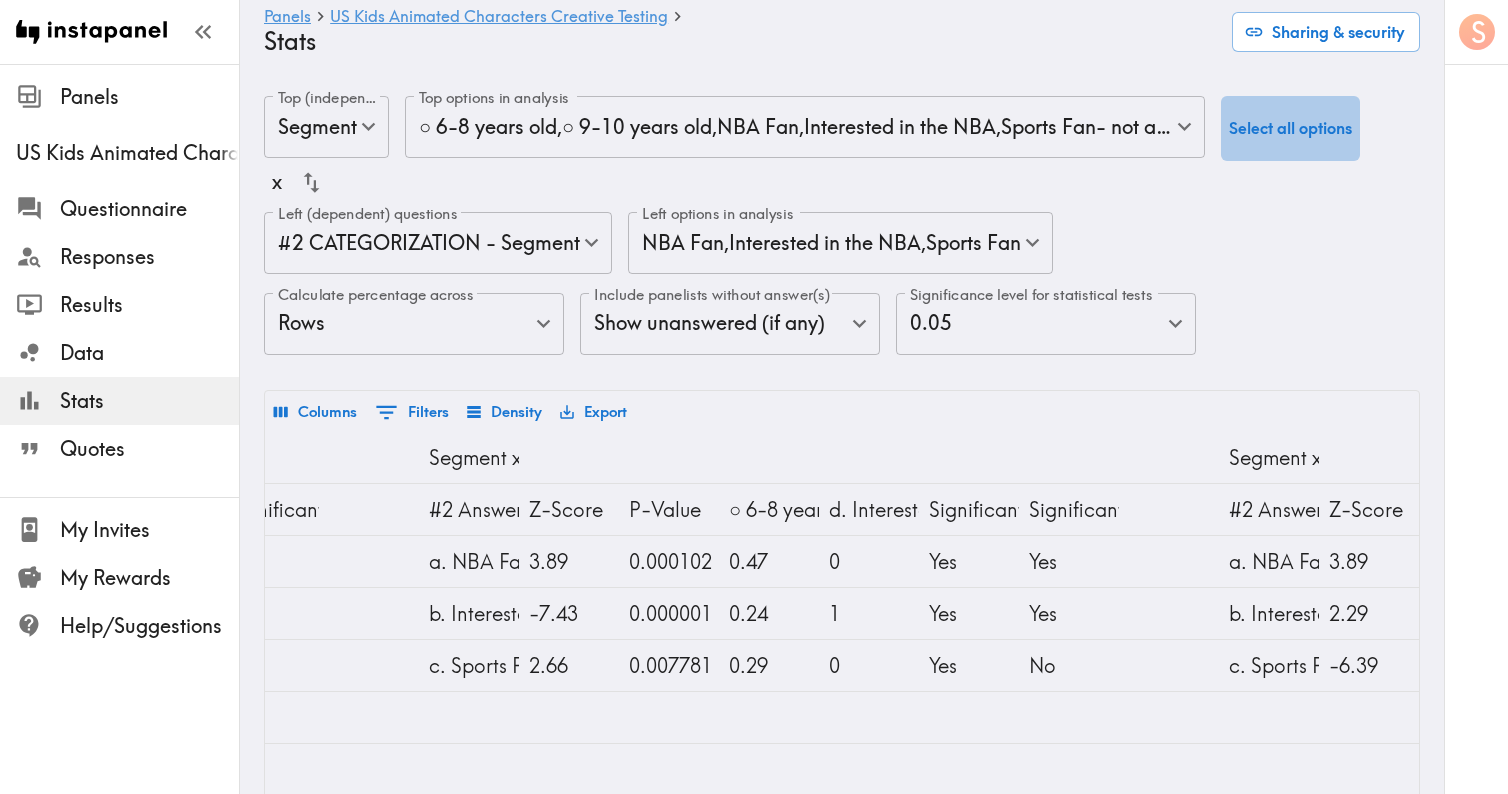drag, startPoint x: 1270, startPoint y: 136, endPoint x: 1247, endPoint y: 166, distance: 37.802116 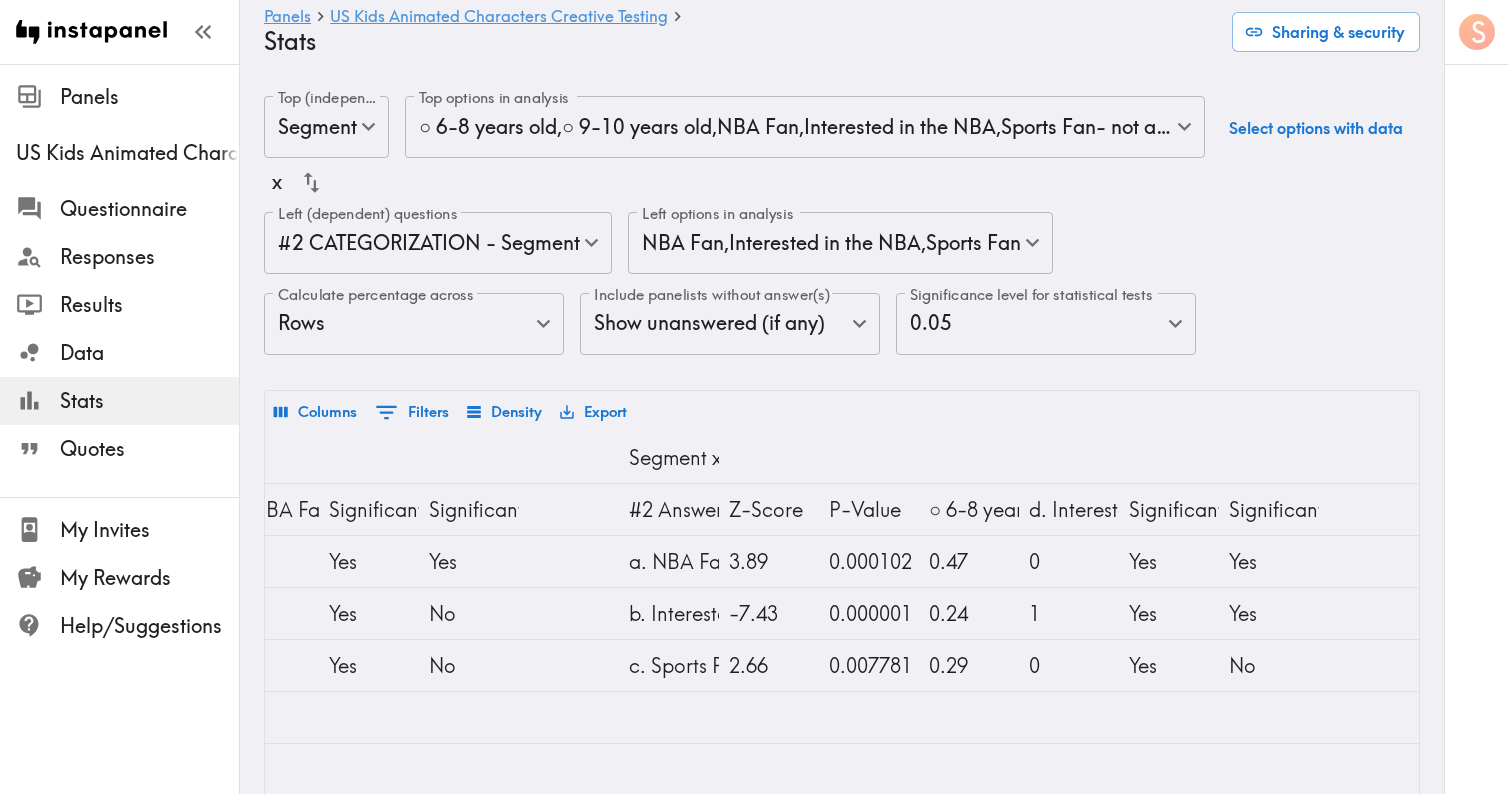 scroll, scrollTop: 1, scrollLeft: 0, axis: vertical 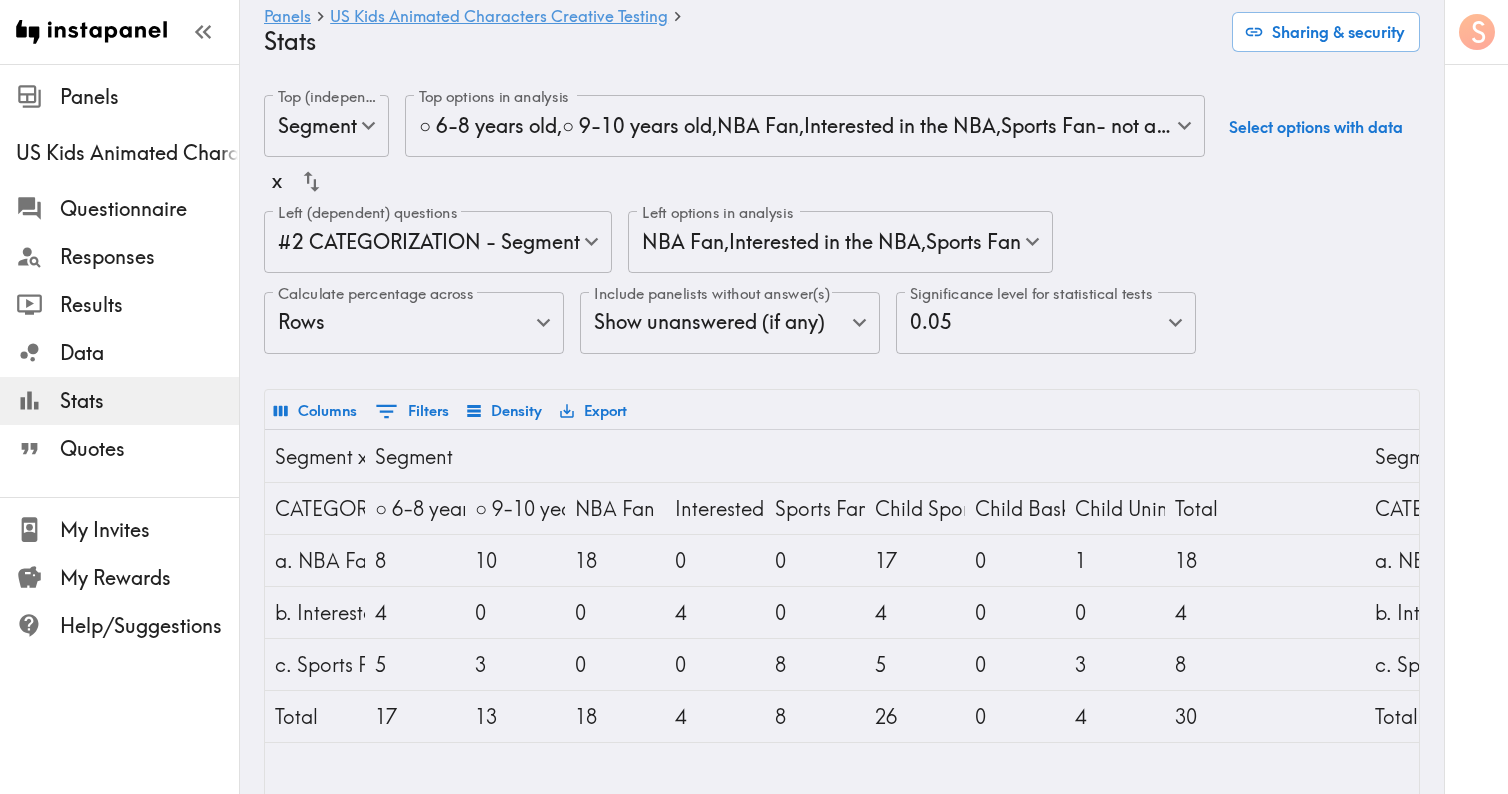click on "Density" at bounding box center [504, 411] 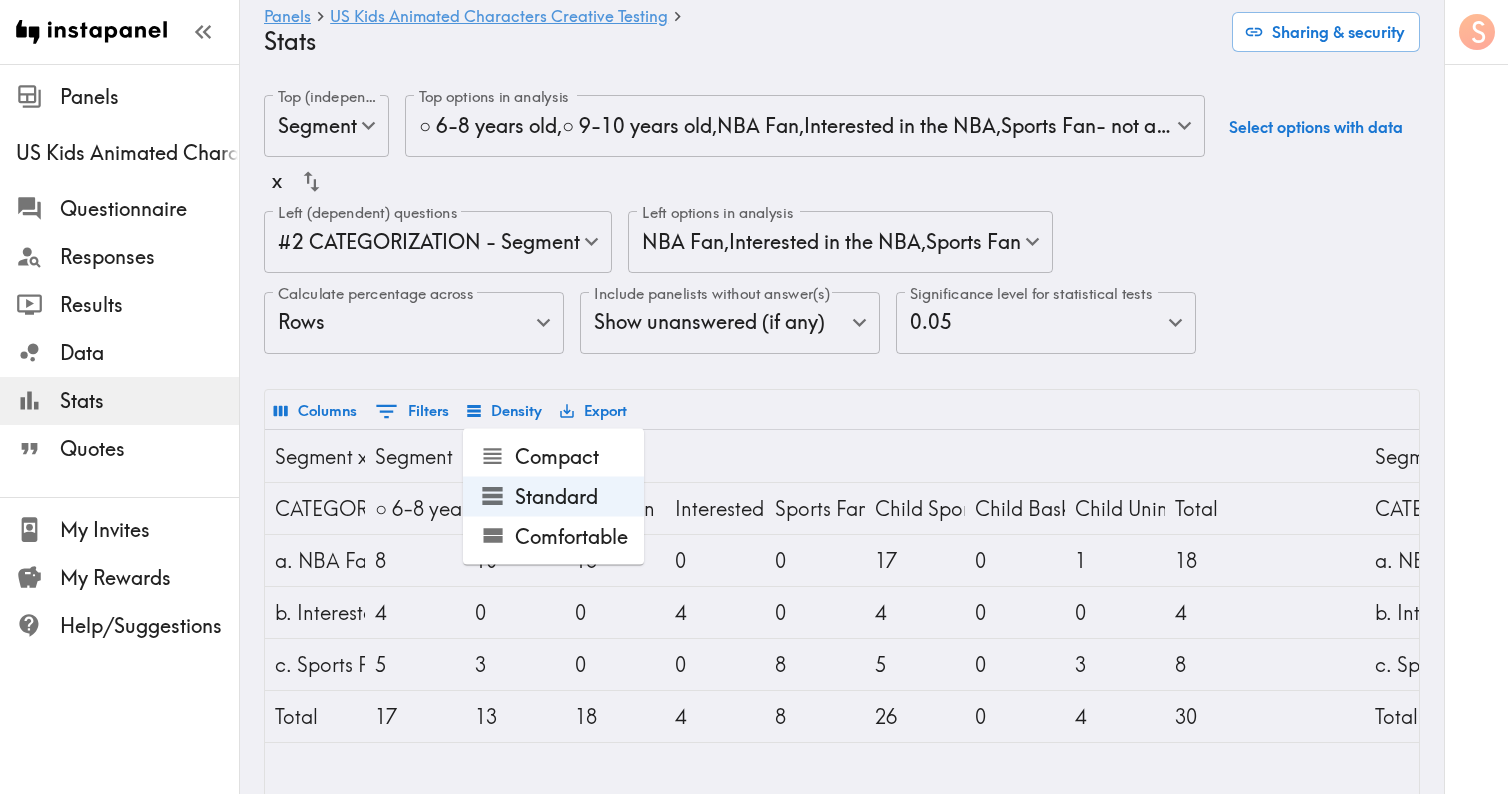 click on "0 Filters" at bounding box center (412, 411) 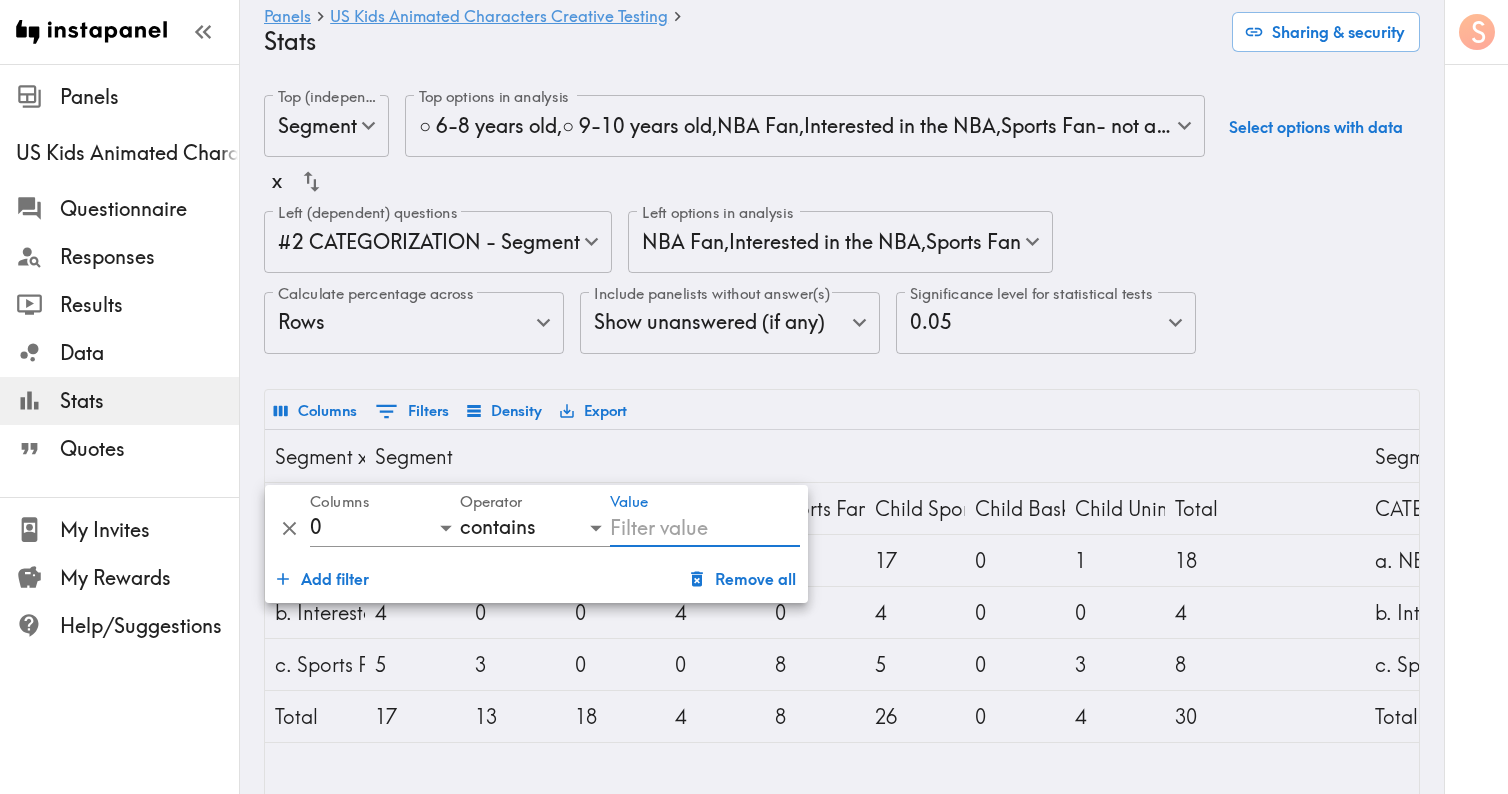 click on "Columns" at bounding box center (315, 411) 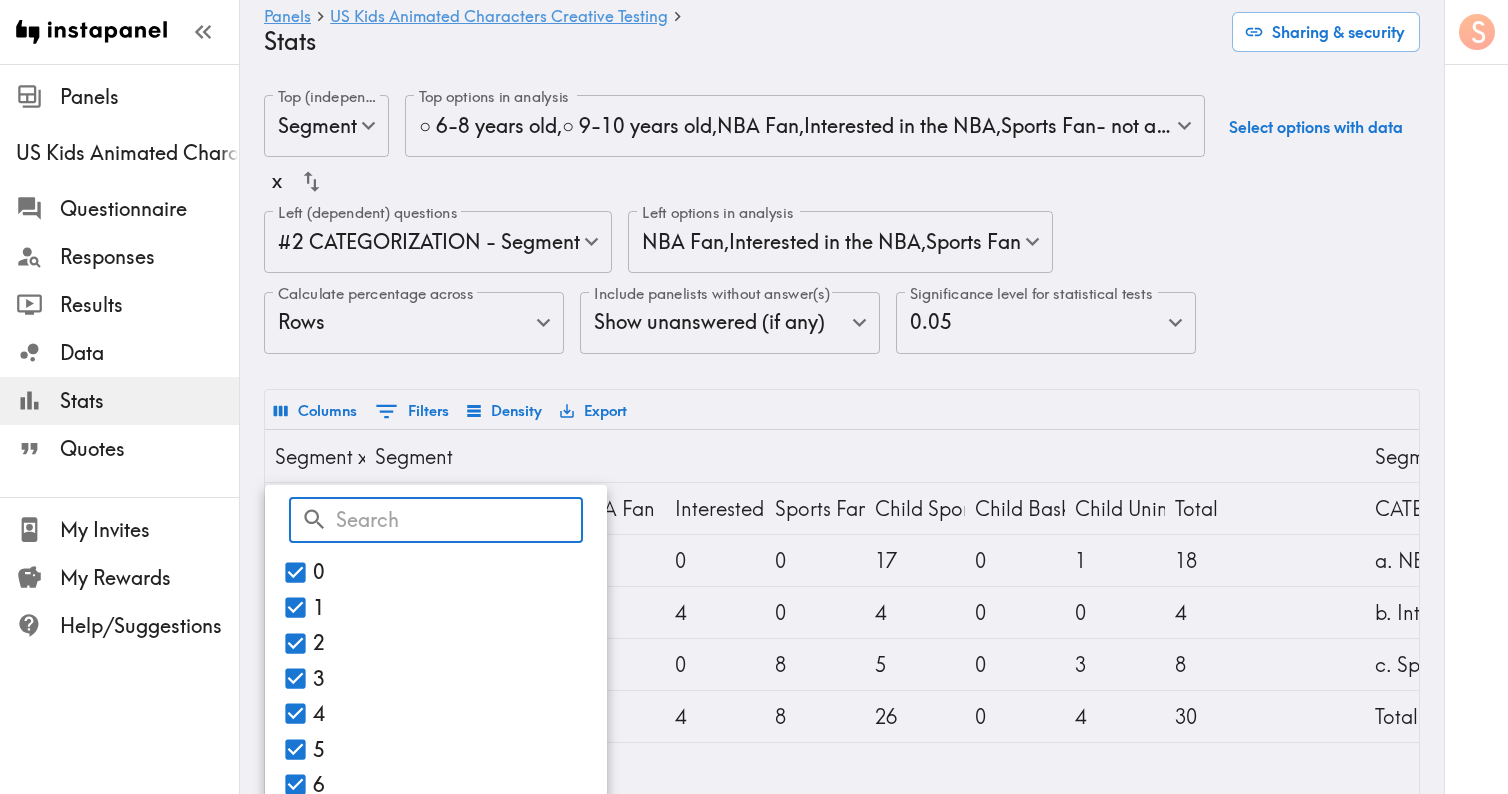 click on "Top (independent) questions Segment segmentId Top (independent) questions Top options in analysis ○ 6-8 years old ,  ○ 9-10 years old ,  NBA Fan ,  Interested in the NBA ,  Sports Fan- not a "Fan of the NBA" or "Interested in the NBA" per prior definitions ,  Child Sports Fan ,  Child Basketball Fan ,  Child Uninterested in Sports d5b959e4-43c2-47ae-b174-95c4c8a3fba4,63003792-8acb-45f9-b497-9ee9593d1fb7,95da5e7c-74ef-46eb-a595-576dfa597402,99b47630-ff79-4cb2-8b54-ad02f76aa367,d5fe6302-5409-40c6-b86c-a326c73acd7c,fcaf5bc4-5a79-46ab-8e1b-ce10cab426dd,5d6f674b-5344-4972-9af8-8c2835092327,3766f8e4-e413-4a30-9a3d-291dcd0b89ac Top options in analysis Select options with data x Left (dependent) questions #2 CATEGORIZATION - Segment e0aa013e-8a65-4824-ad37-6074c4d784dc Left (dependent) questions Left options in analysis NBA Fan ,  Interested in the NBA ,  Sports Fan c2cf1017-40dc-4391-8620-c90bfcfa1b6d,bbe713dc-e388-4f04-aeac-fc9b6c6fa3dd,63da1008-d444-4a67-ab8c-f959f79ce637 Left options in analysis Rows Rows" at bounding box center [842, 242] 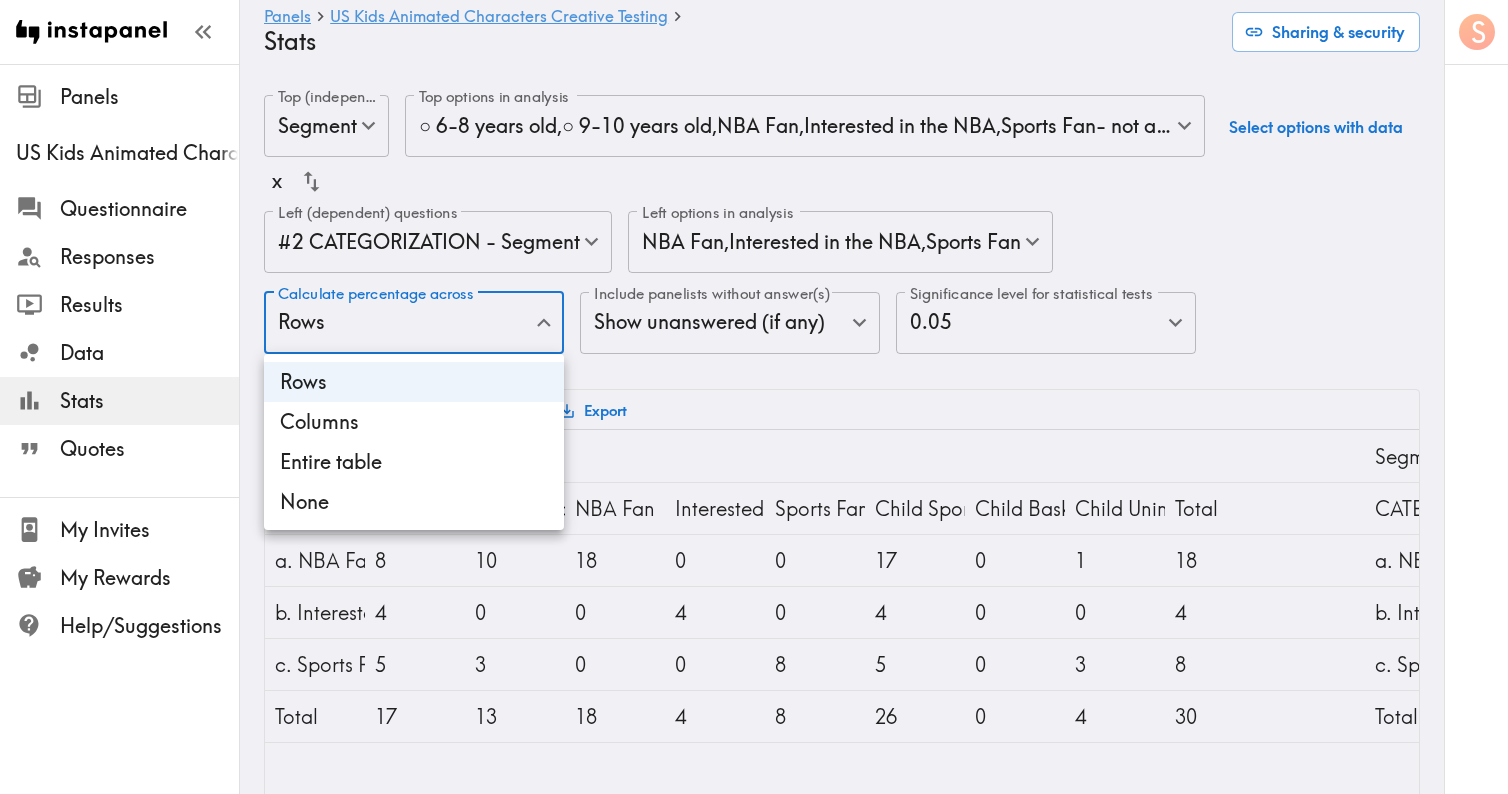 click on "Instapanel -  Panels  -  US Kids Animated Characters Creative Testing  -  Stats Panels US Kids Animated Characters Creative Testing Questionnaire Responses Results Data Stats Quotes My Invites My Rewards Help/Suggestions S Panels   US Kids Animated Characters Creative Testing   Stats Sharing & security Top (independent) questions Segment segmentId Top (independent) questions Top options in analysis ○ 6-8 years old ,  ○ 9-10 years old ,  NBA Fan ,  Interested in the NBA ,  Sports Fan- not a "Fan of the NBA" or "Interested in the NBA" per prior definitions ,  Child Sports Fan ,  Child Basketball Fan ,  Child Uninterested in Sports d5b959e4-43c2-47ae-b174-95c4c8a3fba4,63003792-8acb-45f9-b497-9ee9593d1fb7,95da5e7c-74ef-46eb-a595-576dfa597402,99b47630-ff79-4cb2-8b54-ad02f76aa367,d5fe6302-5409-40c6-b86c-a326c73acd7c,fcaf5bc4-5a79-46ab-8e1b-ce10cab426dd,5d6f674b-5344-4972-9af8-8c2835092327,3766f8e4-e413-4a30-9a3d-291dcd0b89ac Top options in analysis Select options with data x Left (dependent) questions NBA Fan 0" at bounding box center (754, 575) 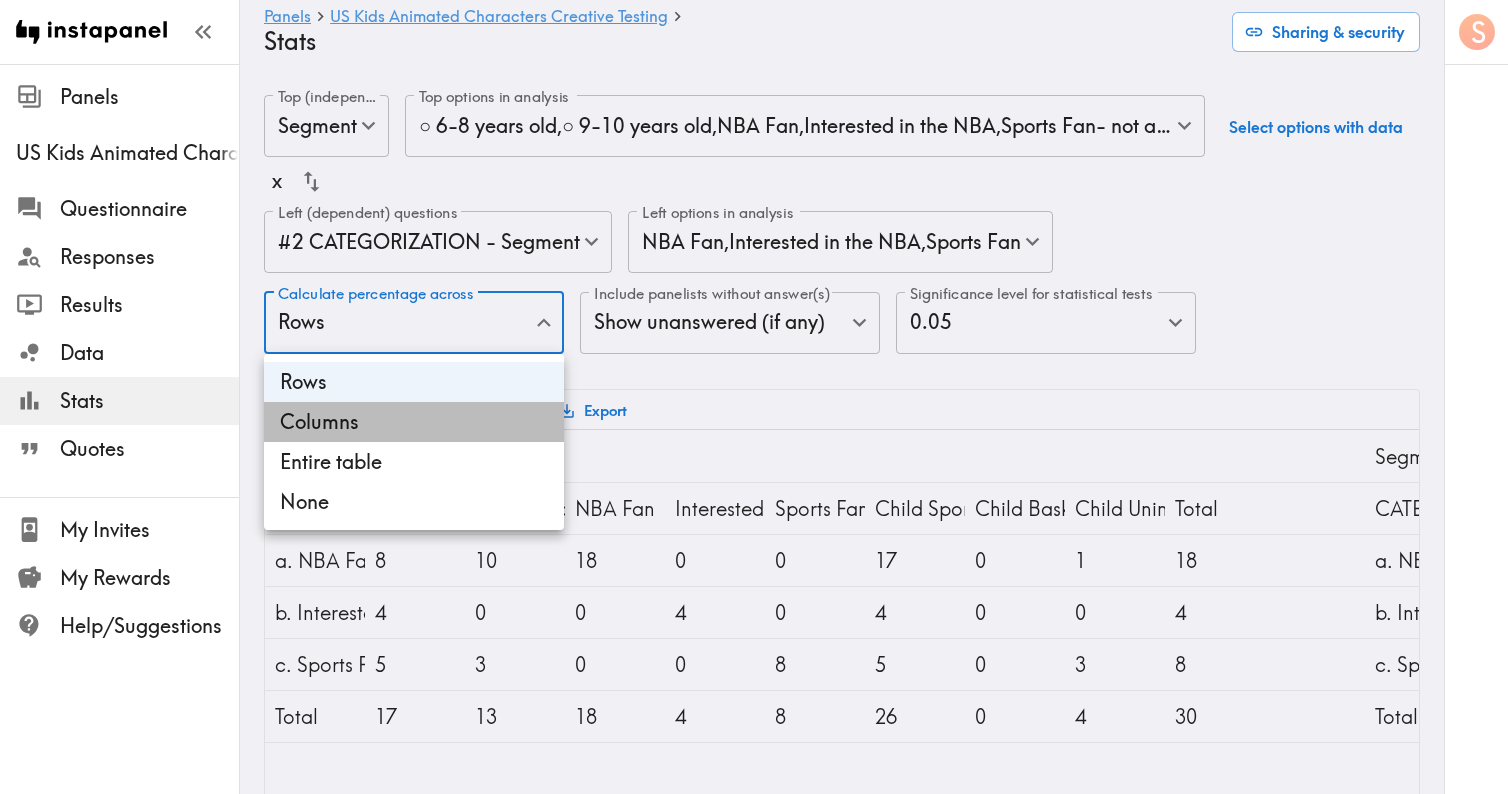 click on "Columns" at bounding box center [414, 422] 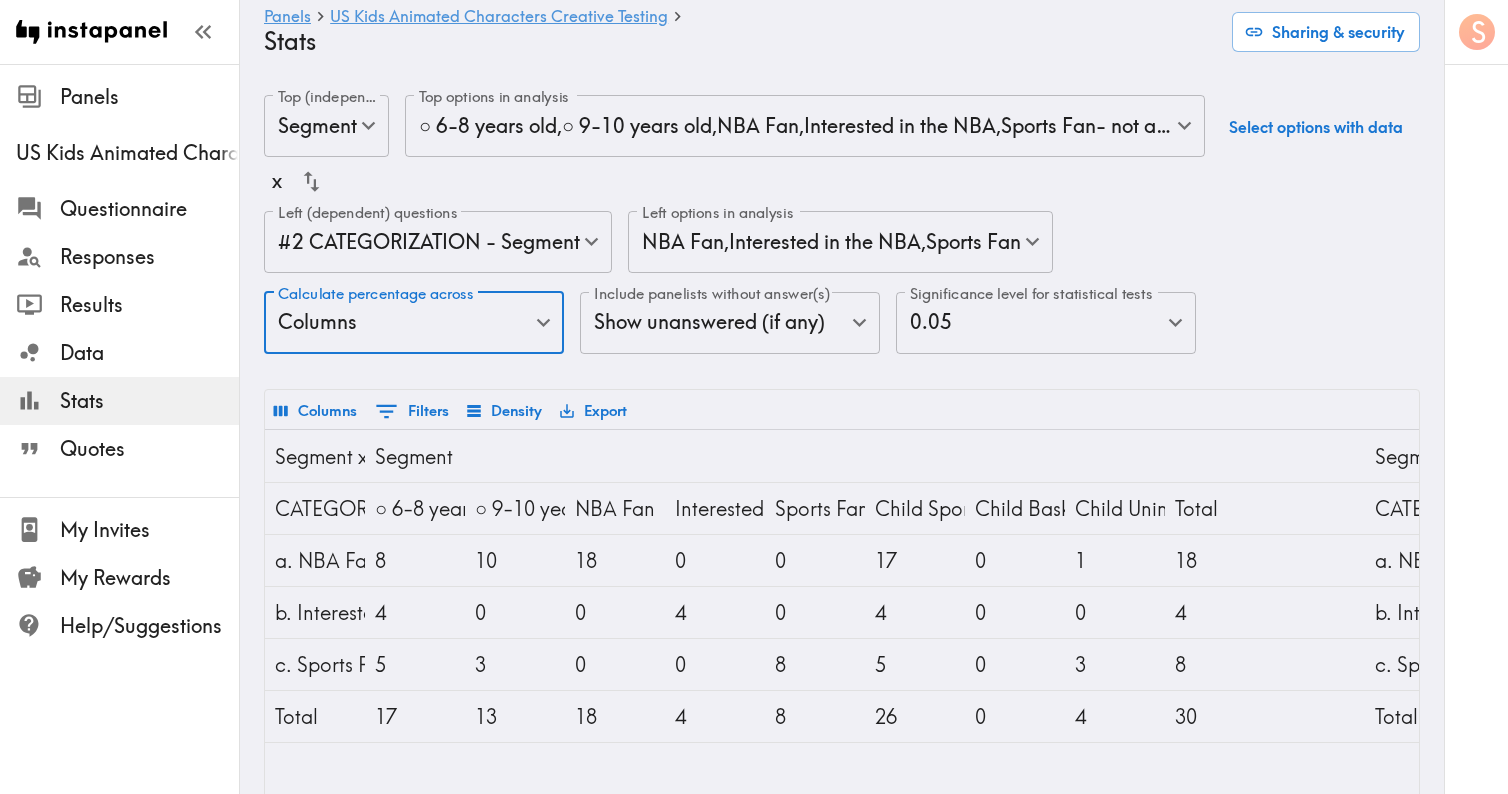 click on "Instapanel -  Panels  -  US Kids Animated Characters Creative Testing  -  Stats Panels US Kids Animated Characters Creative Testing Questionnaire Responses Results Data Stats Quotes My Invites My Rewards Help/Suggestions S Panels   US Kids Animated Characters Creative Testing   Stats Sharing & security Top (independent) questions Segment segmentId Top (independent) questions Top options in analysis ○ 6-8 years old ,  ○ 9-10 years old ,  NBA Fan ,  Interested in the NBA ,  Sports Fan- not a "Fan of the NBA" or "Interested in the NBA" per prior definitions ,  Child Sports Fan ,  Child Basketball Fan ,  Child Uninterested in Sports d5b959e4-43c2-47ae-b174-95c4c8a3fba4,63003792-8acb-45f9-b497-9ee9593d1fb7,95da5e7c-74ef-46eb-a595-576dfa597402,99b47630-ff79-4cb2-8b54-ad02f76aa367,d5fe6302-5409-40c6-b86c-a326c73acd7c,fcaf5bc4-5a79-46ab-8e1b-ce10cab426dd,5d6f674b-5344-4972-9af8-8c2835092327,3766f8e4-e413-4a30-9a3d-291dcd0b89ac Top options in analysis Select options with data x Left (dependent) questions NBA Fan 8" at bounding box center (754, 575) 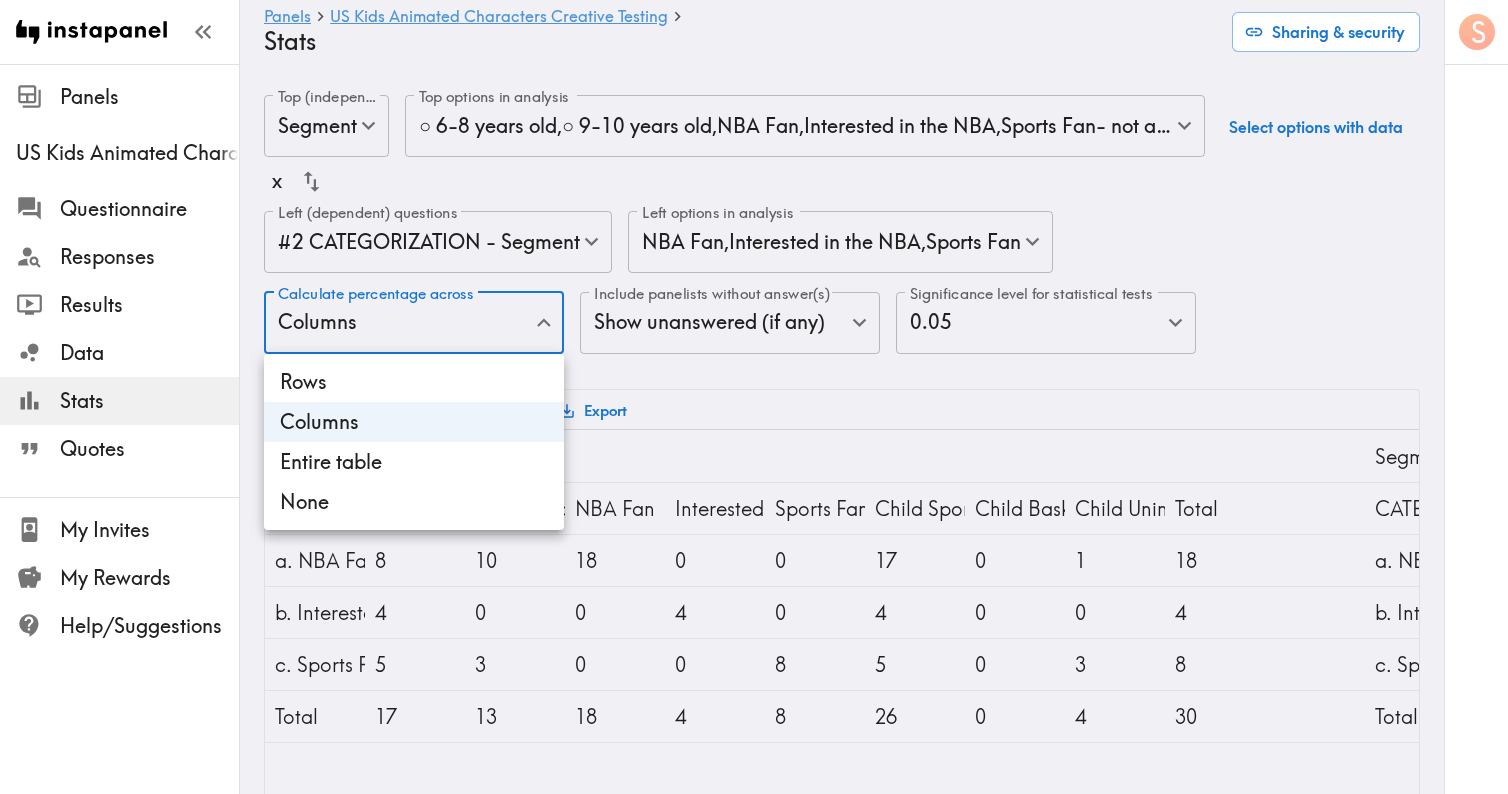 click on "Rows" at bounding box center (414, 382) 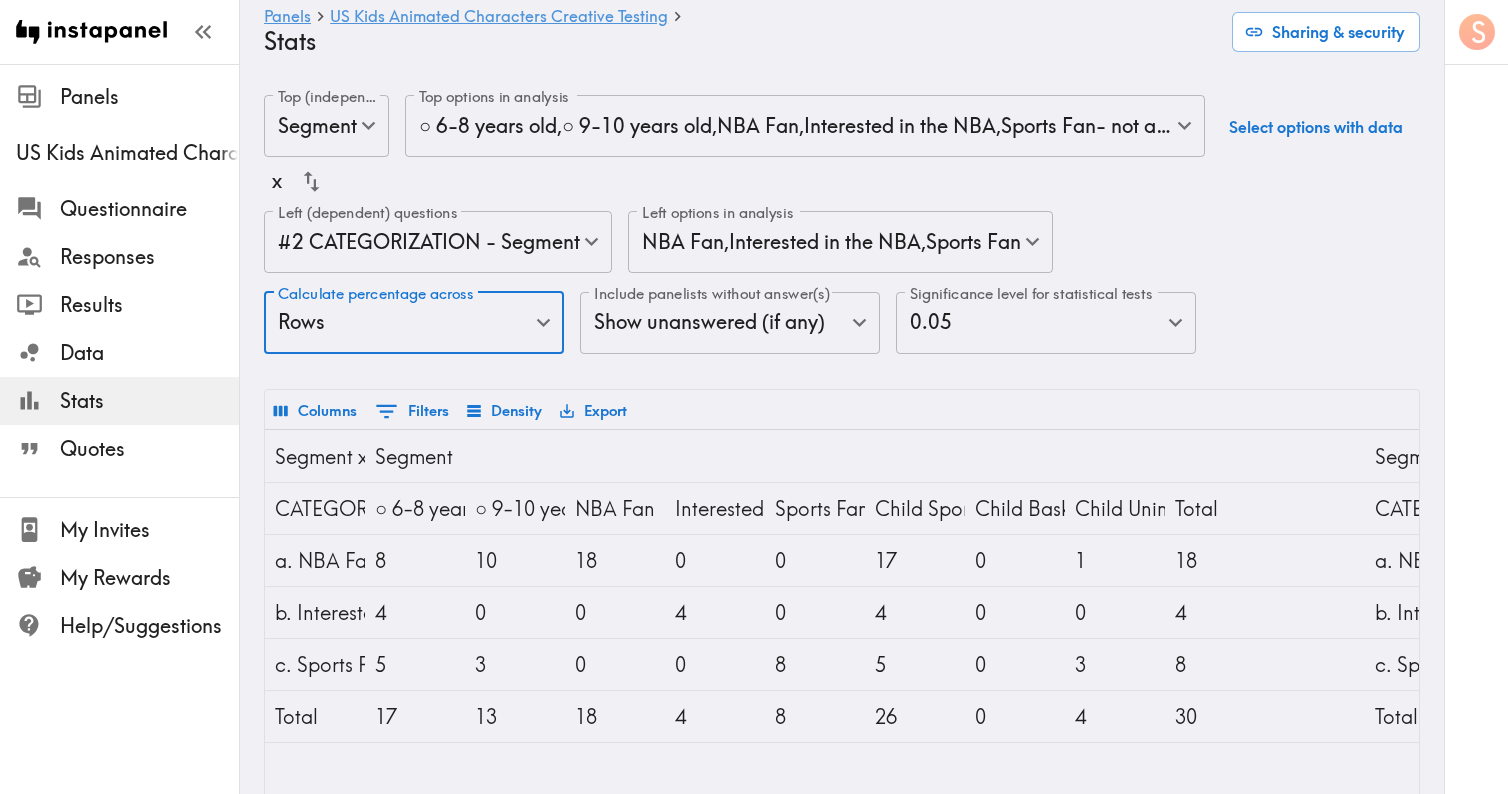 click on "Instapanel -  Panels  -  US Kids Animated Characters Creative Testing  -  Stats Panels US Kids Animated Characters Creative Testing Questionnaire Responses Results Data Stats Quotes My Invites My Rewards Help/Suggestions S Panels   US Kids Animated Characters Creative Testing   Stats Sharing & security Top (independent) questions Segment segmentId Top (independent) questions Top options in analysis ○ 6-8 years old ,  ○ 9-10 years old ,  NBA Fan ,  Interested in the NBA ,  Sports Fan- not a "Fan of the NBA" or "Interested in the NBA" per prior definitions ,  Child Sports Fan ,  Child Basketball Fan ,  Child Uninterested in Sports d5b959e4-43c2-47ae-b174-95c4c8a3fba4,63003792-8acb-45f9-b497-9ee9593d1fb7,95da5e7c-74ef-46eb-a595-576dfa597402,99b47630-ff79-4cb2-8b54-ad02f76aa367,d5fe6302-5409-40c6-b86c-a326c73acd7c,fcaf5bc4-5a79-46ab-8e1b-ce10cab426dd,5d6f674b-5344-4972-9af8-8c2835092327,3766f8e4-e413-4a30-9a3d-291dcd0b89ac Top options in analysis Select options with data x Left (dependent) questions NBA Fan 8" at bounding box center [754, 575] 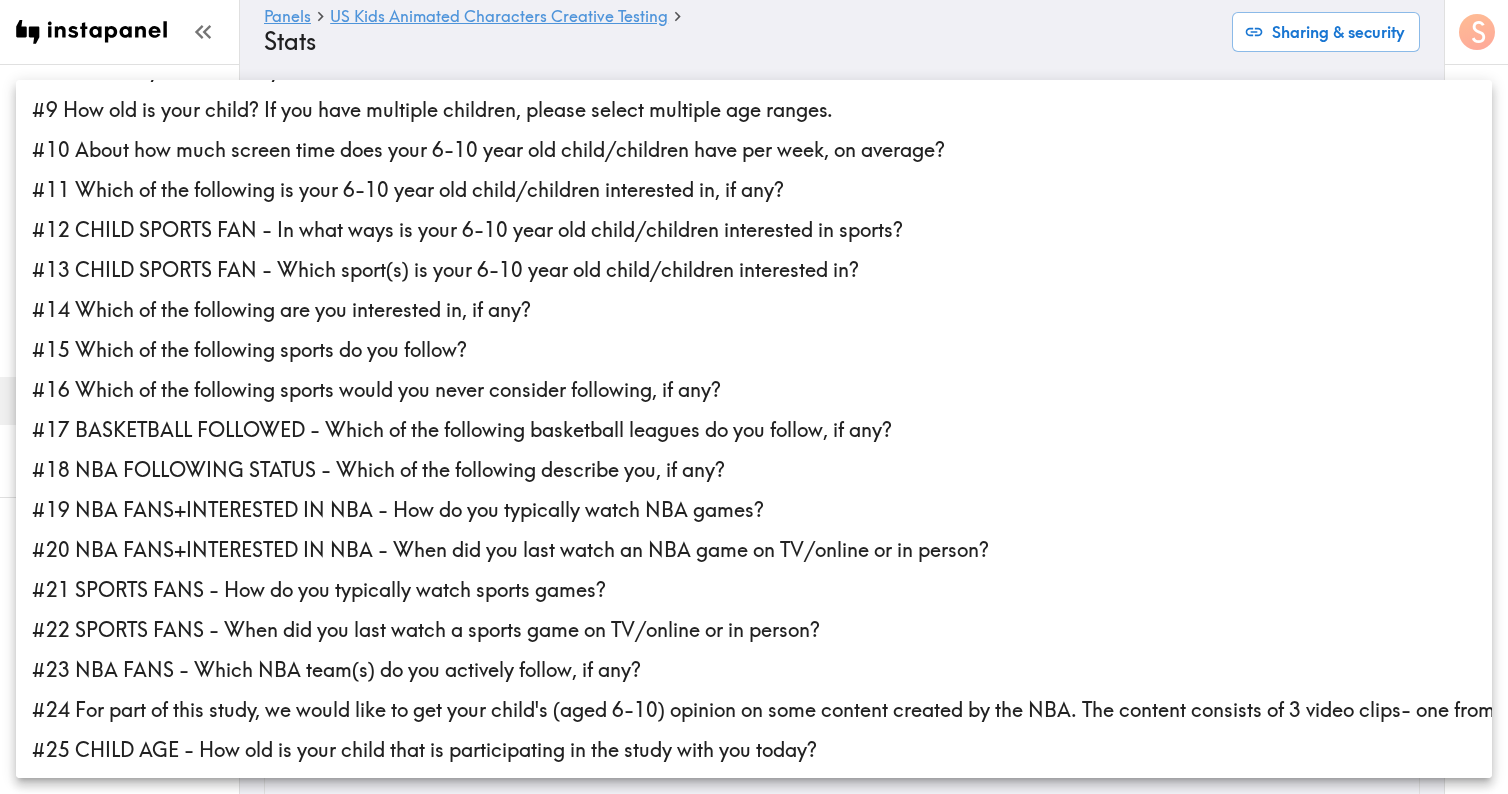 scroll, scrollTop: 478, scrollLeft: 0, axis: vertical 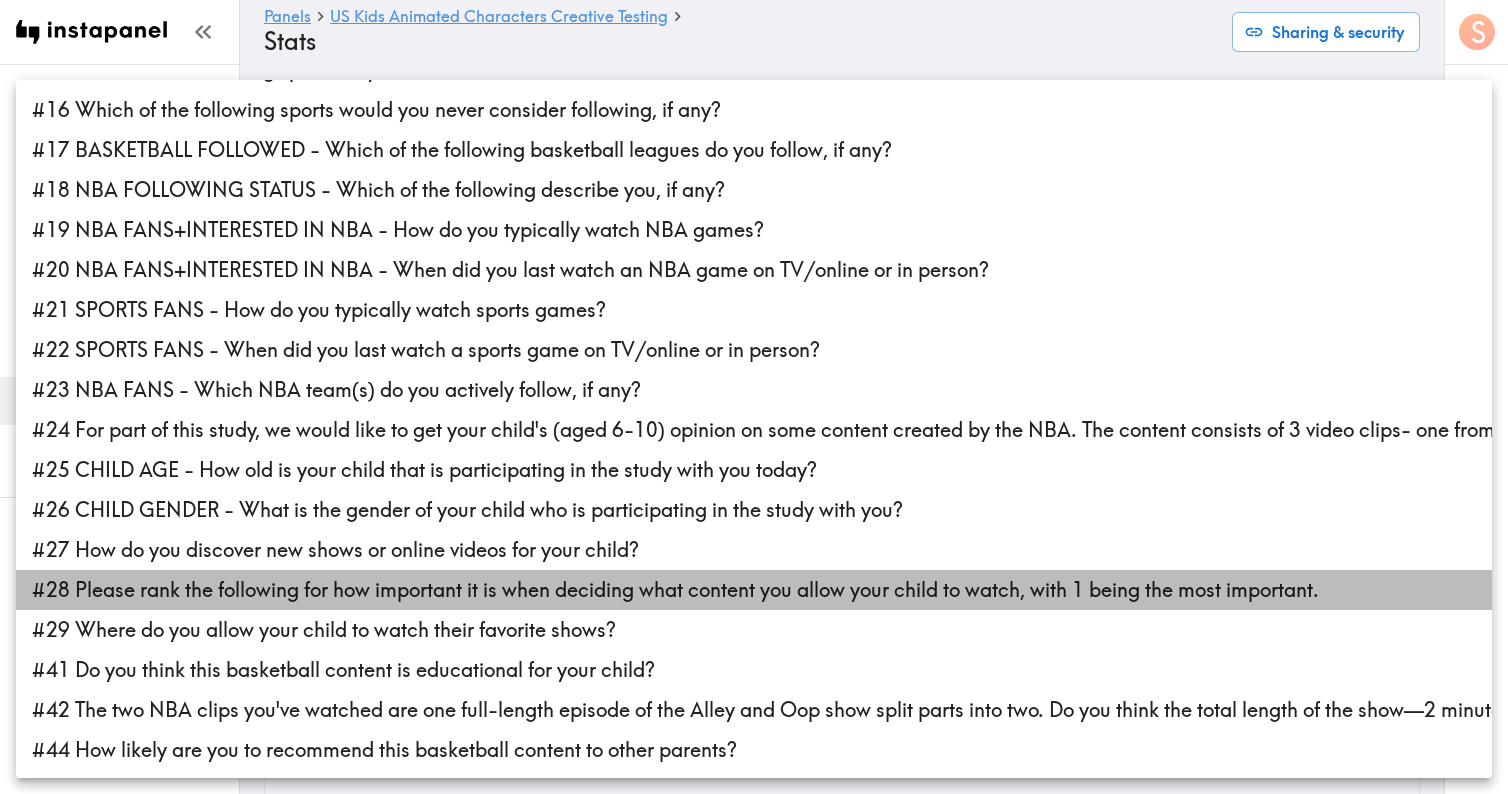click on "#28 Please rank the following for how important it is when deciding what content you allow your child to watch, with 1 being the most important." at bounding box center (754, 590) 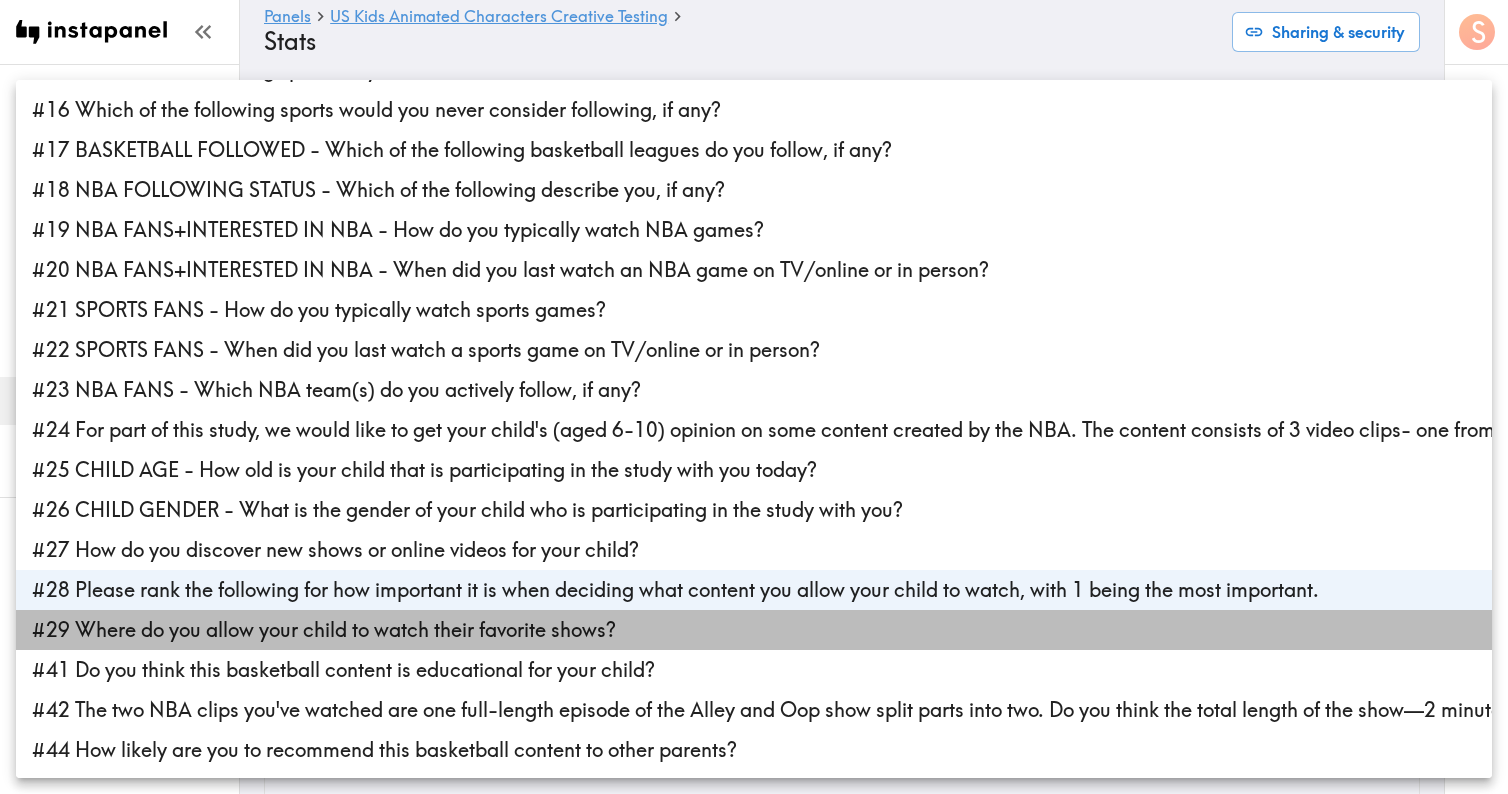 click on "#29 Where do you allow your child to watch their favorite shows?" at bounding box center [754, 630] 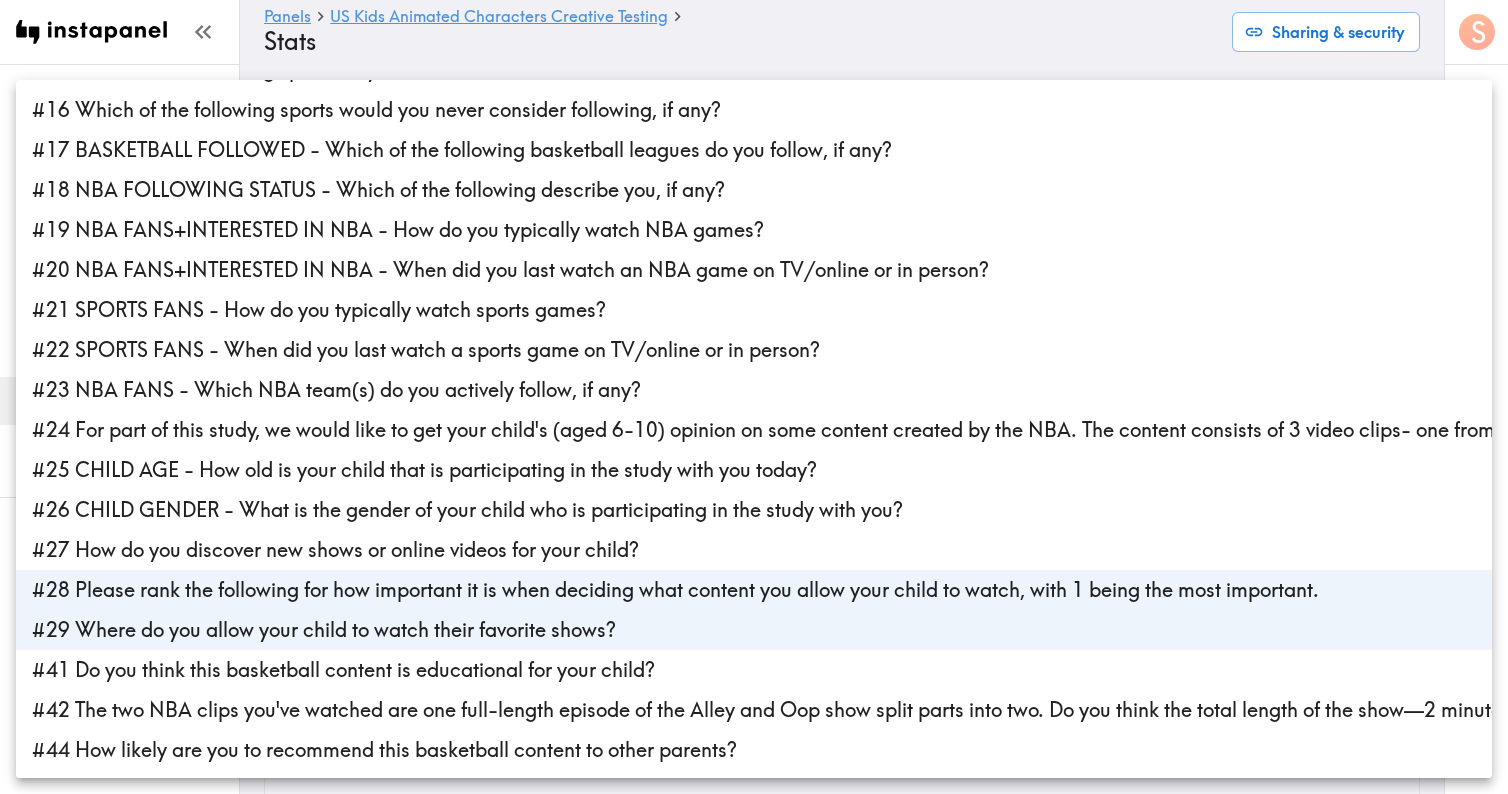 click on "#27 How do you discover new shows or online videos for your child?" at bounding box center (754, 550) 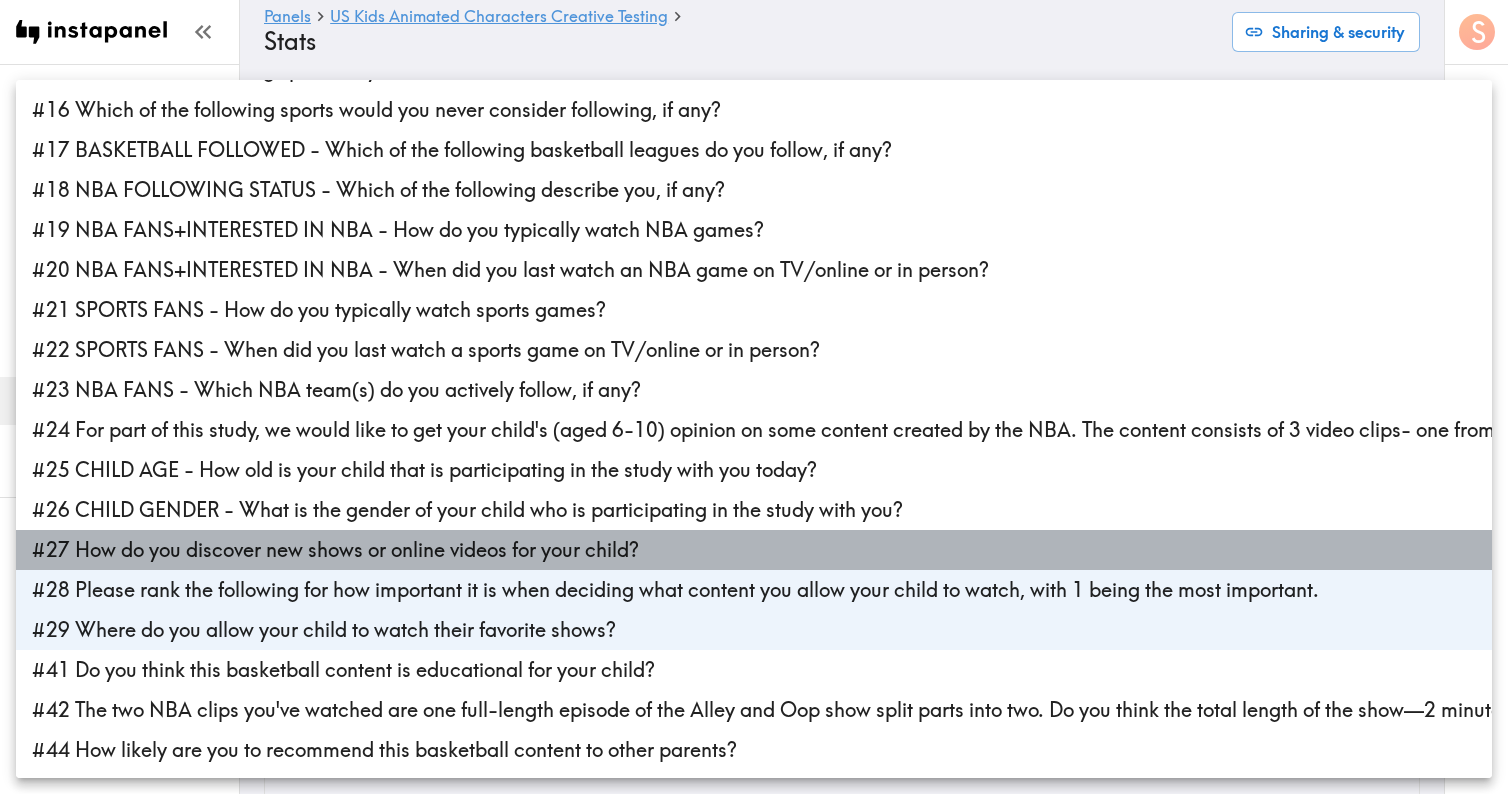 click on "#27 How do you discover new shows or online videos for your child?" at bounding box center (754, 550) 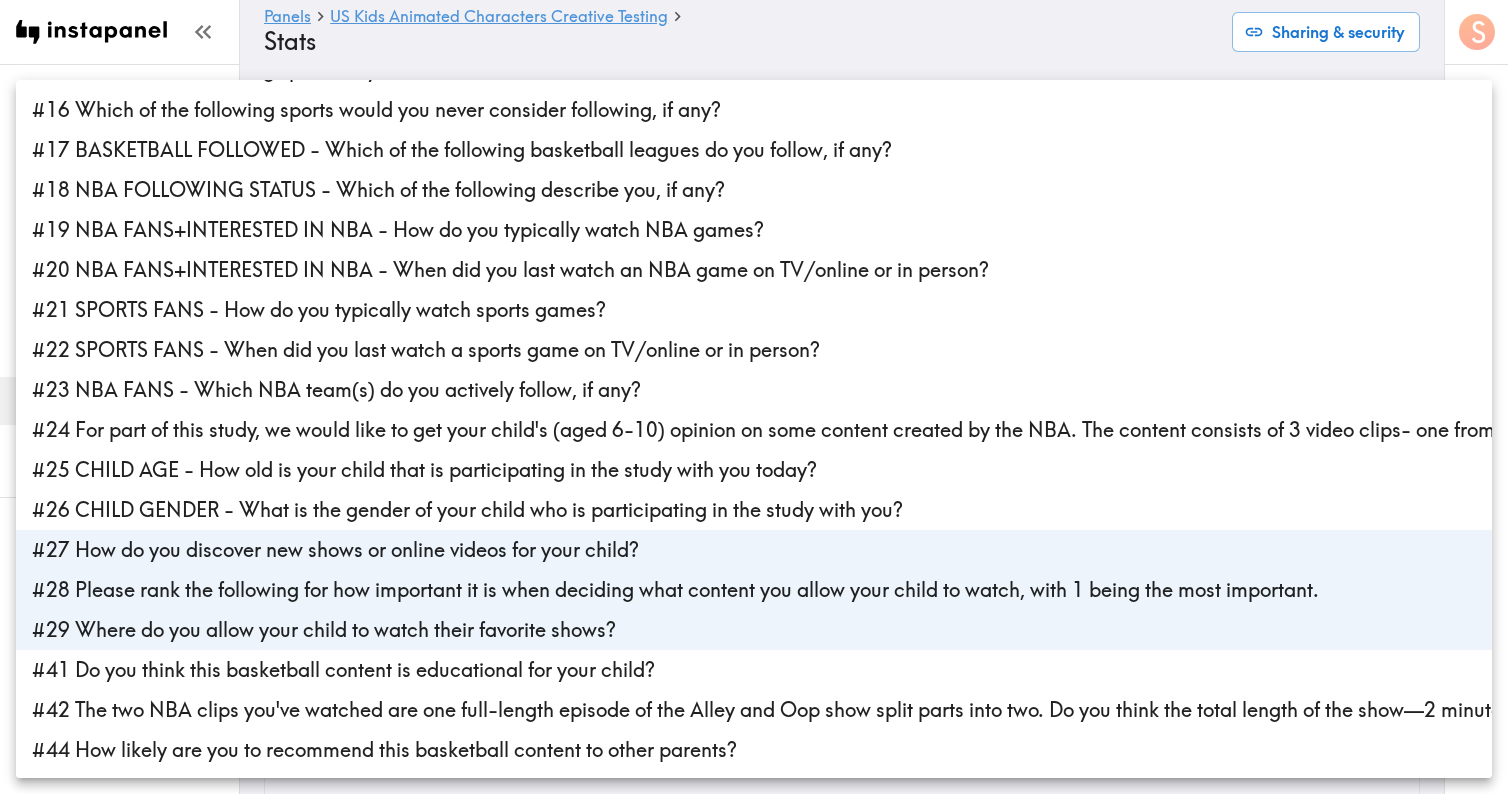 click on "#27 How do you discover new shows or online videos for your child?" at bounding box center (754, 550) 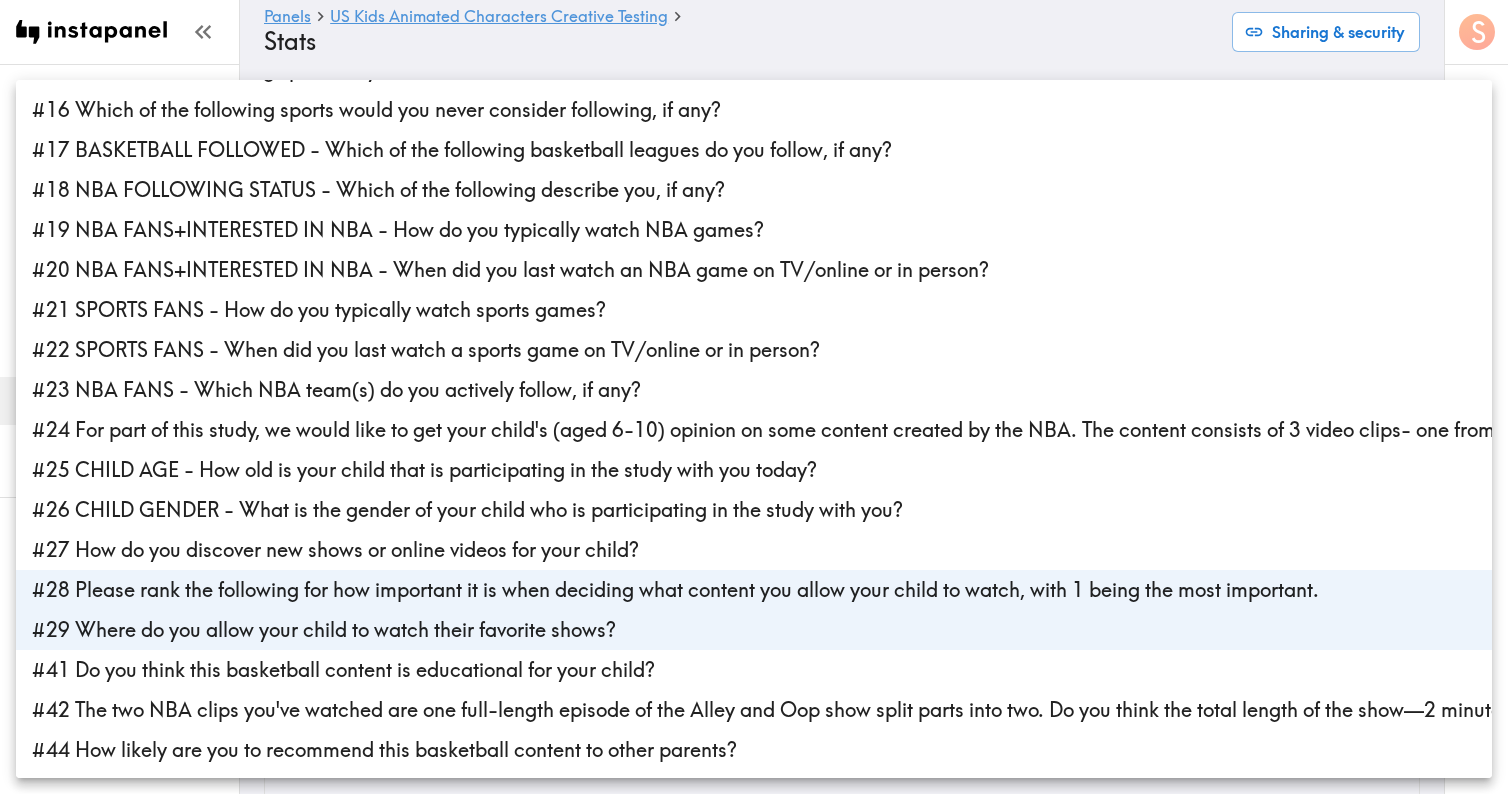 click at bounding box center (754, 397) 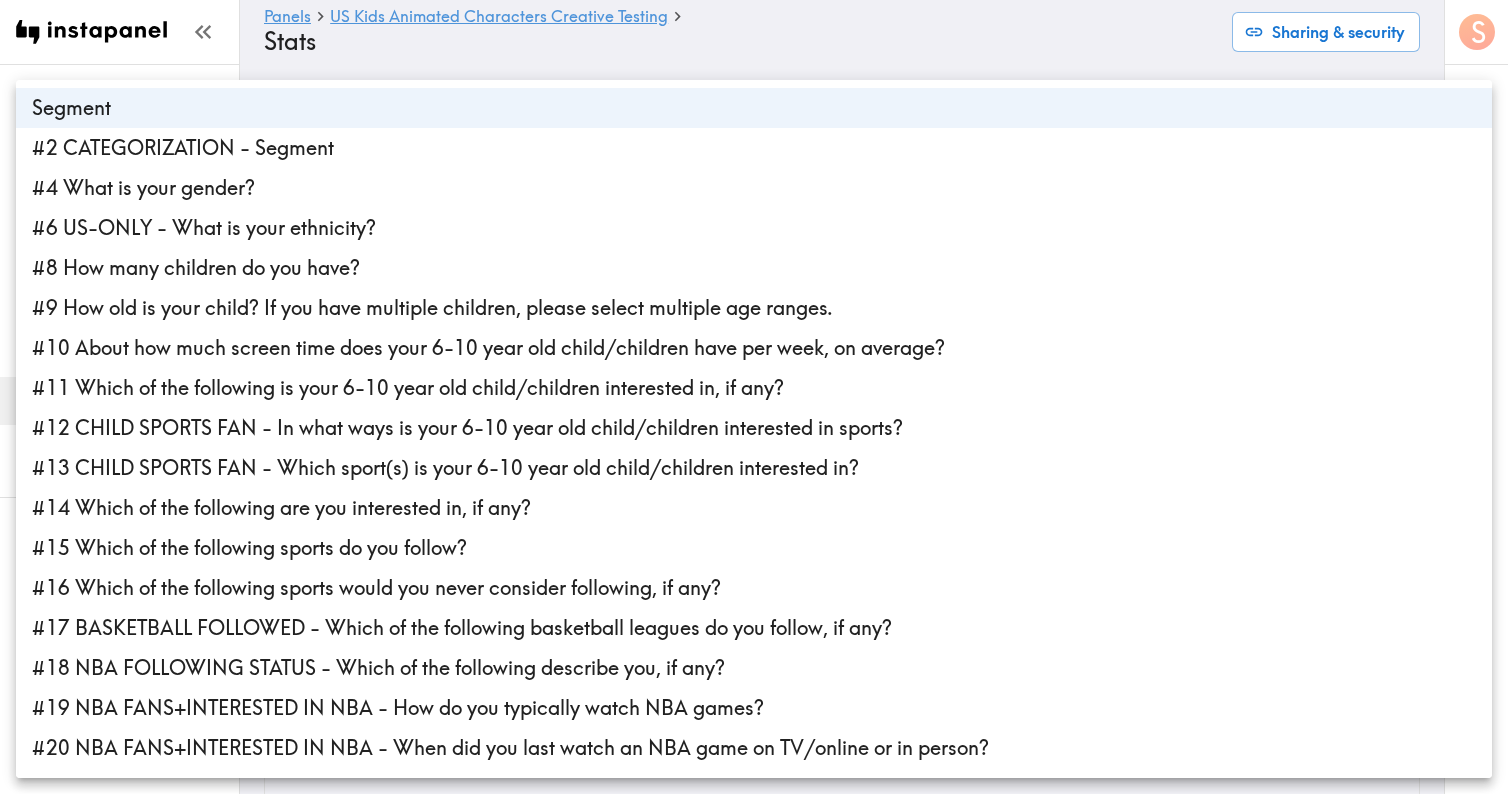 click on "Instapanel -  Panels  -  US Kids Animated Characters Creative Testing  -  Stats Panels US Kids Animated Characters Creative Testing Questionnaire Responses Results Data Stats Quotes My Invites My Rewards Help/Suggestions S Panels   US Kids Animated Characters Creative Testing   Stats Sharing & security Top (independent) questions Segment segmentId Top (independent) questions Top options in analysis ○ 6-8 years old ,  ○ 9-10 years old ,  NBA Fan ,  Interested in the NBA ,  Sports Fan- not a "Fan of the NBA" or "Interested in the NBA" per prior definitions ,  Child Sports Fan ,  Child Basketball Fan ,  Child Uninterested in Sports d5b959e4-43c2-47ae-b174-95c4c8a3fba4,63003792-8acb-45f9-b497-9ee9593d1fb7,95da5e7c-74ef-46eb-a595-576dfa597402,99b47630-ff79-4cb2-8b54-ad02f76aa367,d5fe6302-5409-40c6-b86c-a326c73acd7c,fcaf5bc4-5a79-46ab-8e1b-ce10cab426dd,5d6f674b-5344-4972-9af8-8c2835092327,3766f8e4-e413-4a30-9a3d-291dcd0b89ac Top options in analysis Select options with data x Left (dependent) questions ,  ,  0 8" at bounding box center (754, 1927) 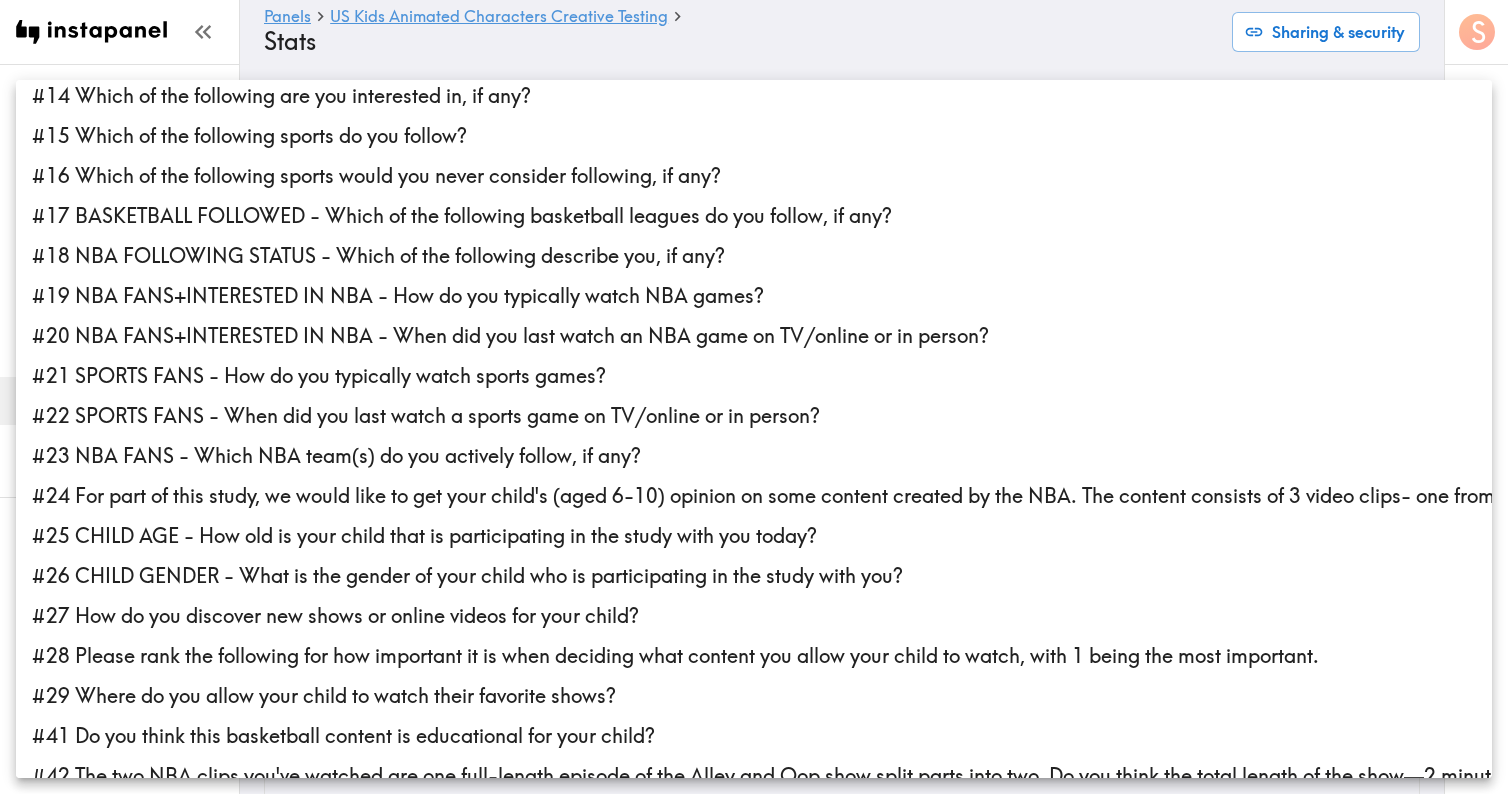 scroll, scrollTop: 411, scrollLeft: 0, axis: vertical 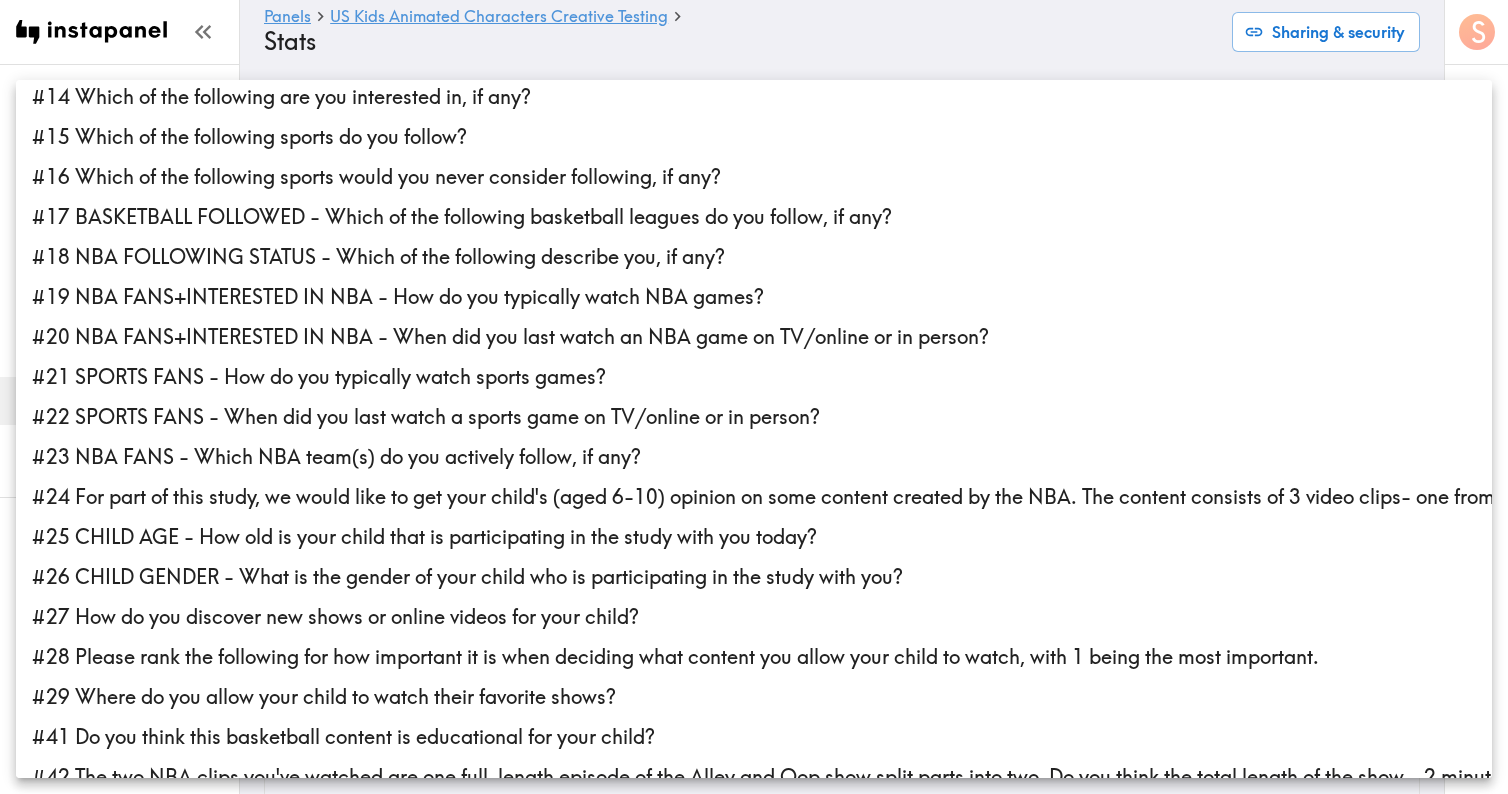 click on "#27 How do you discover new shows or online videos for your child?" at bounding box center [754, 617] 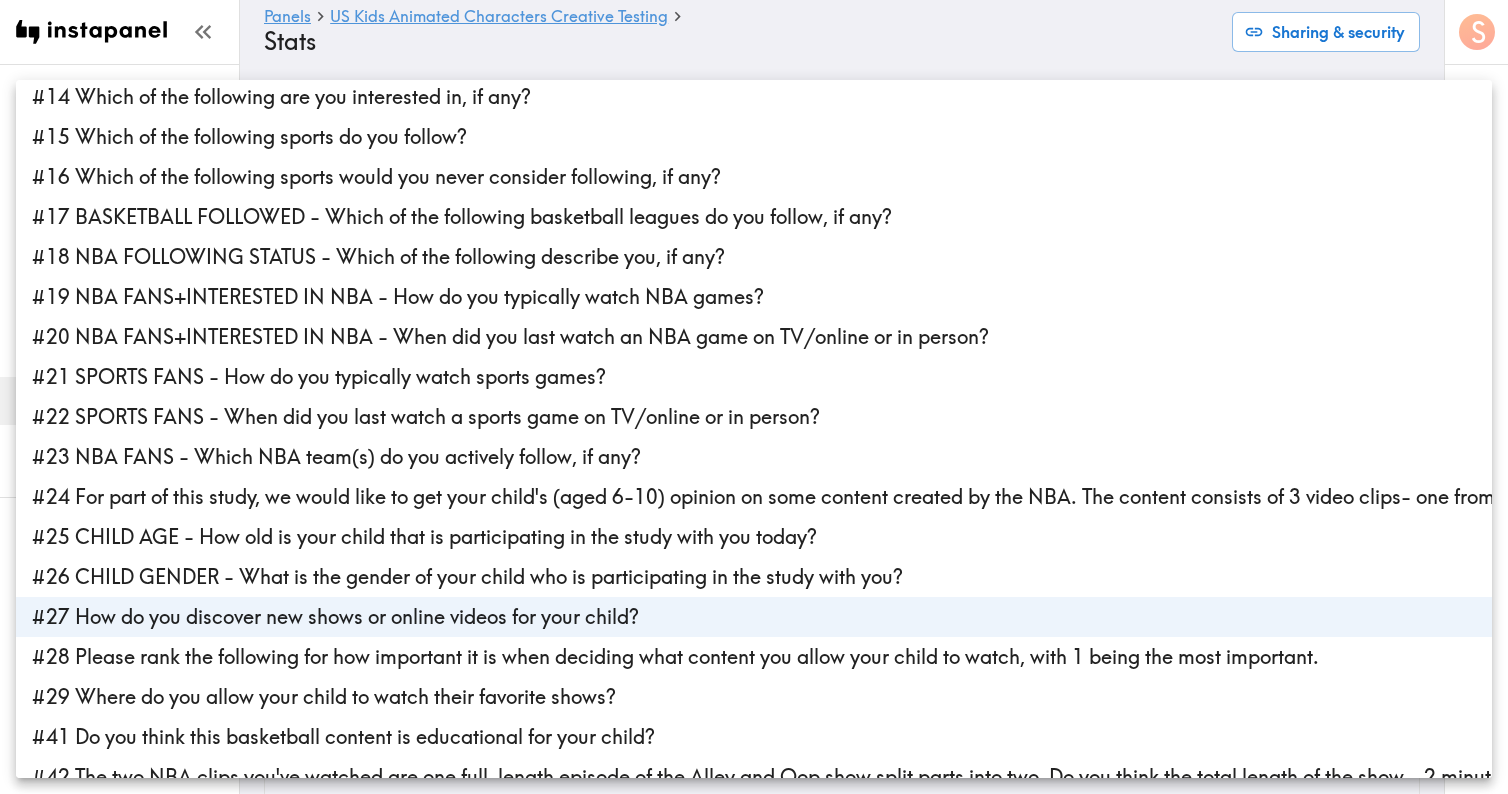 click on "#27 How do you discover new shows or online videos for your child?" at bounding box center [754, 617] 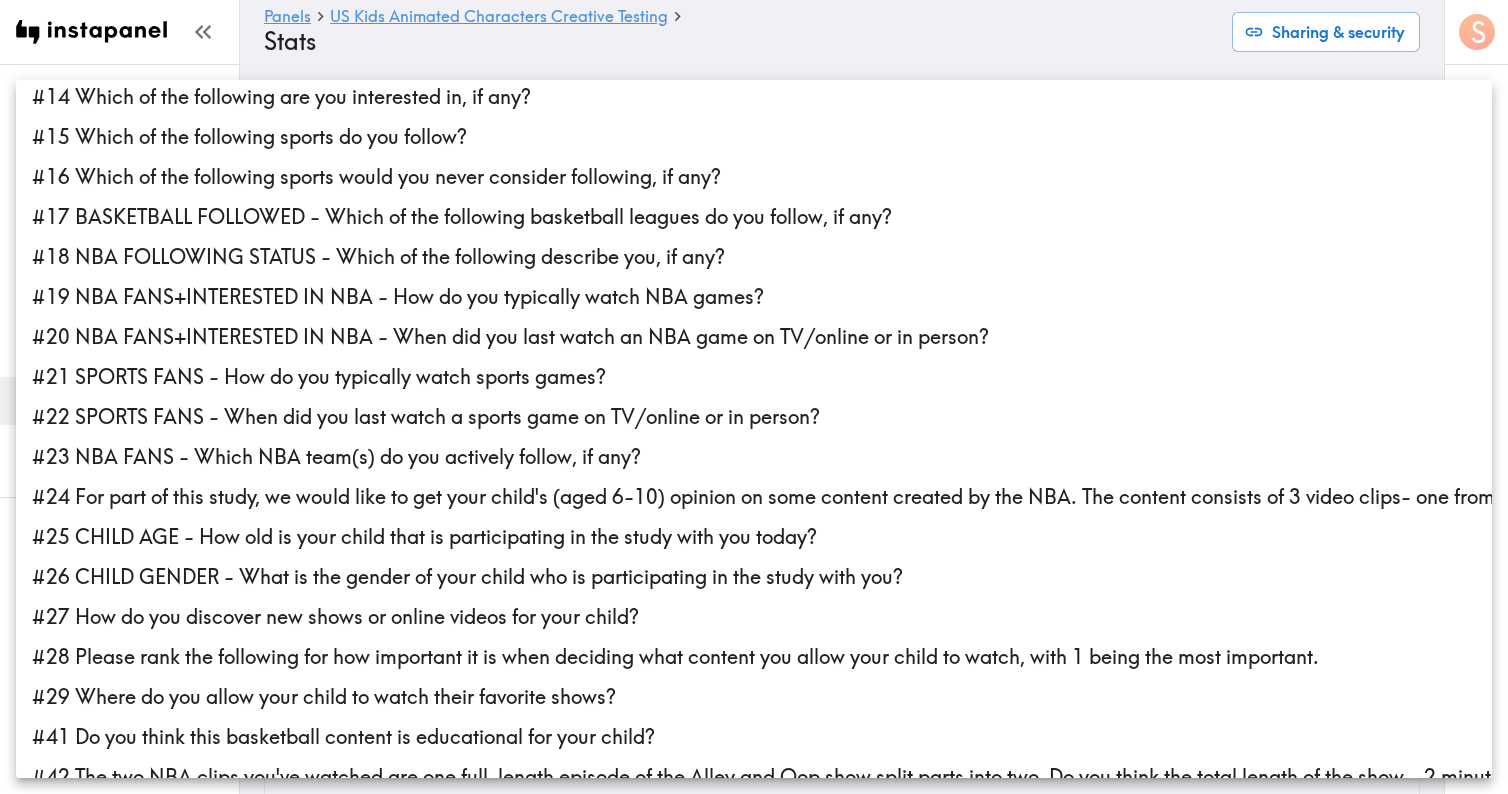 scroll, scrollTop: 0, scrollLeft: 0, axis: both 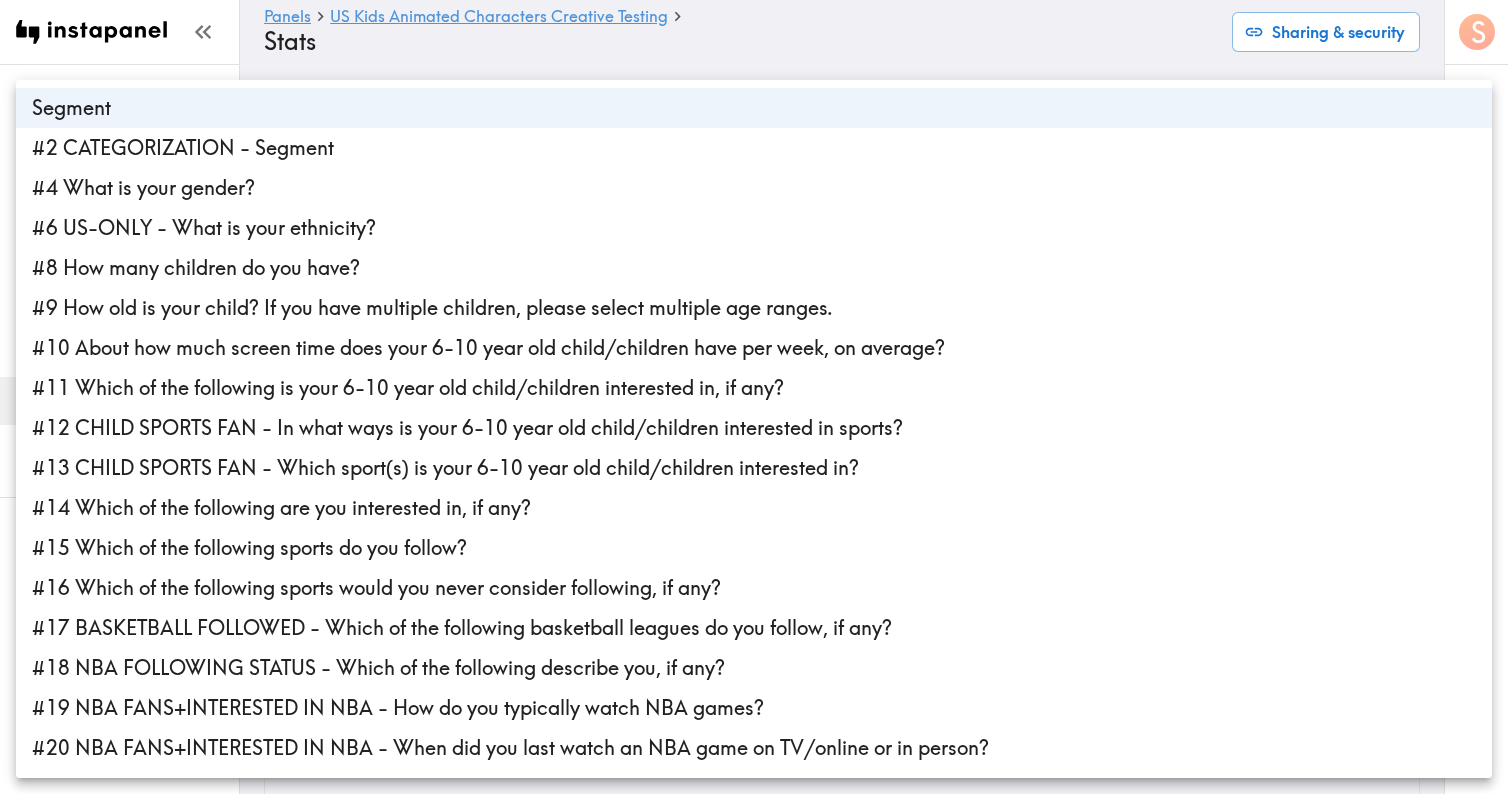 click at bounding box center [754, 397] 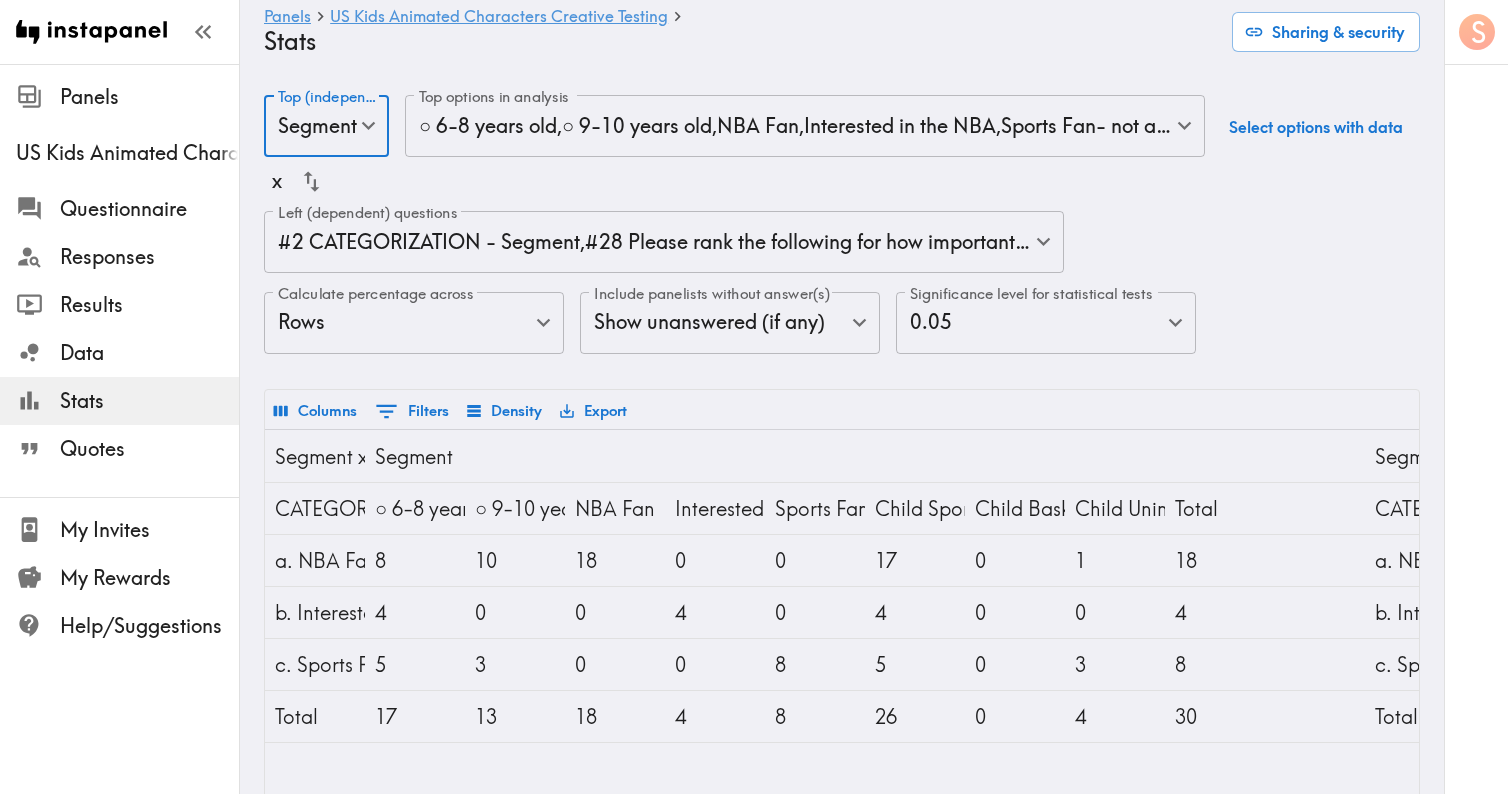 click on "Instapanel -  Panels  -  US Kids Animated Characters Creative Testing  -  Stats Panels US Kids Animated Characters Creative Testing Questionnaire Responses Results Data Stats Quotes My Invites My Rewards Help/Suggestions S Panels   US Kids Animated Characters Creative Testing   Stats Sharing & security Top (independent) questions Segment segmentId Top (independent) questions Top options in analysis ○ 6-8 years old ,  ○ 9-10 years old ,  NBA Fan ,  Interested in the NBA ,  Sports Fan- not a "Fan of the NBA" or "Interested in the NBA" per prior definitions ,  Child Sports Fan ,  Child Basketball Fan ,  Child Uninterested in Sports d5b959e4-43c2-47ae-b174-95c4c8a3fba4,63003792-8acb-45f9-b497-9ee9593d1fb7,95da5e7c-74ef-46eb-a595-576dfa597402,99b47630-ff79-4cb2-8b54-ad02f76aa367,d5fe6302-5409-40c6-b86c-a326c73acd7c,fcaf5bc4-5a79-46ab-8e1b-ce10cab426dd,5d6f674b-5344-4972-9af8-8c2835092327,3766f8e4-e413-4a30-9a3d-291dcd0b89ac Top options in analysis Select options with data x Left (dependent) questions ,  ,  0 8" at bounding box center [754, 1927] 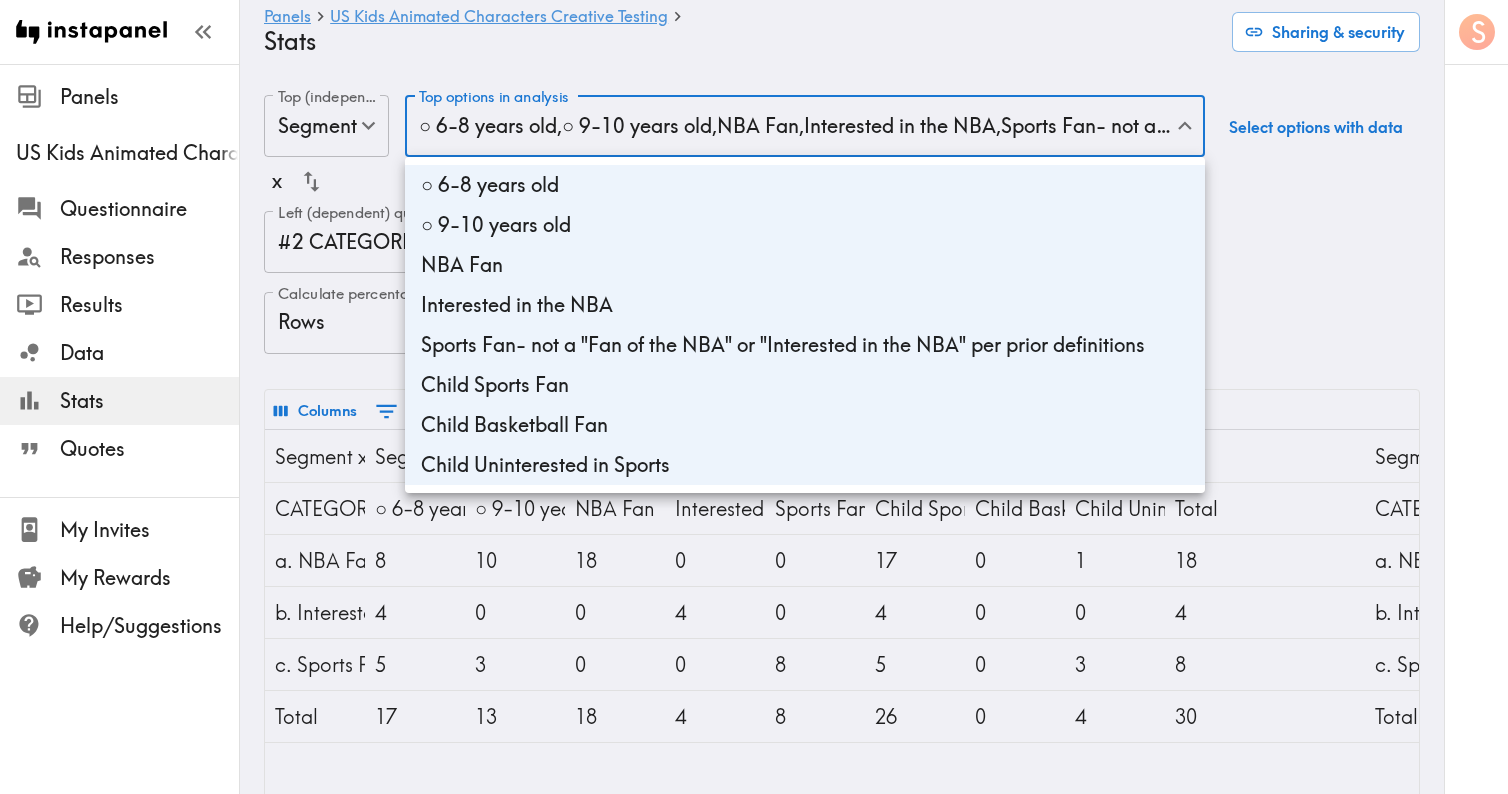 click at bounding box center (754, 397) 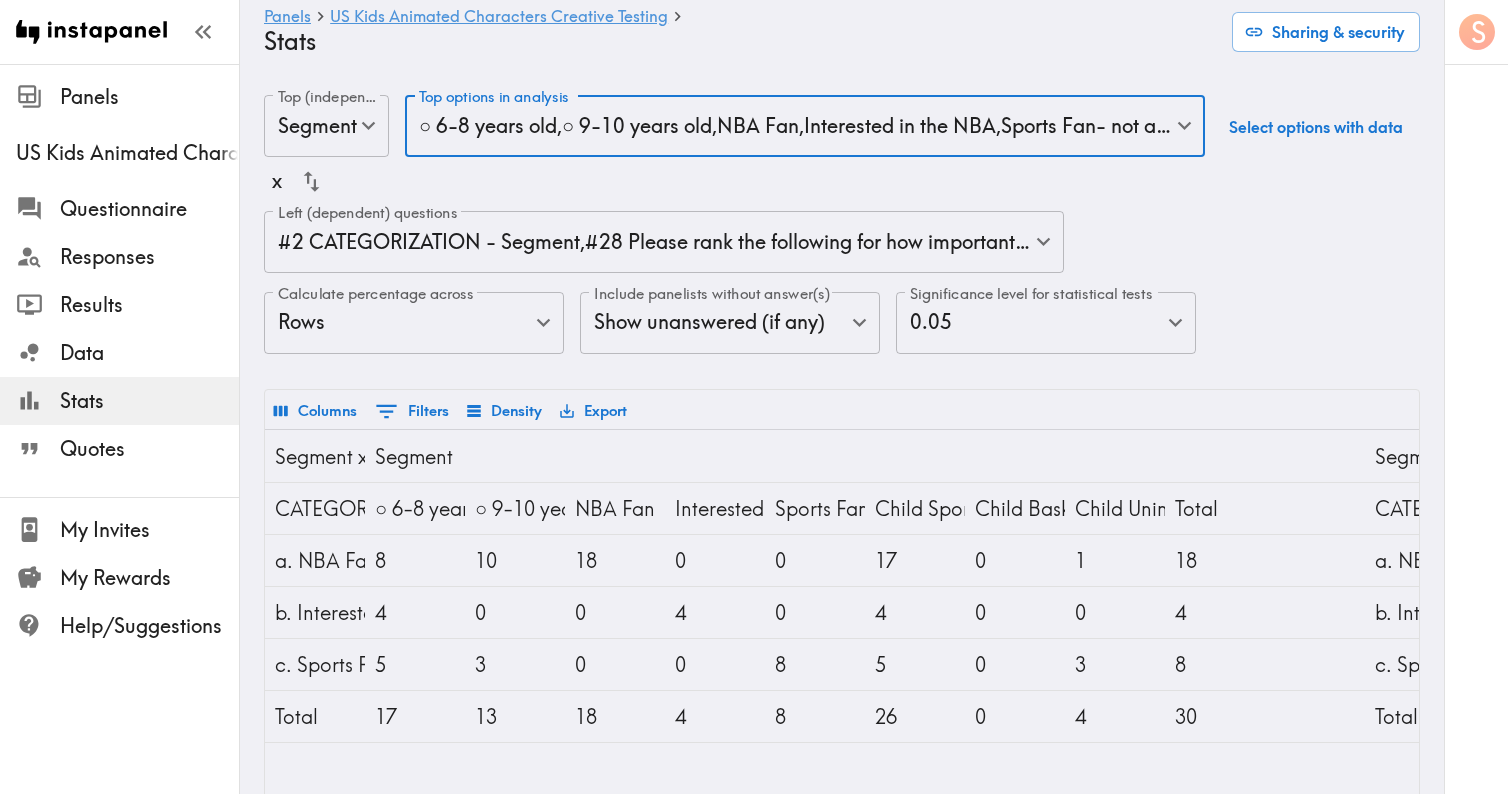 click on "Instapanel -  Panels  -  US Kids Animated Characters Creative Testing  -  Stats Panels US Kids Animated Characters Creative Testing Questionnaire Responses Results Data Stats Quotes My Invites My Rewards Help/Suggestions S Panels   US Kids Animated Characters Creative Testing   Stats Sharing & security Top (independent) questions Segment segmentId Top (independent) questions Top options in analysis ○ 6-8 years old ,  ○ 9-10 years old ,  NBA Fan ,  Interested in the NBA ,  Sports Fan- not a "Fan of the NBA" or "Interested in the NBA" per prior definitions ,  Child Sports Fan ,  Child Basketball Fan ,  Child Uninterested in Sports d5b959e4-43c2-47ae-b174-95c4c8a3fba4,63003792-8acb-45f9-b497-9ee9593d1fb7,95da5e7c-74ef-46eb-a595-576dfa597402,99b47630-ff79-4cb2-8b54-ad02f76aa367,d5fe6302-5409-40c6-b86c-a326c73acd7c,fcaf5bc4-5a79-46ab-8e1b-ce10cab426dd,5d6f674b-5344-4972-9af8-8c2835092327,3766f8e4-e413-4a30-9a3d-291dcd0b89ac Top options in analysis Select options with data x Left (dependent) questions ,  ,  0 8" at bounding box center [754, 1927] 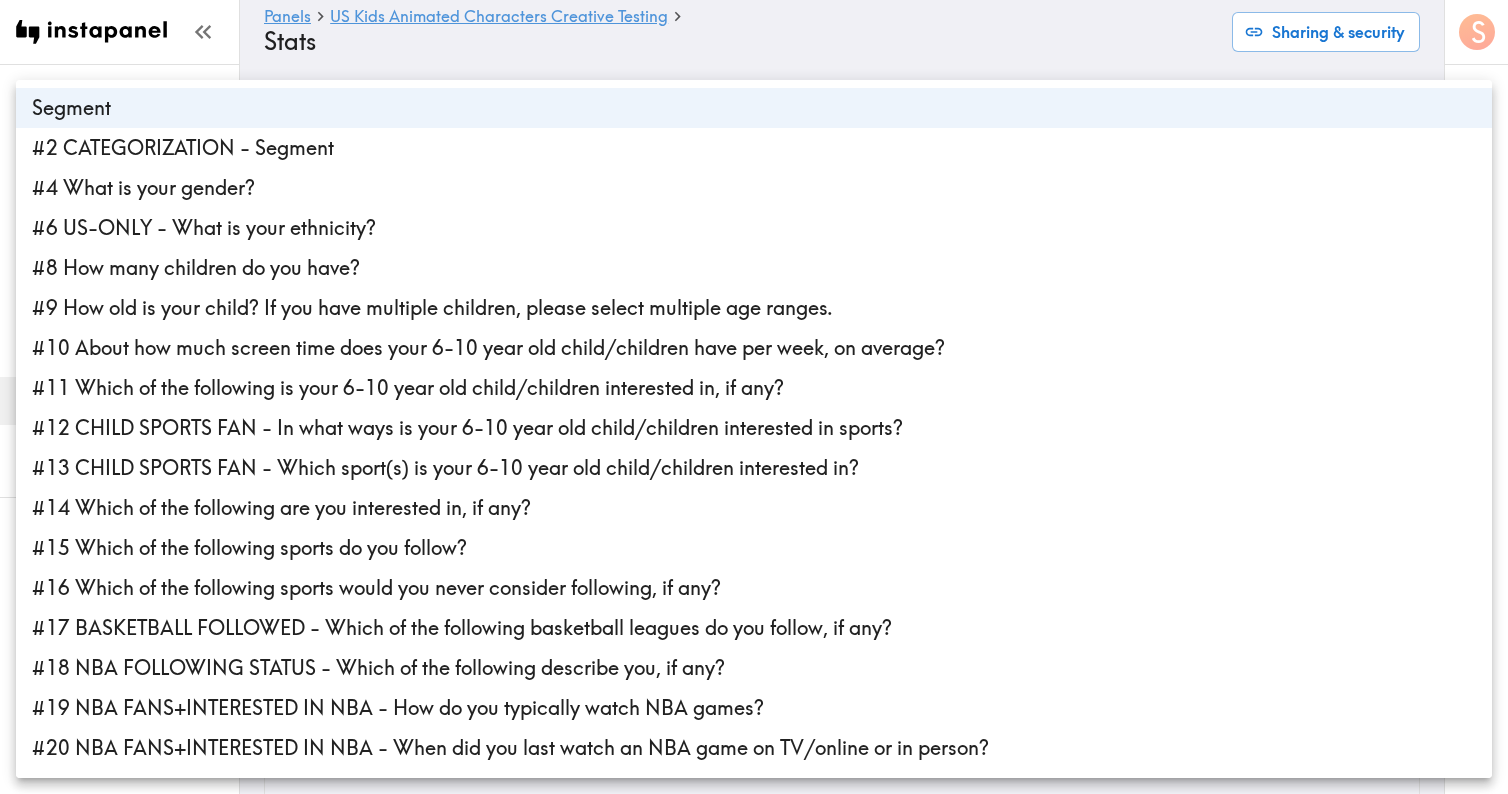 click at bounding box center (754, 397) 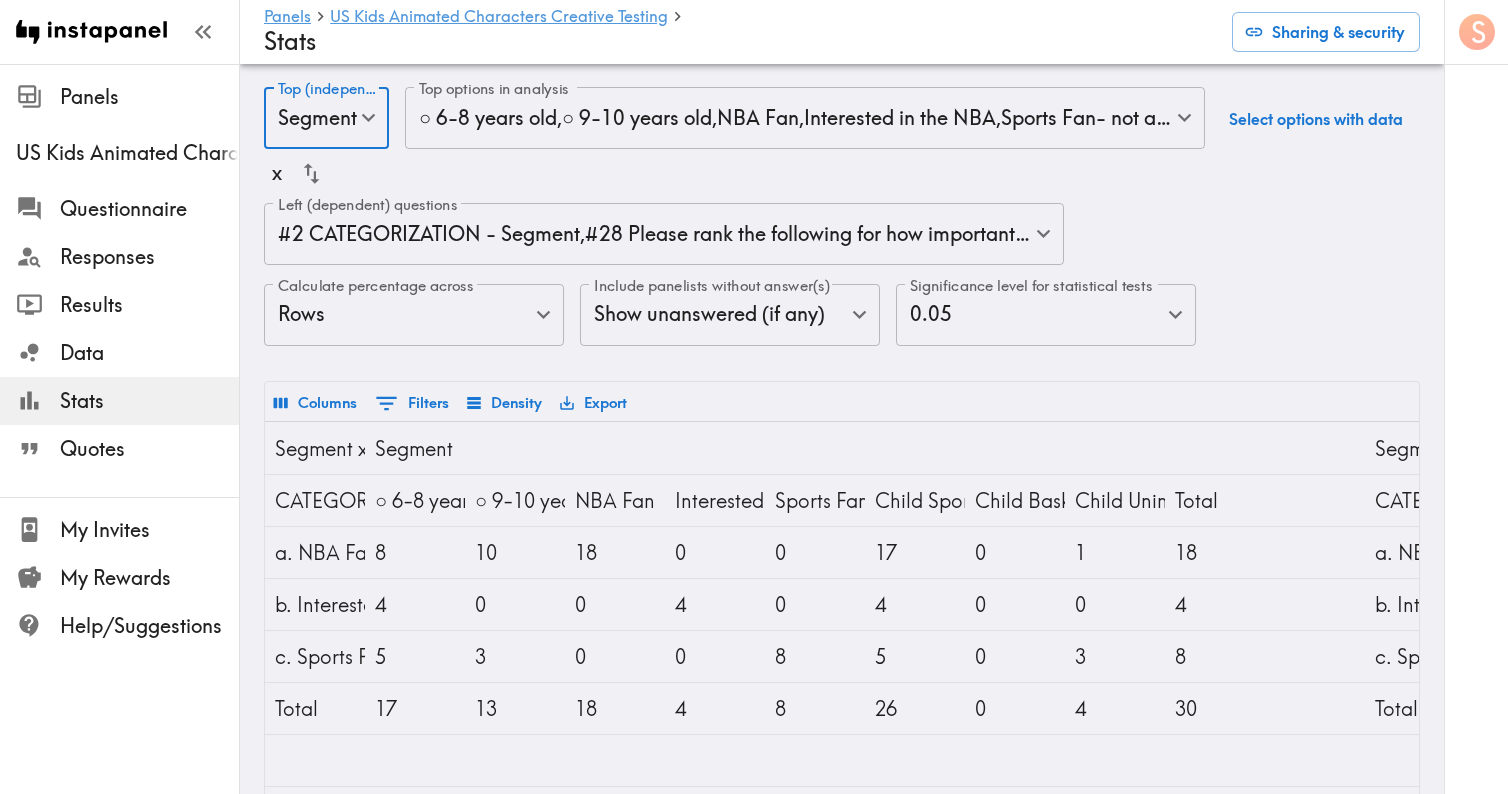 scroll, scrollTop: 0, scrollLeft: 0, axis: both 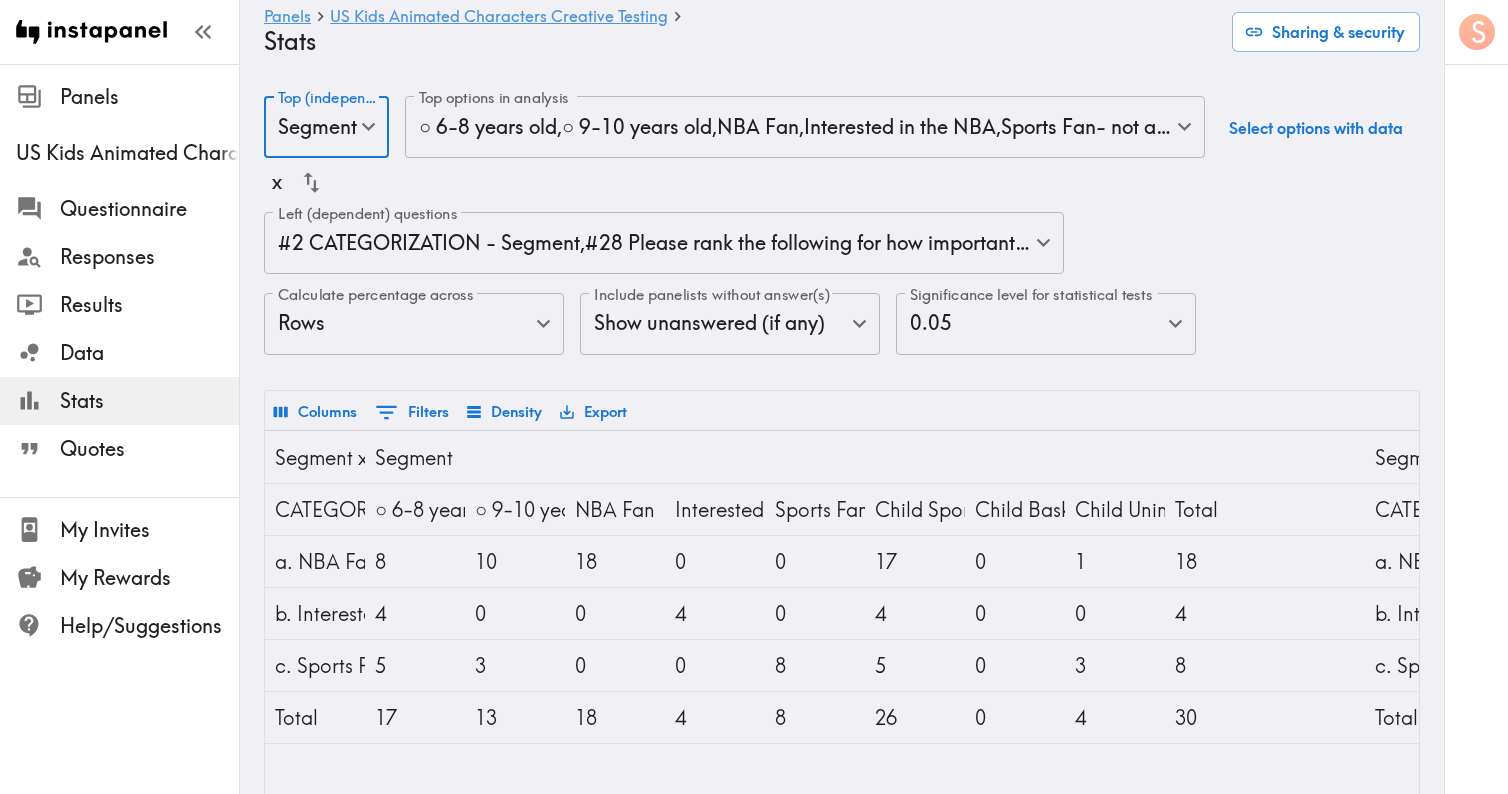 click on "Instapanel -  Panels  -  US Kids Animated Characters Creative Testing  -  Stats Panels US Kids Animated Characters Creative Testing Questionnaire Responses Results Data Stats Quotes My Invites My Rewards Help/Suggestions S Panels   US Kids Animated Characters Creative Testing   Stats Sharing & security Top (independent) questions Segment segmentId Top (independent) questions Top options in analysis ○ 6-8 years old ,  ○ 9-10 years old ,  NBA Fan ,  Interested in the NBA ,  Sports Fan- not a "Fan of the NBA" or "Interested in the NBA" per prior definitions ,  Child Sports Fan ,  Child Basketball Fan ,  Child Uninterested in Sports d5b959e4-43c2-47ae-b174-95c4c8a3fba4,63003792-8acb-45f9-b497-9ee9593d1fb7,95da5e7c-74ef-46eb-a595-576dfa597402,99b47630-ff79-4cb2-8b54-ad02f76aa367,d5fe6302-5409-40c6-b86c-a326c73acd7c,fcaf5bc4-5a79-46ab-8e1b-ce10cab426dd,5d6f674b-5344-4972-9af8-8c2835092327,3766f8e4-e413-4a30-9a3d-291dcd0b89ac Top options in analysis Select options with data x Left (dependent) questions ,  ,  0 8" at bounding box center [754, 1928] 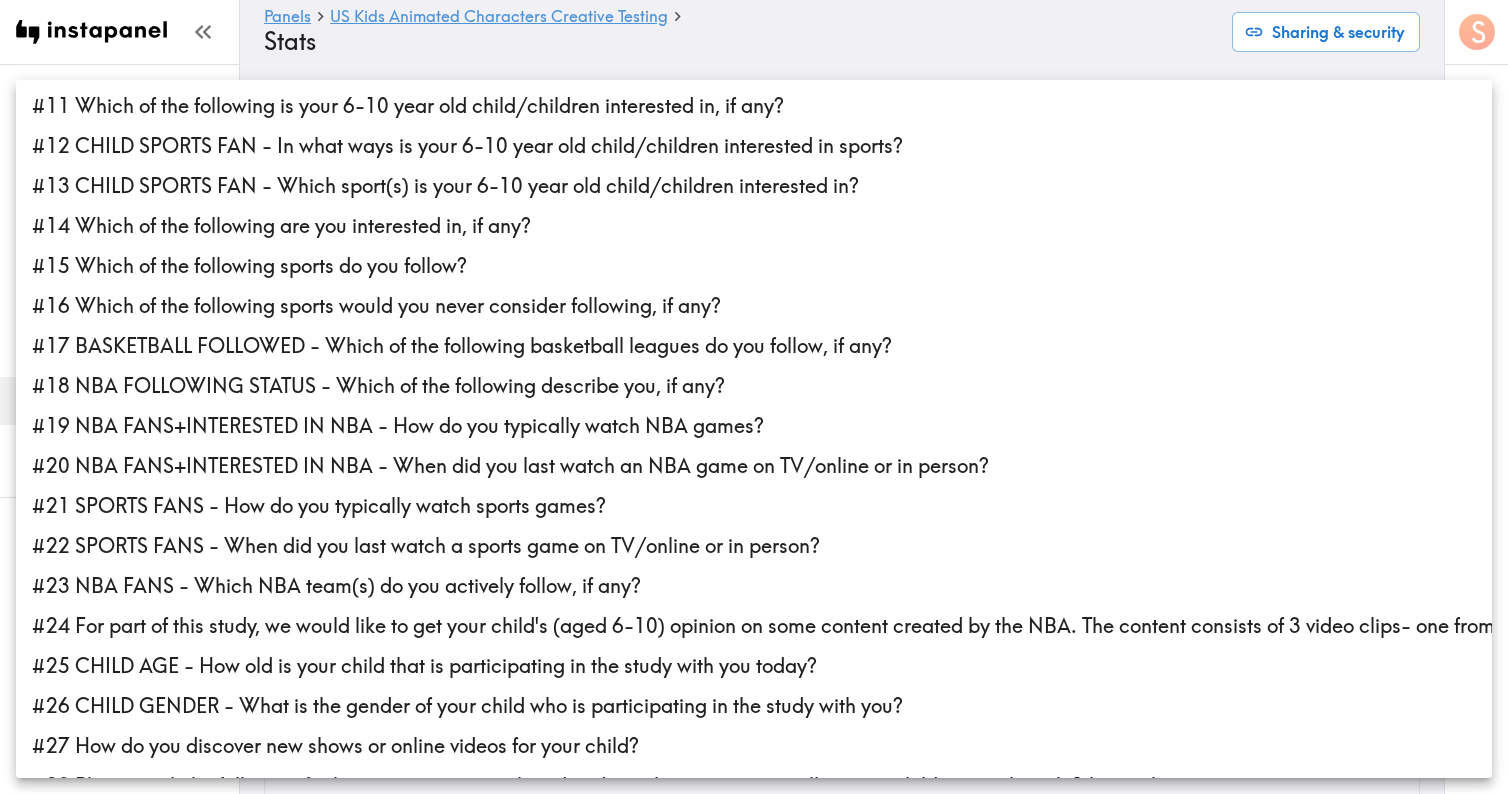 scroll, scrollTop: 286, scrollLeft: 0, axis: vertical 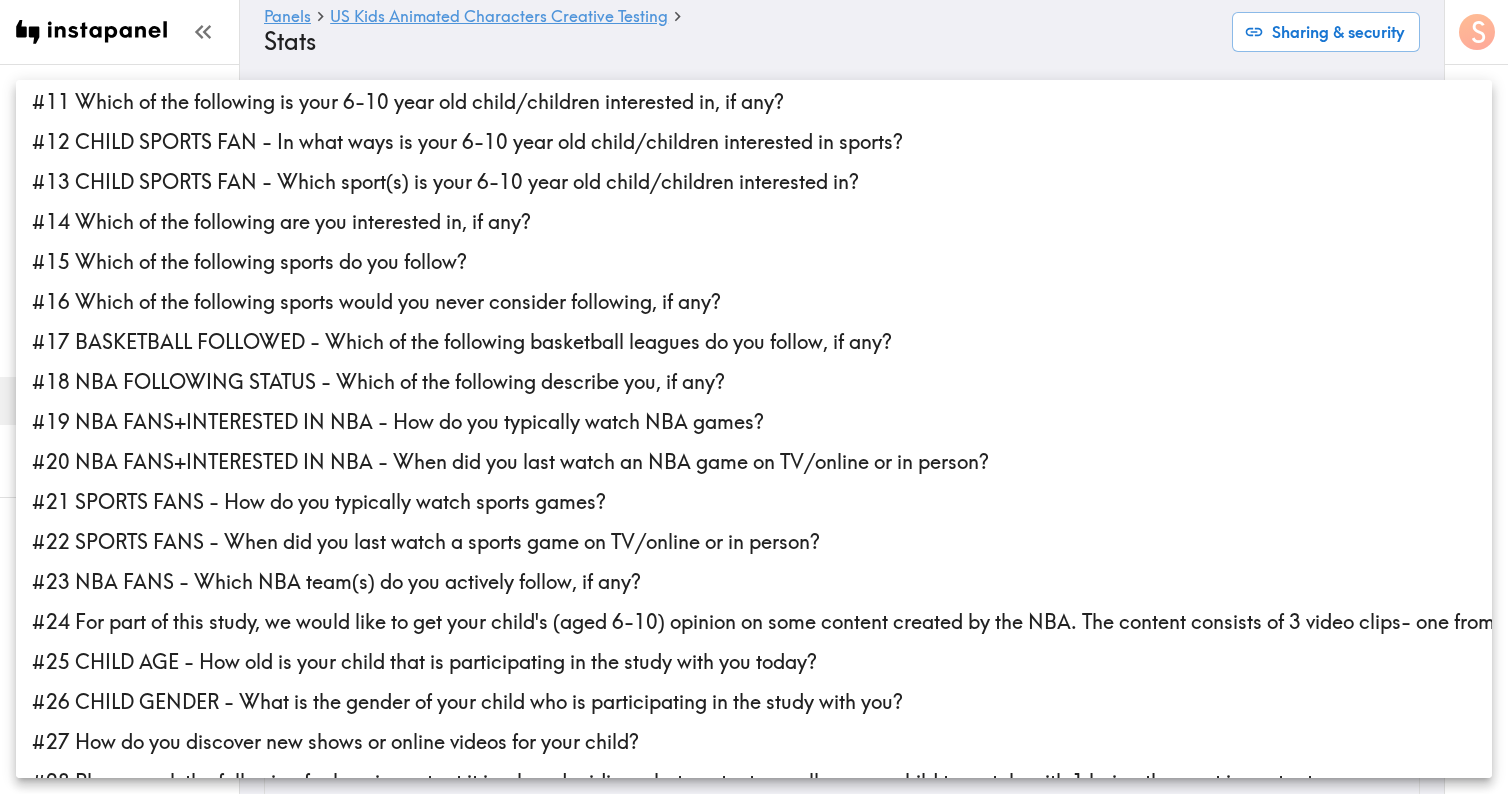 click on "#27 How do you discover new shows or online videos for your child?" at bounding box center [754, 742] 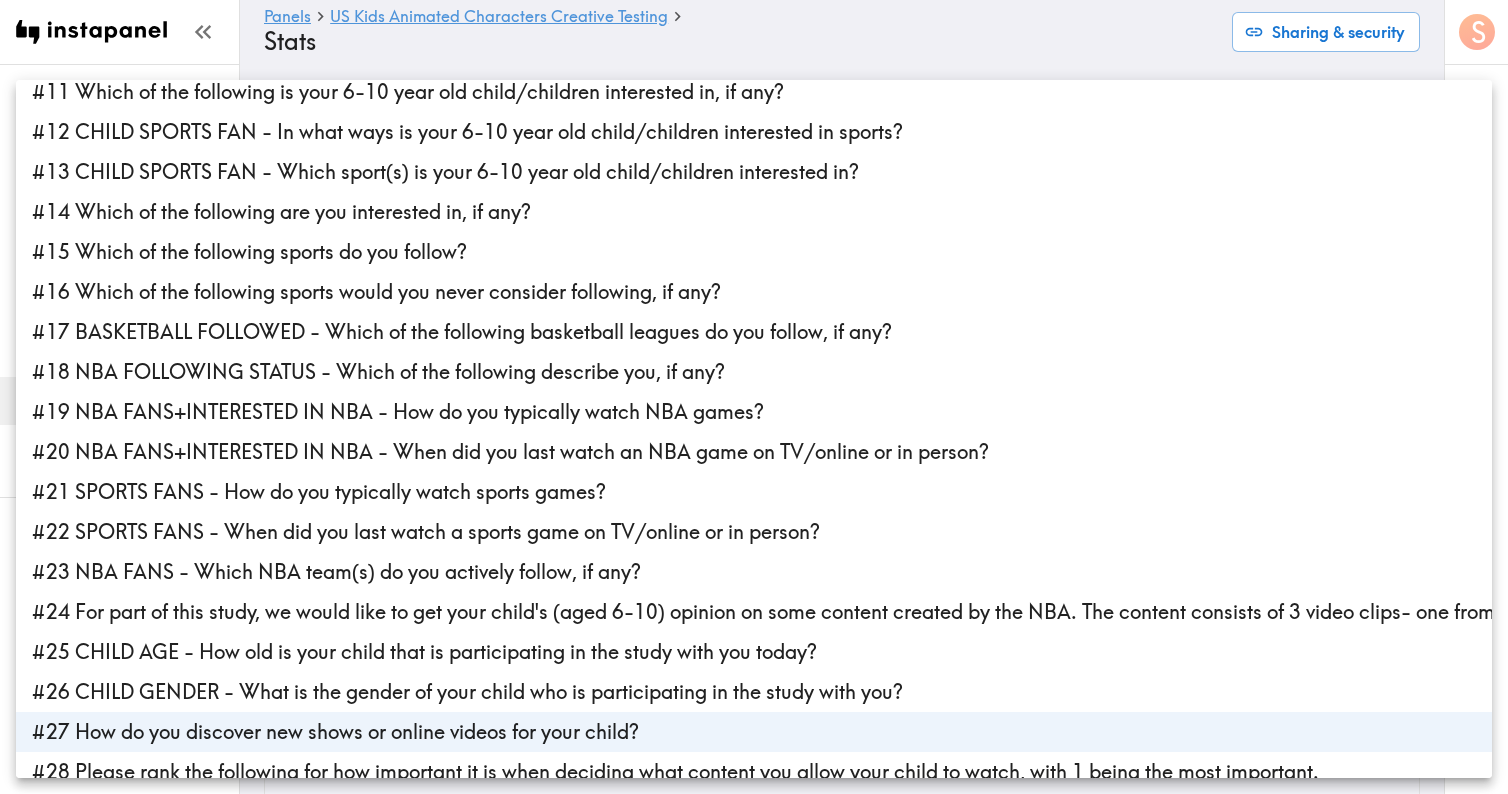 scroll, scrollTop: 478, scrollLeft: 0, axis: vertical 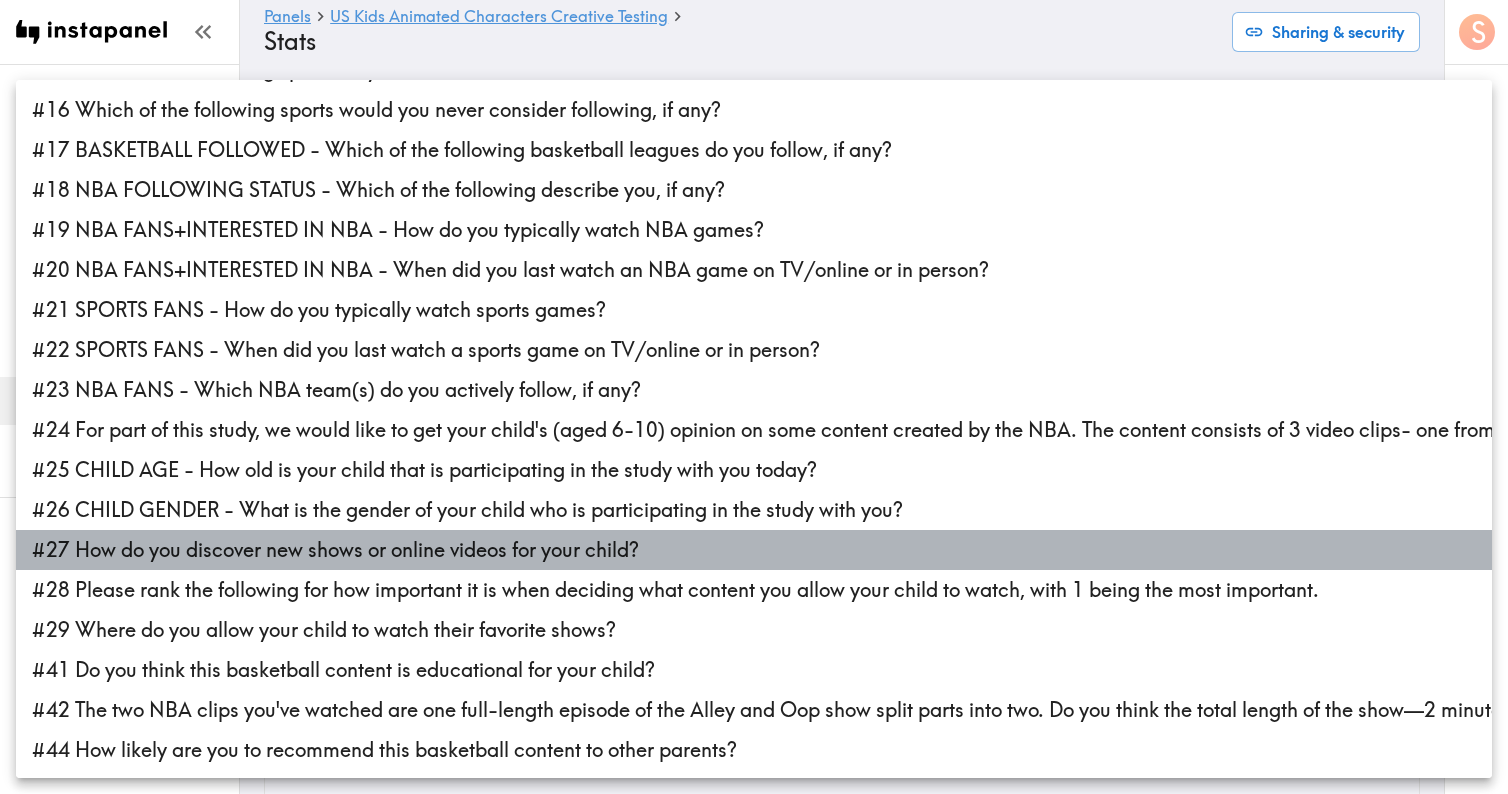 click on "#27 How do you discover new shows or online videos for your child?" at bounding box center [754, 550] 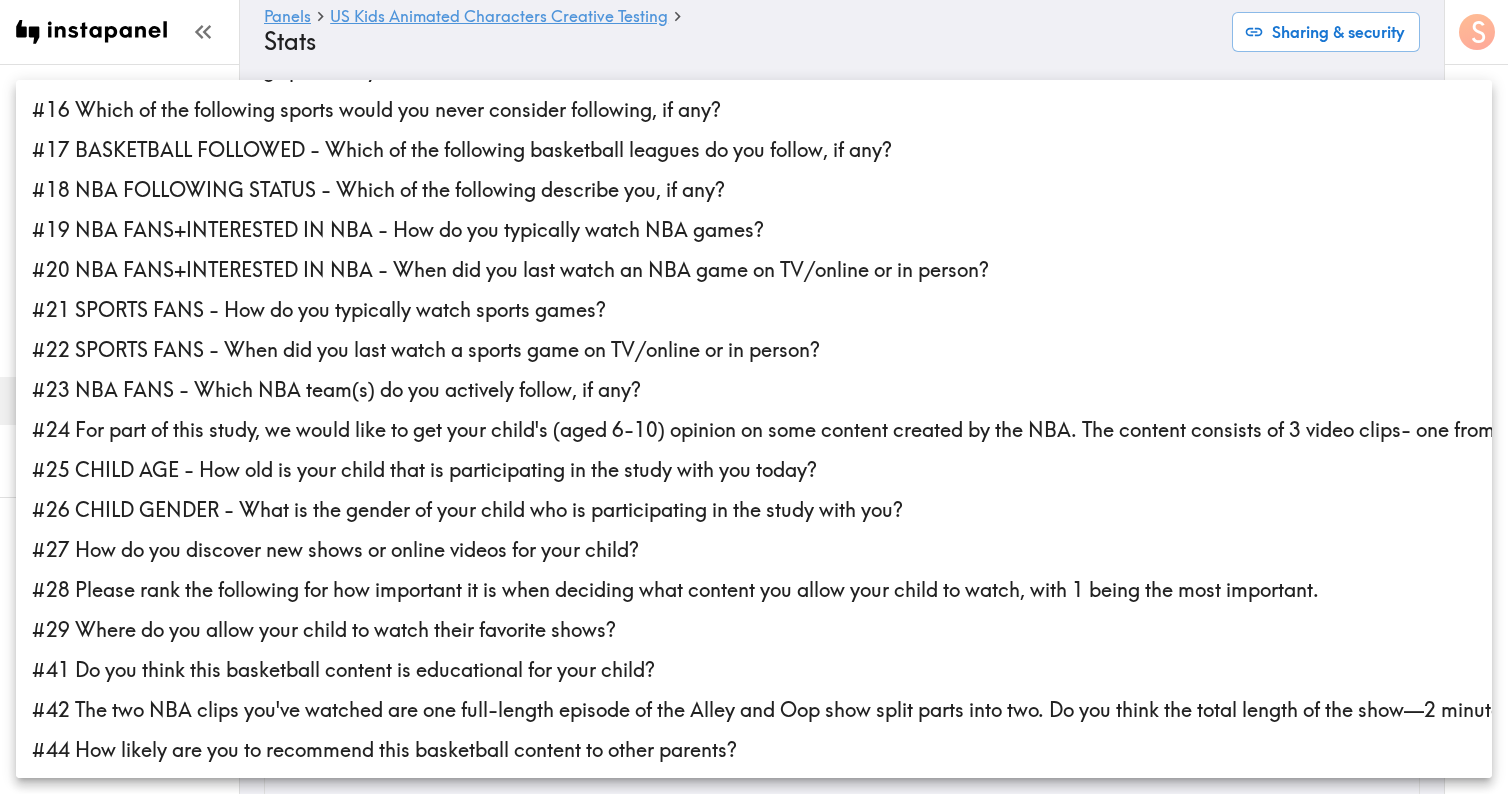 scroll, scrollTop: 0, scrollLeft: 0, axis: both 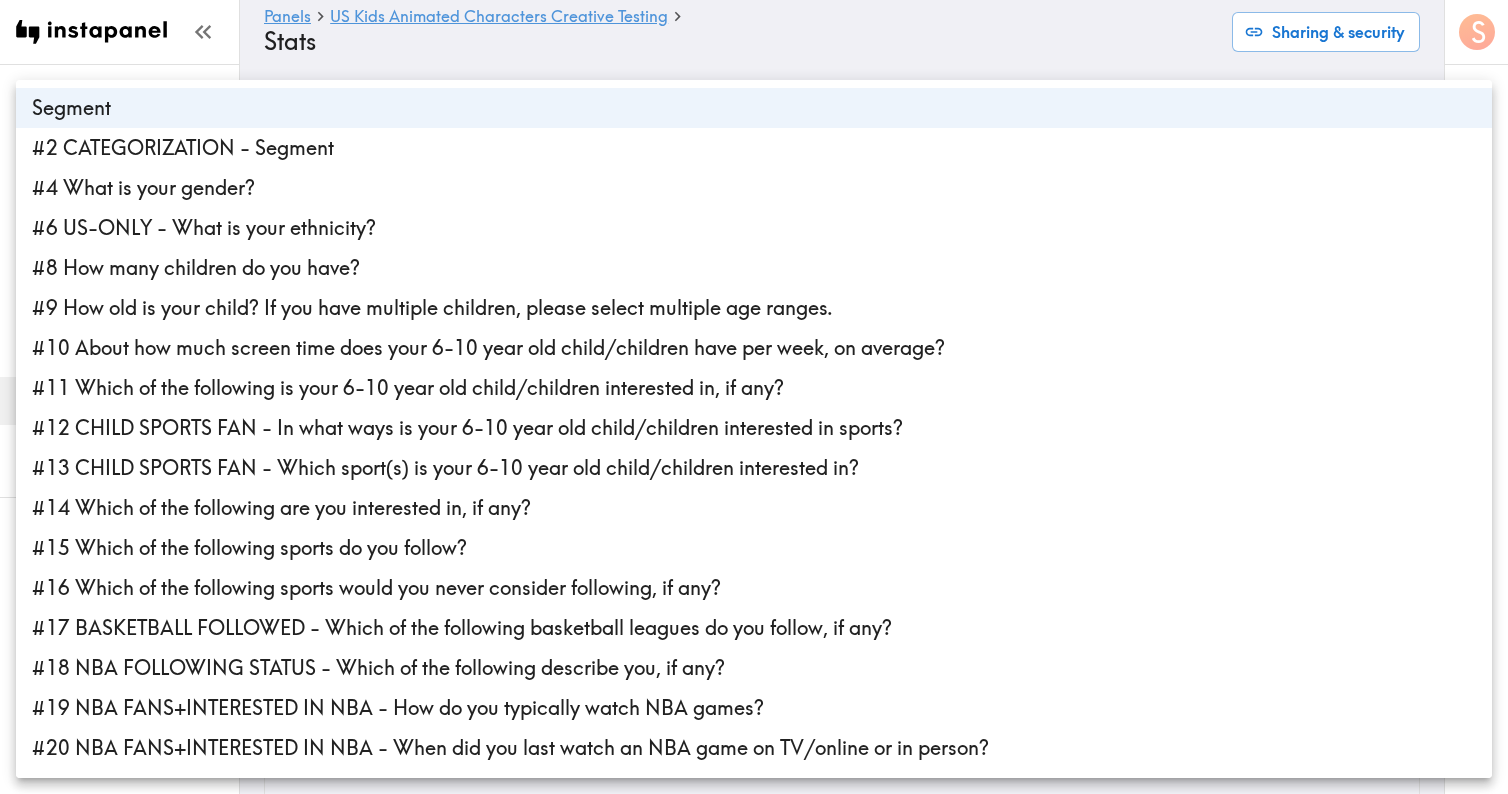click at bounding box center [754, 397] 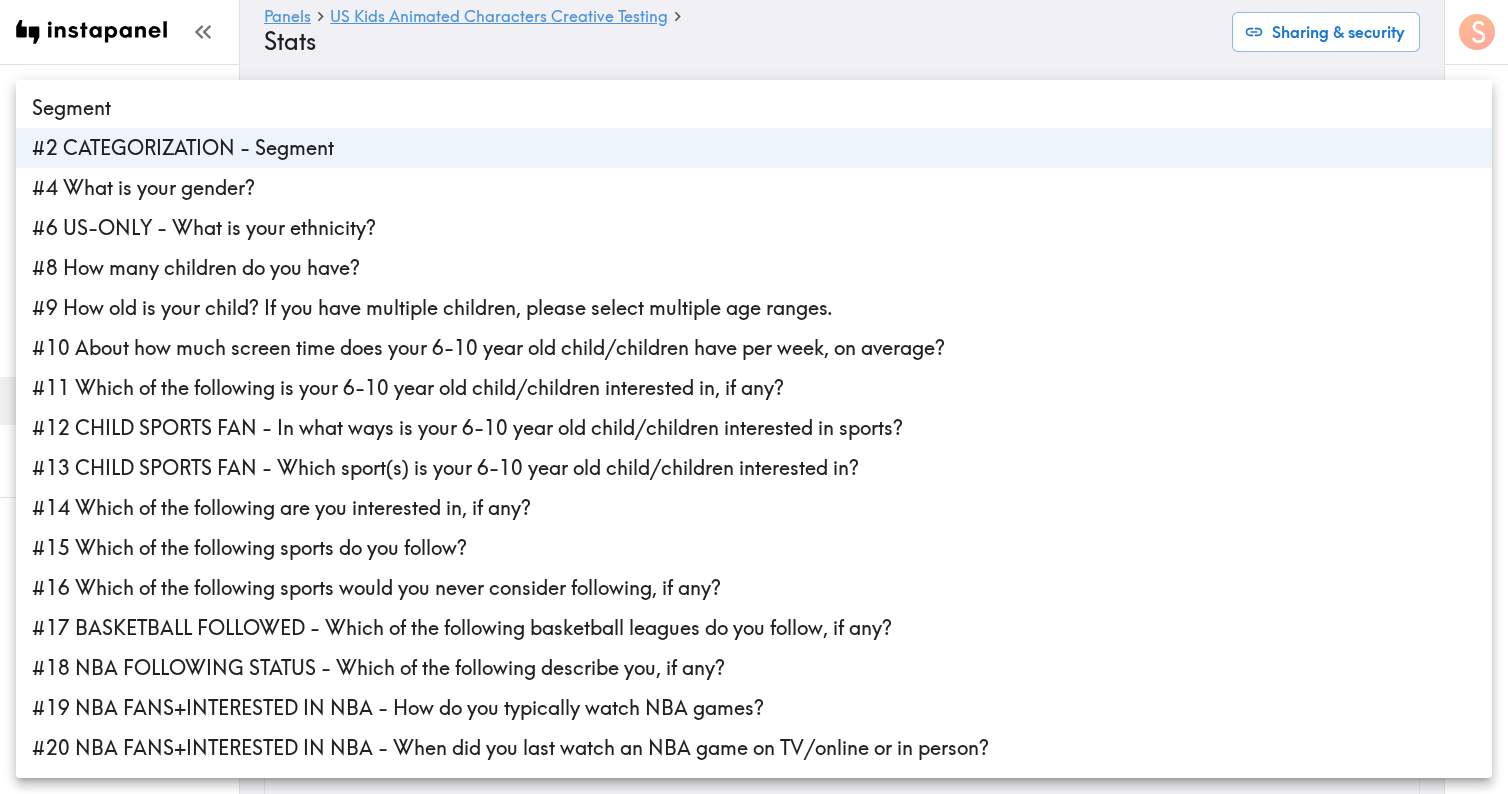click on "Instapanel -  Panels  -  US Kids Animated Characters Creative Testing  -  Stats Panels US Kids Animated Characters Creative Testing Questionnaire Responses Results Data Stats Quotes My Invites My Rewards Help/Suggestions S Panels   US Kids Animated Characters Creative Testing   Stats Sharing & security Top (independent) questions Segment segmentId Top (independent) questions Top options in analysis ○ 6-8 years old ,  ○ 9-10 years old ,  NBA Fan ,  Interested in the NBA ,  Sports Fan- not a "Fan of the NBA" or "Interested in the NBA" per prior definitions ,  Child Sports Fan ,  Child Basketball Fan ,  Child Uninterested in Sports d5b959e4-43c2-47ae-b174-95c4c8a3fba4,63003792-8acb-45f9-b497-9ee9593d1fb7,95da5e7c-74ef-46eb-a595-576dfa597402,99b47630-ff79-4cb2-8b54-ad02f76aa367,d5fe6302-5409-40c6-b86c-a326c73acd7c,fcaf5bc4-5a79-46ab-8e1b-ce10cab426dd,5d6f674b-5344-4972-9af8-8c2835092327,3766f8e4-e413-4a30-9a3d-291dcd0b89ac Top options in analysis Select options with data x Left (dependent) questions ,  ,  0 8" at bounding box center [754, 1928] 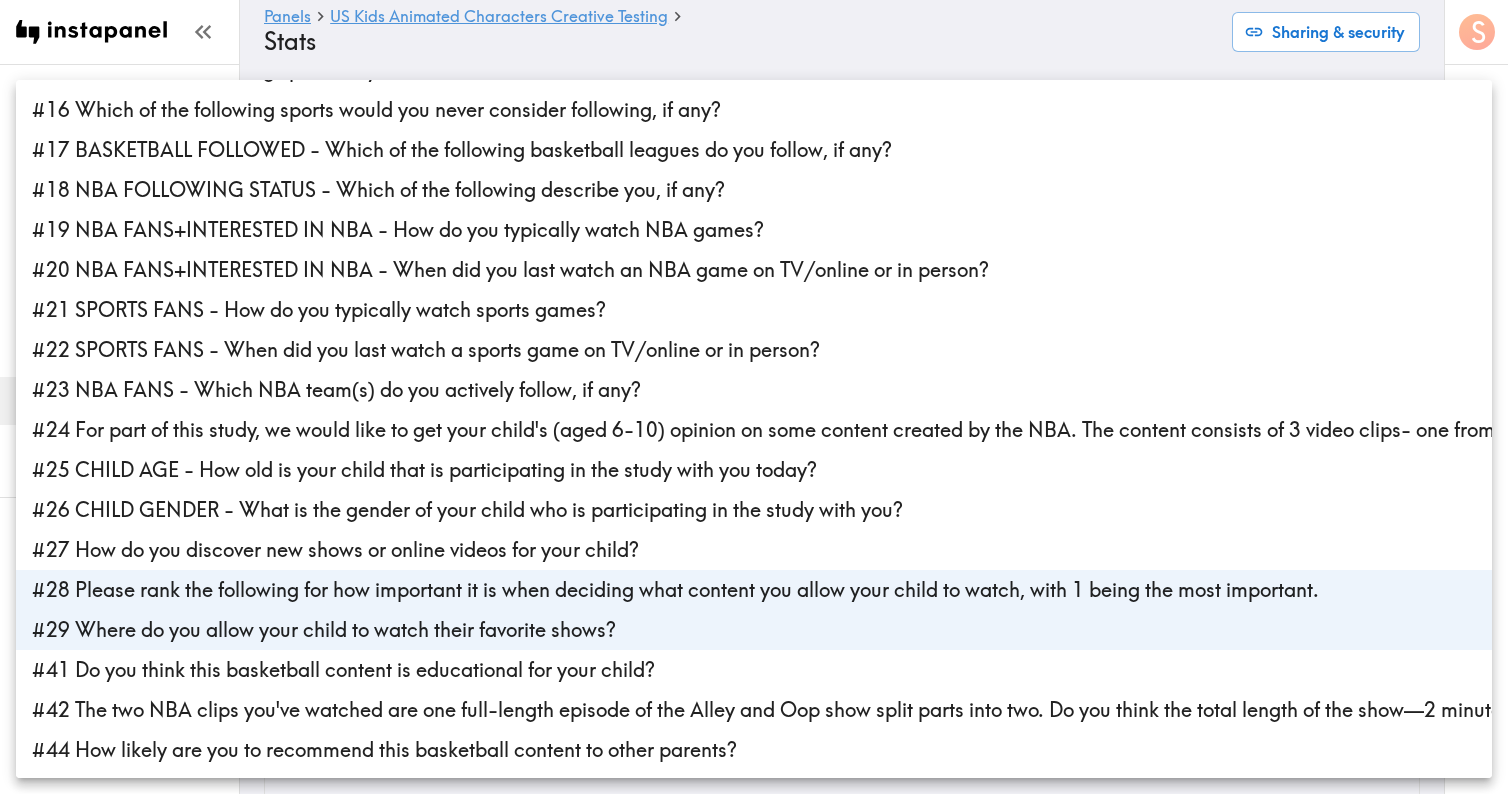click on "#28 Please rank the following for how important it is when deciding what content you allow your child to watch, with 1 being the most important." at bounding box center (754, 590) 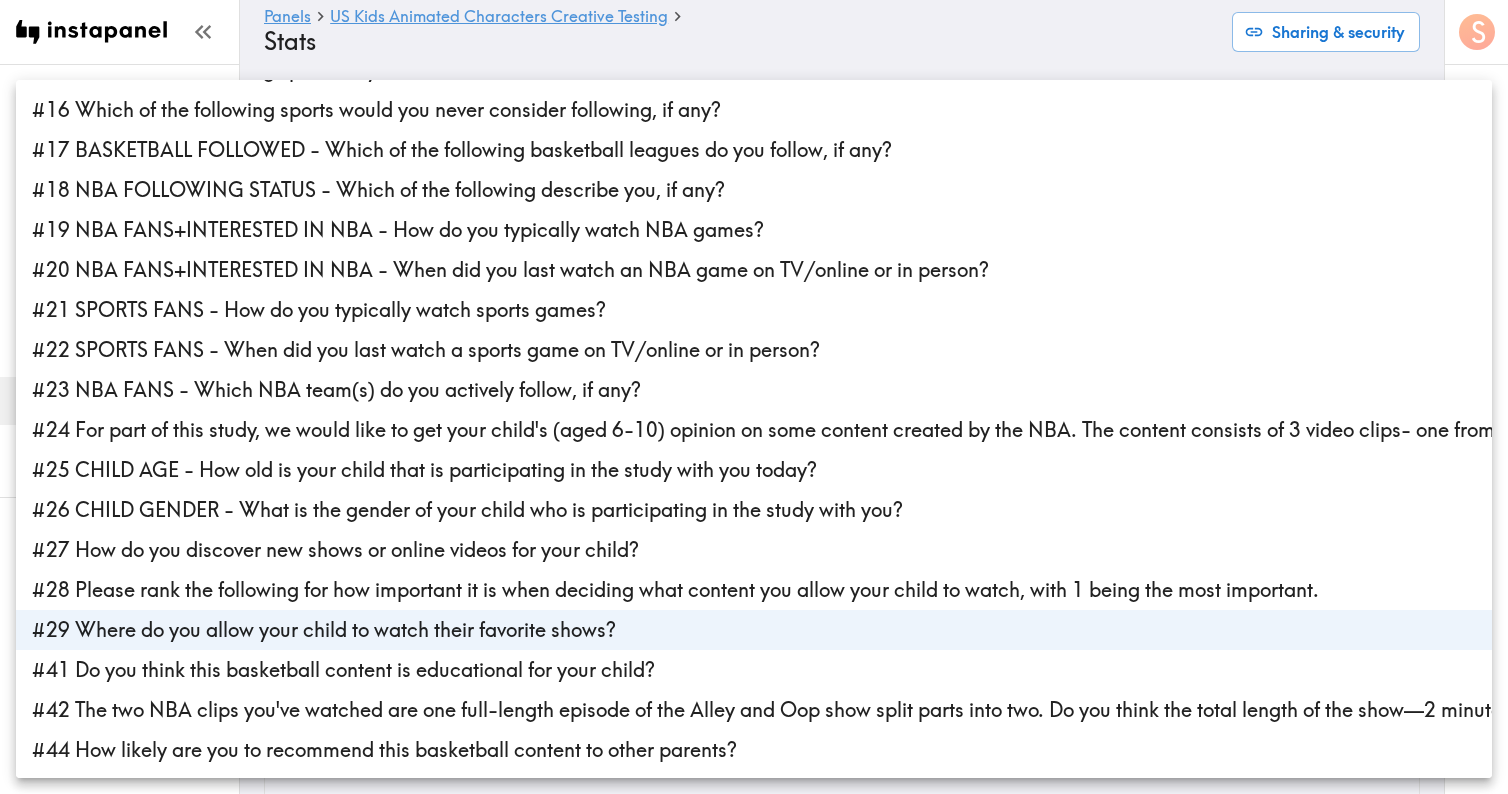 click at bounding box center (754, 397) 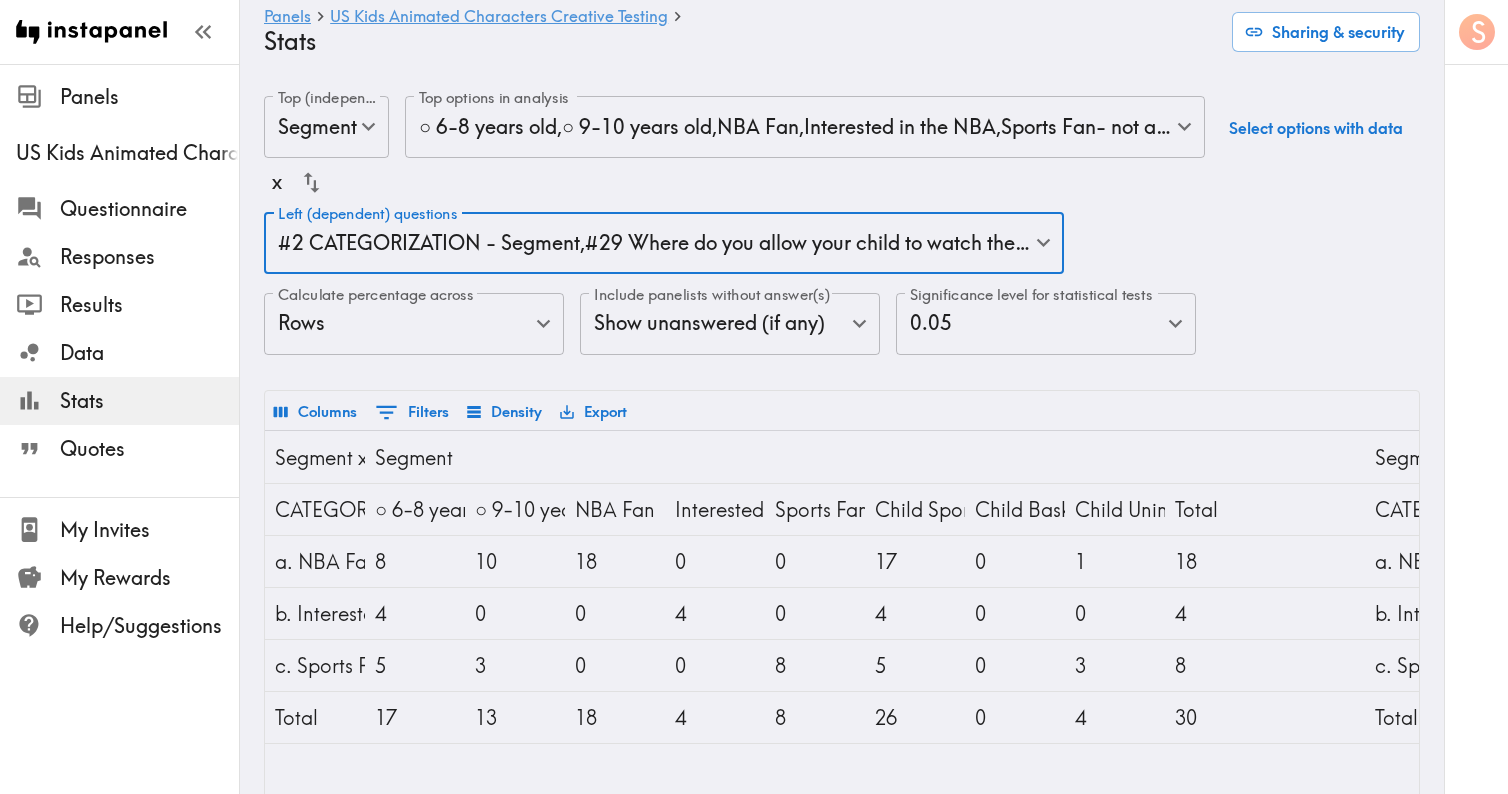 scroll, scrollTop: 0, scrollLeft: 277, axis: horizontal 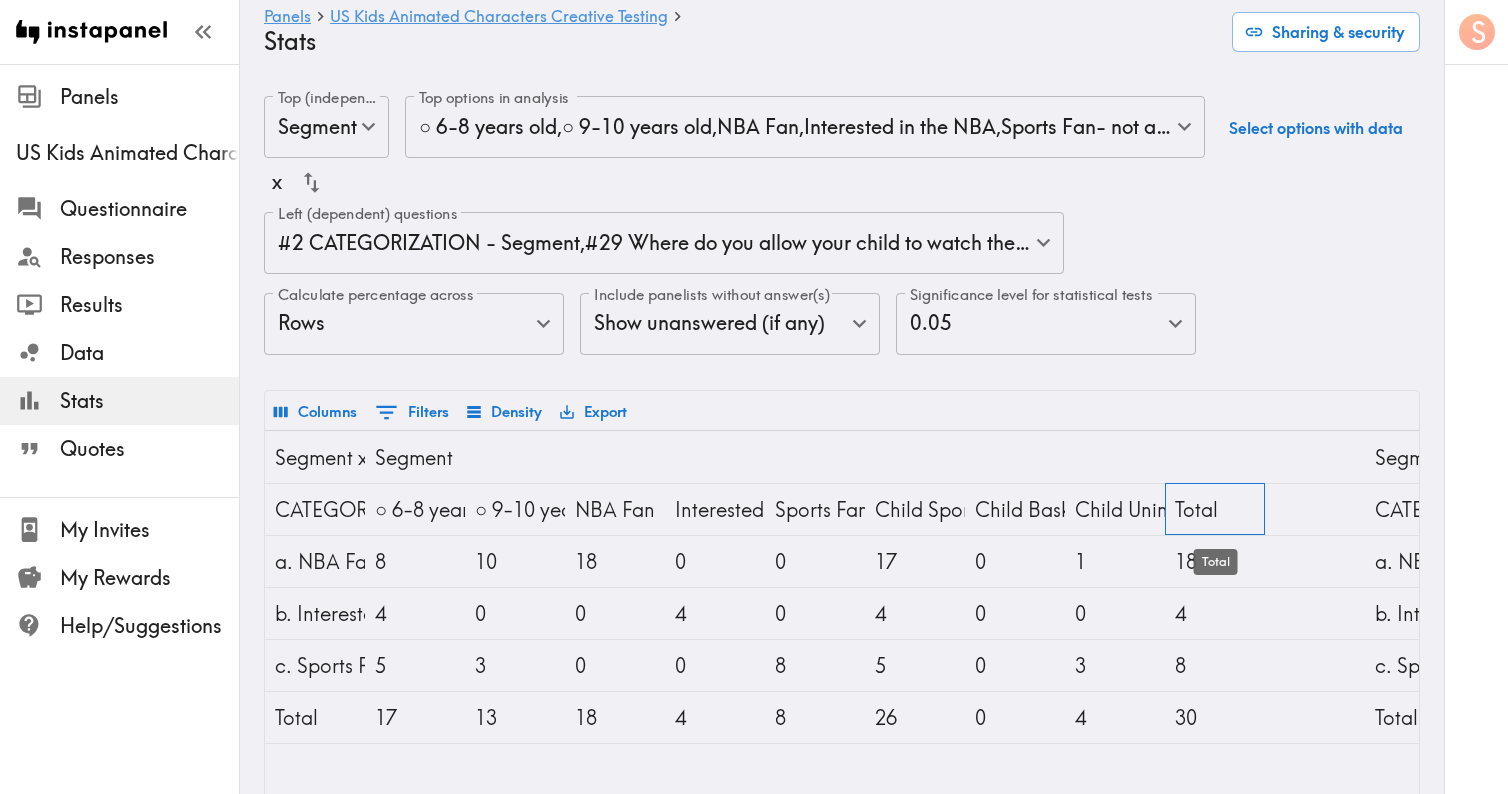 click on "Total" at bounding box center [1215, 509] 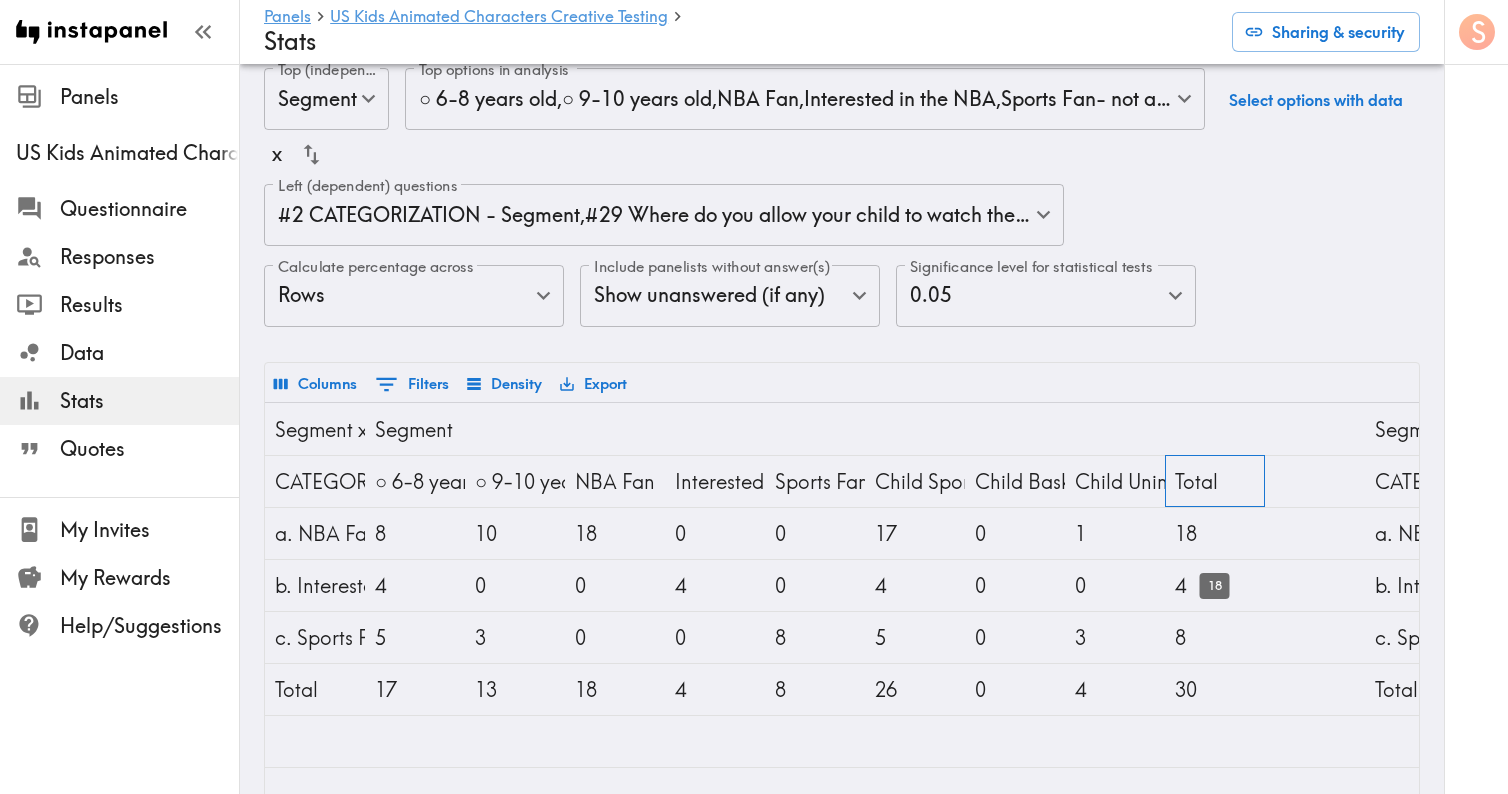 scroll, scrollTop: 40, scrollLeft: 0, axis: vertical 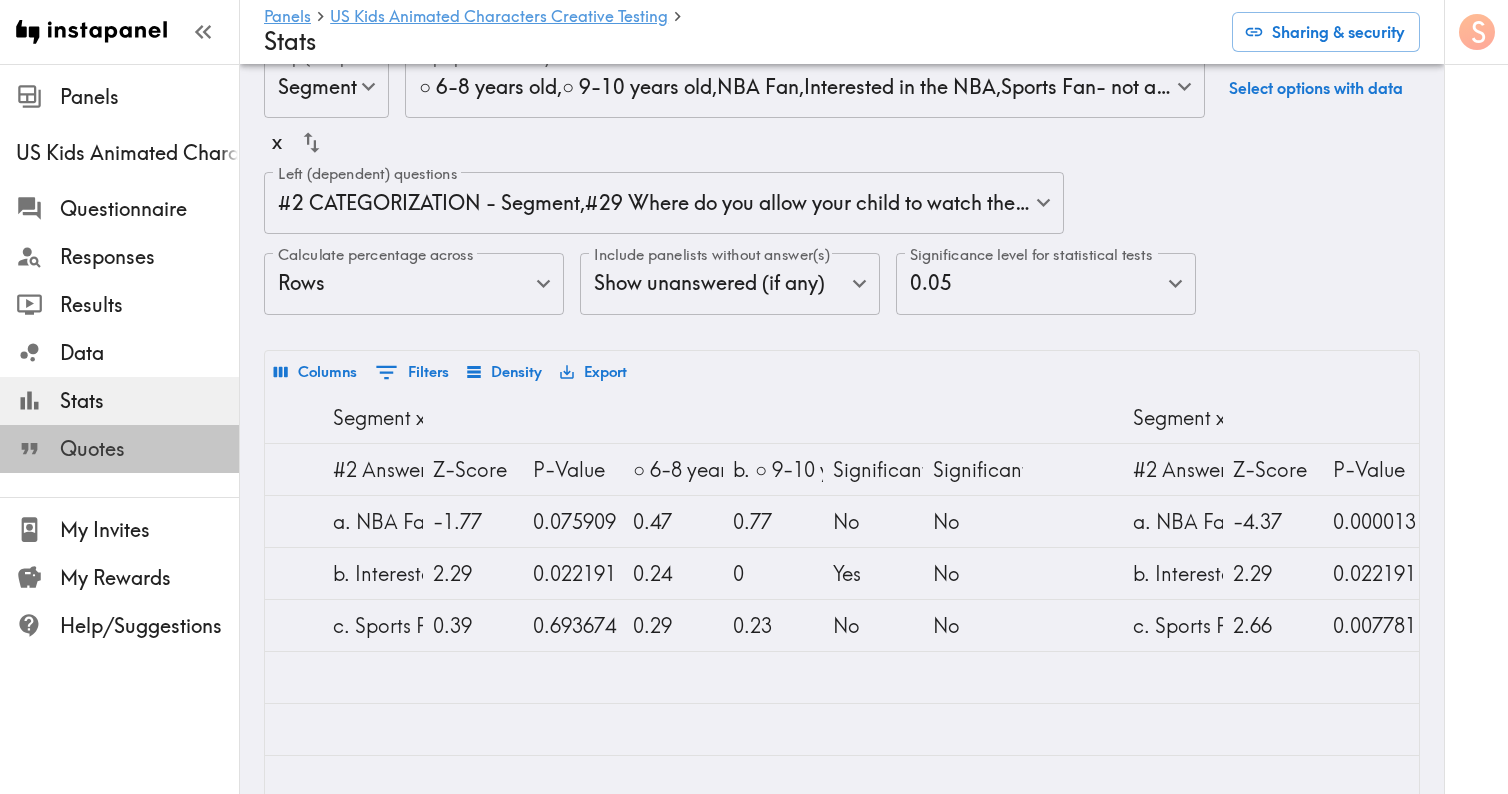 click on "Quotes" at bounding box center (149, 449) 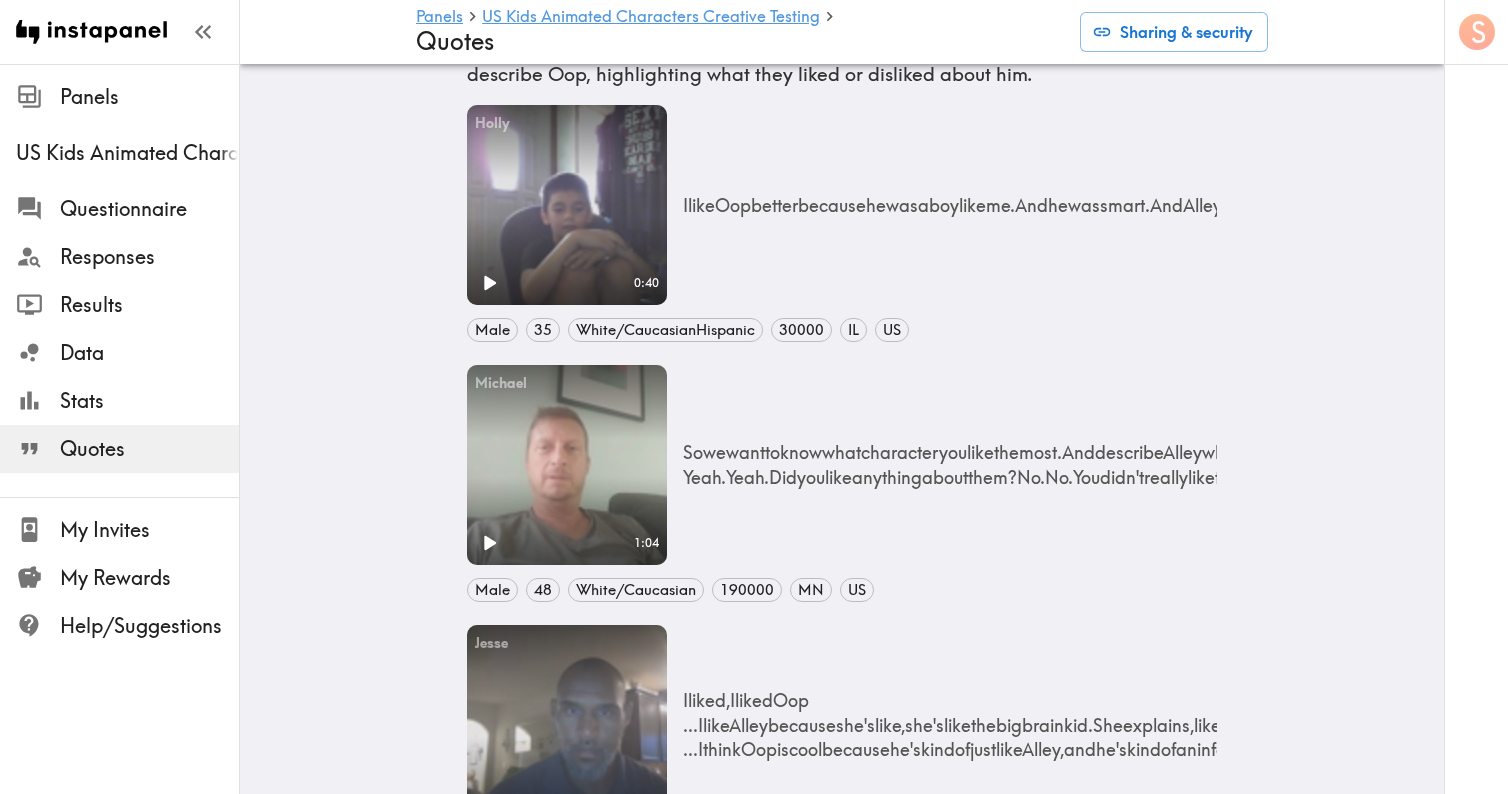scroll, scrollTop: 1280, scrollLeft: 0, axis: vertical 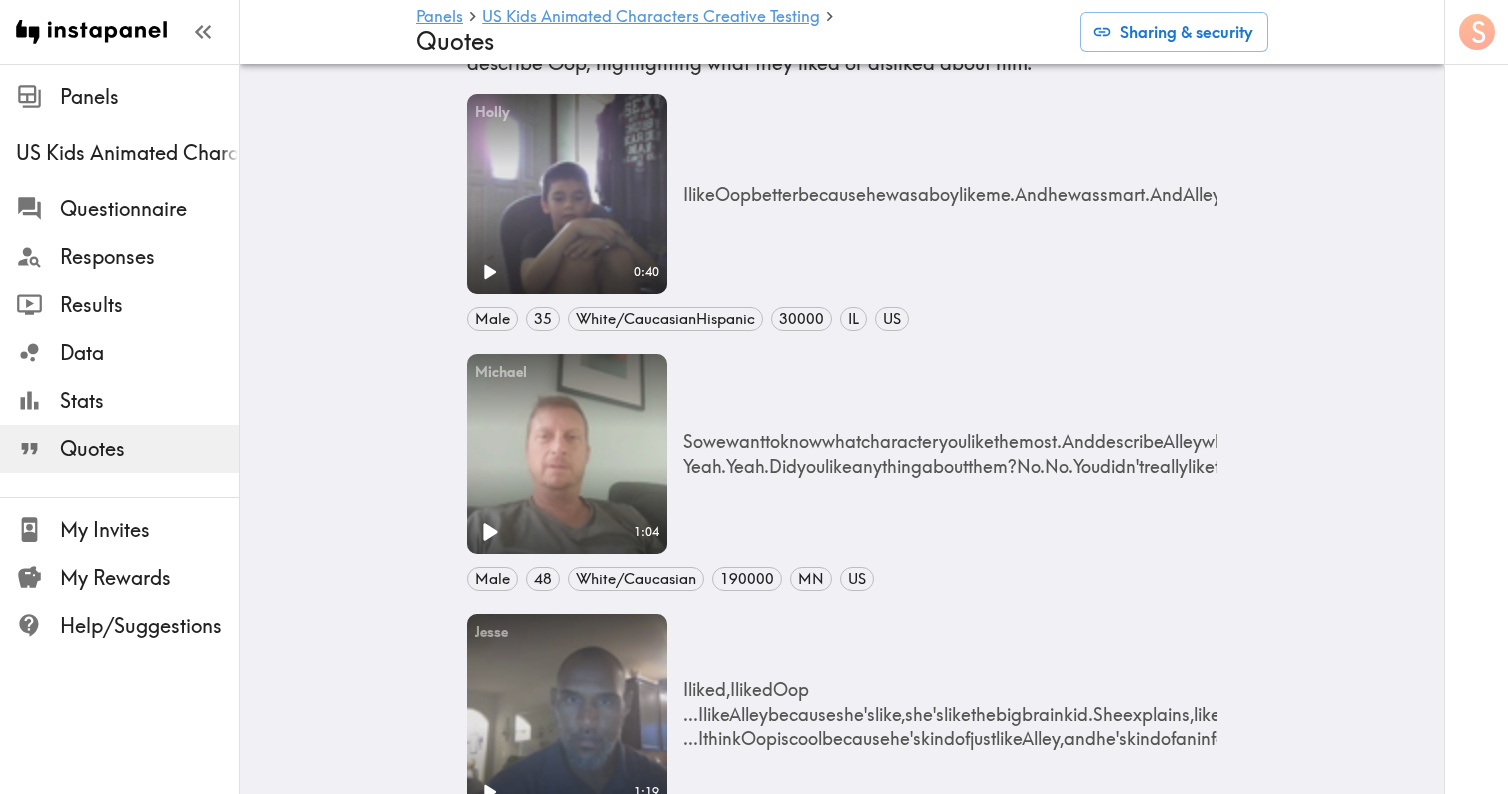 click 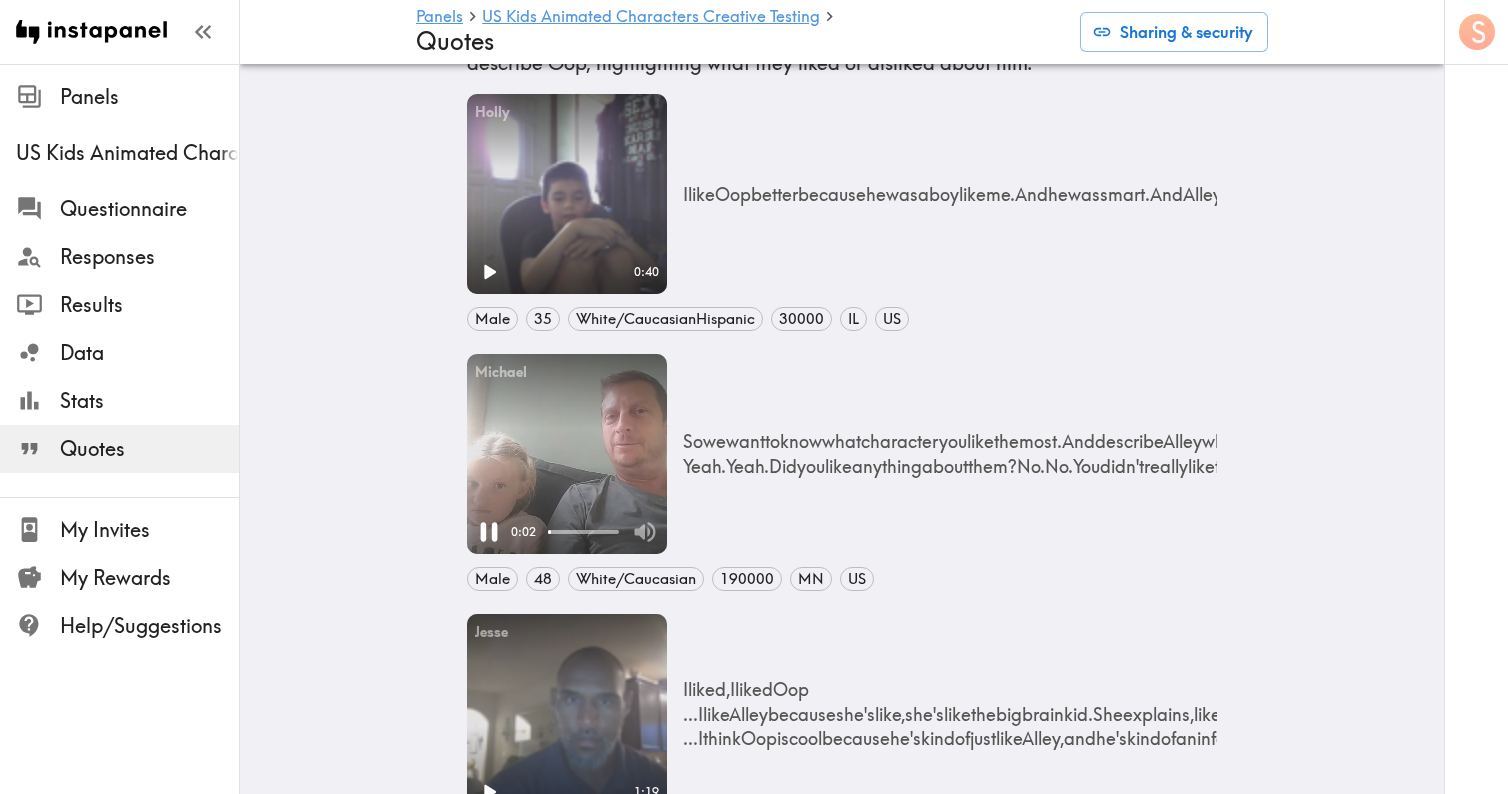 click 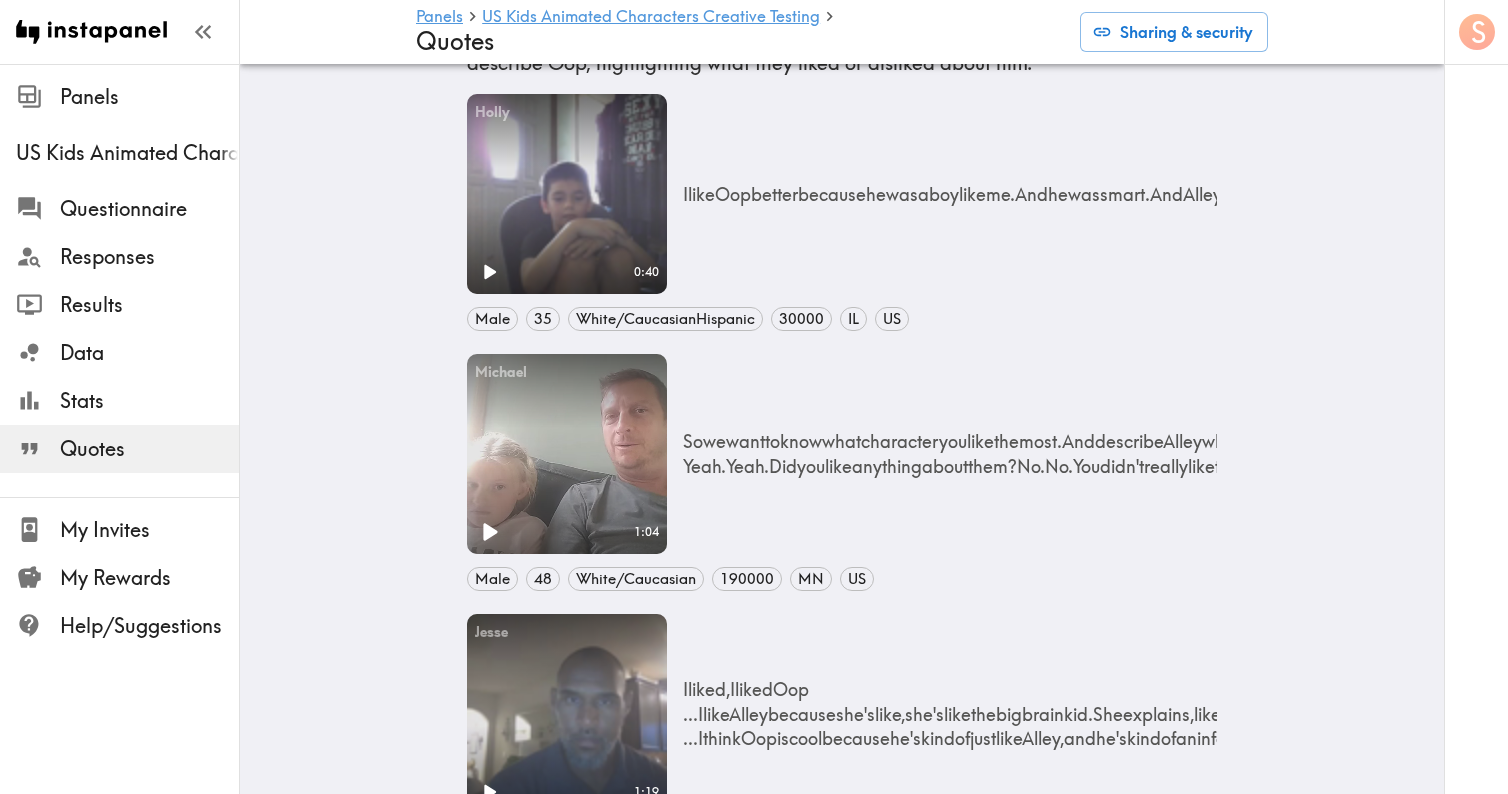 click on "Your browser does not support the video tag." at bounding box center [567, 454] 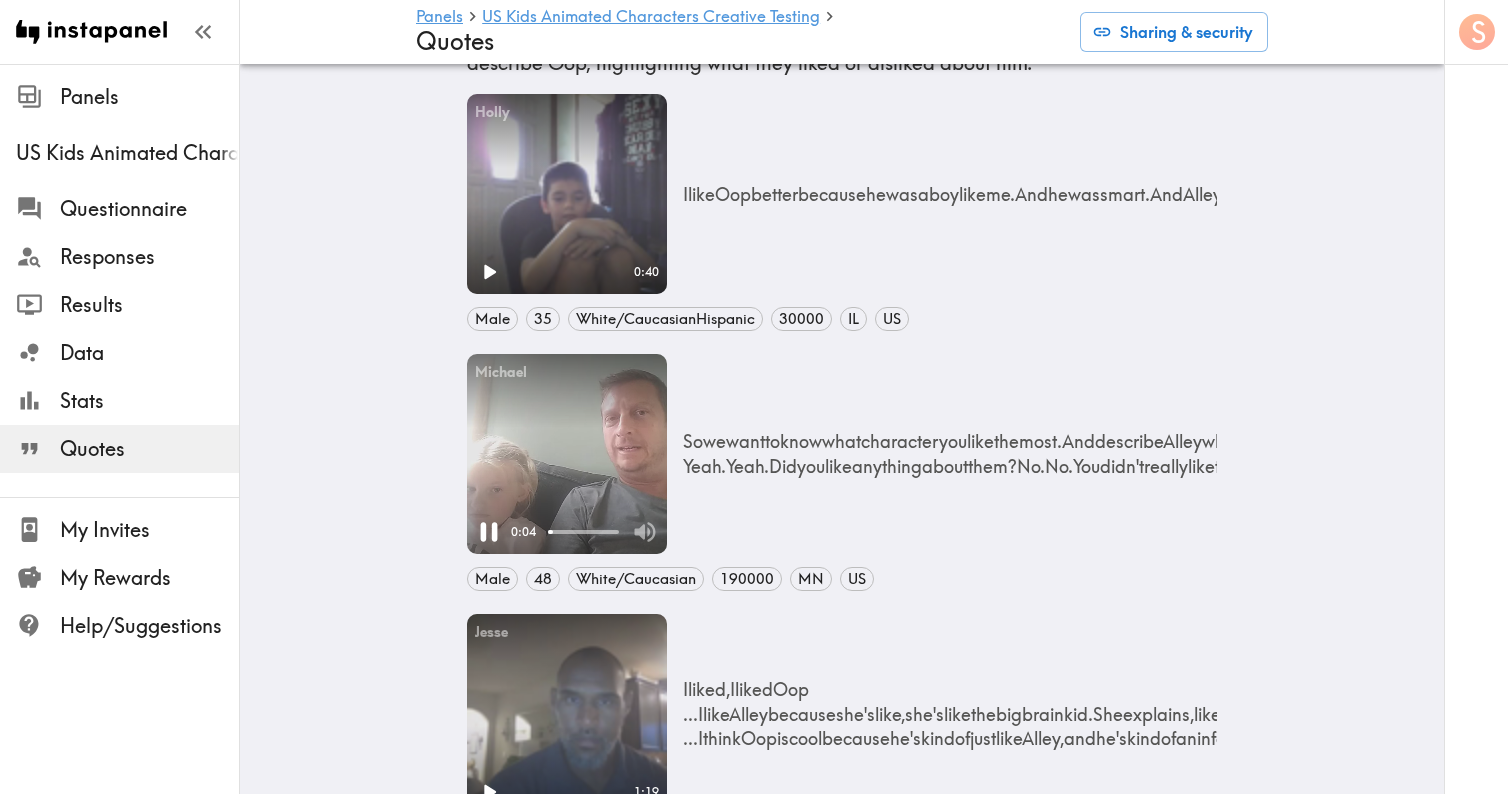 click on "Your browser does not support the video tag." at bounding box center [567, 454] 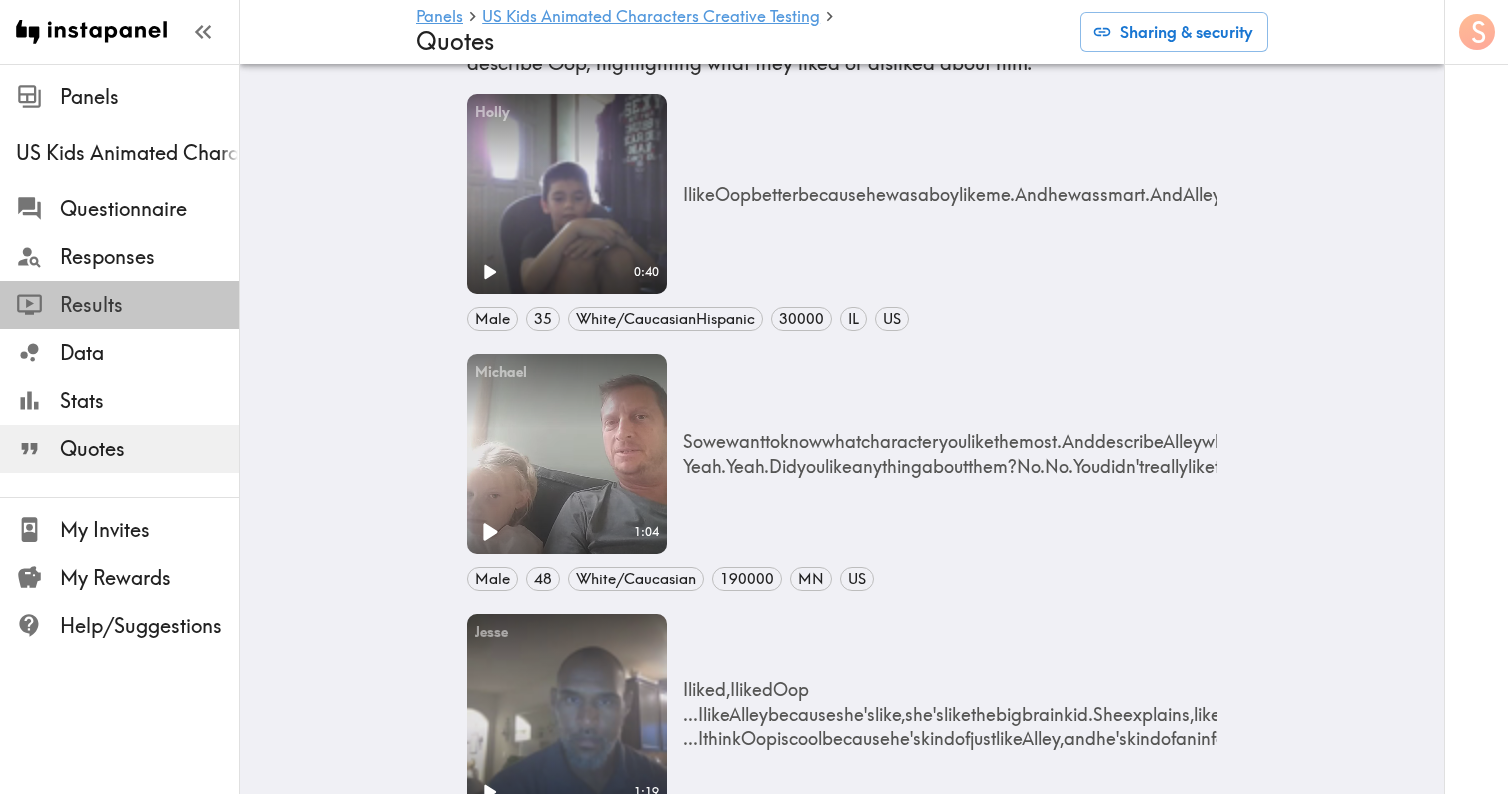 click on "Results" at bounding box center (149, 305) 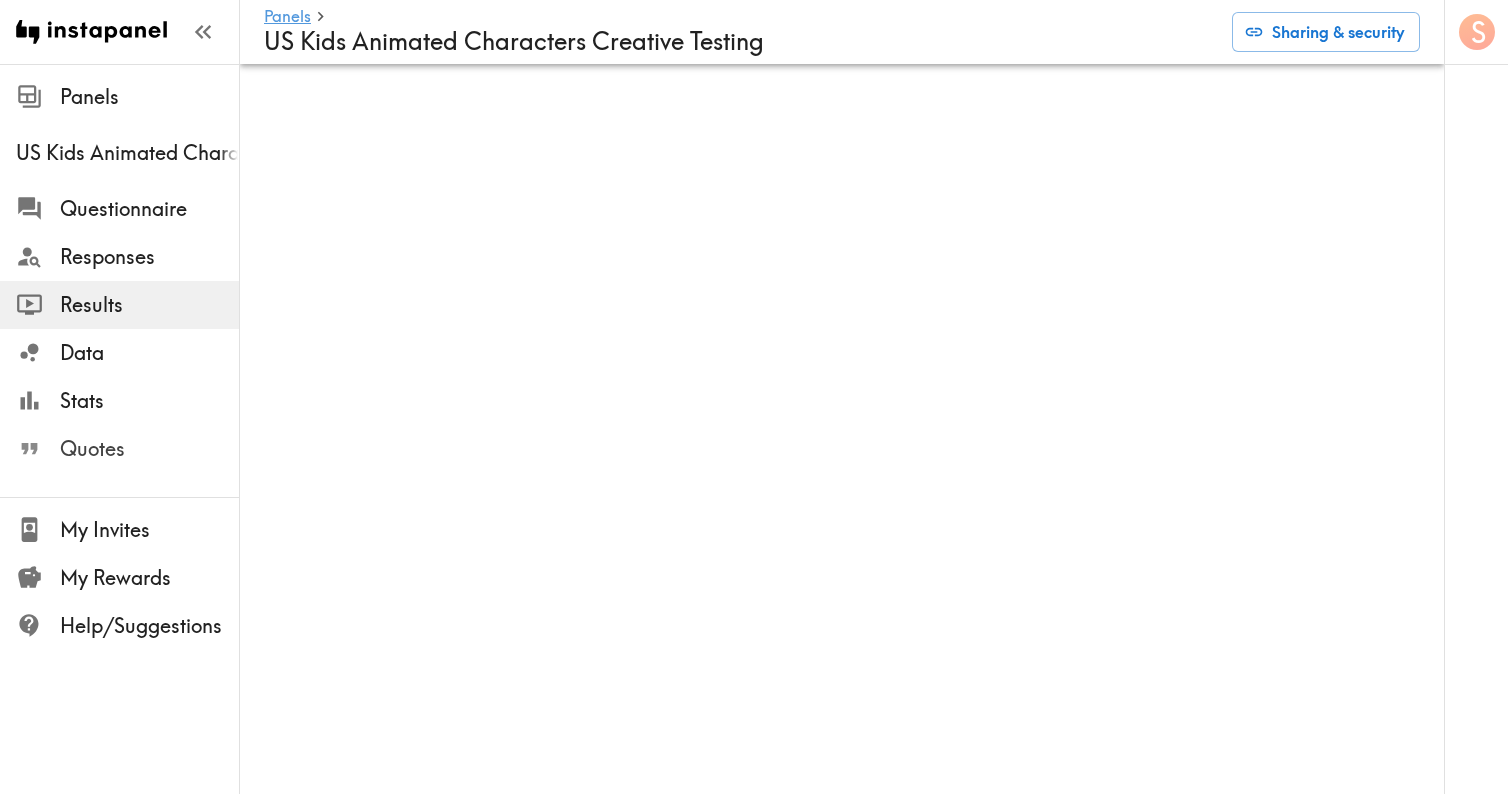 click on "Quotes" at bounding box center [149, 449] 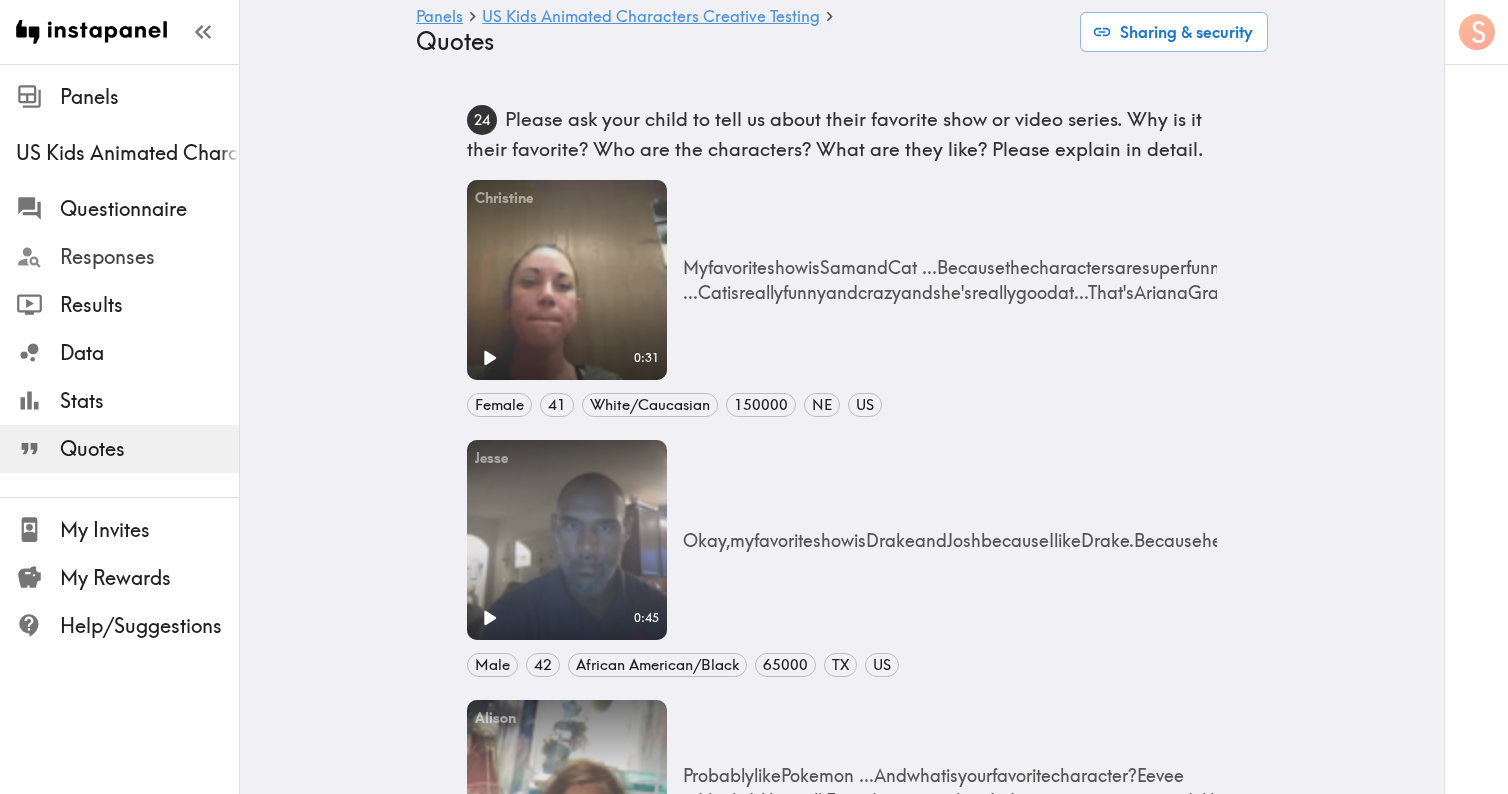 scroll, scrollTop: 1, scrollLeft: 0, axis: vertical 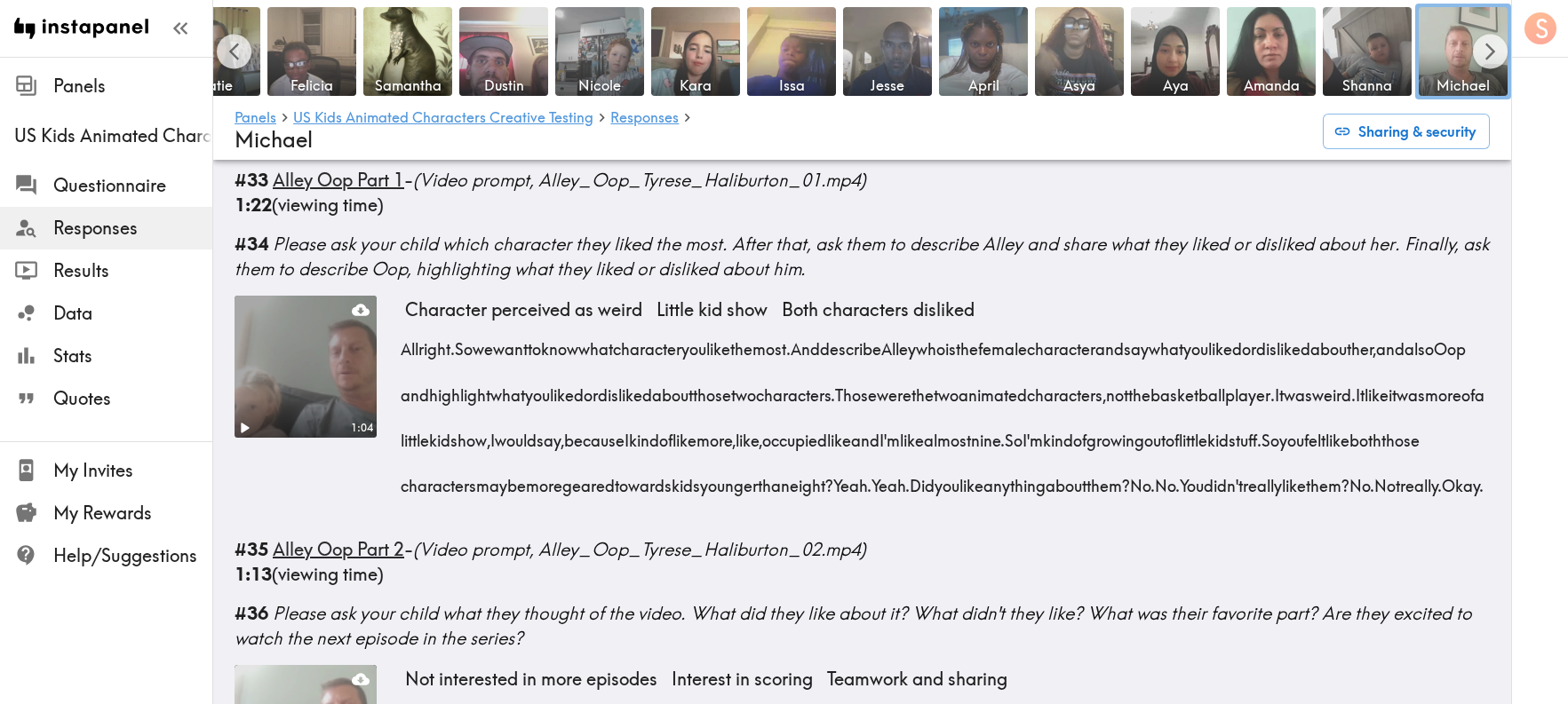click at bounding box center [306, 367] 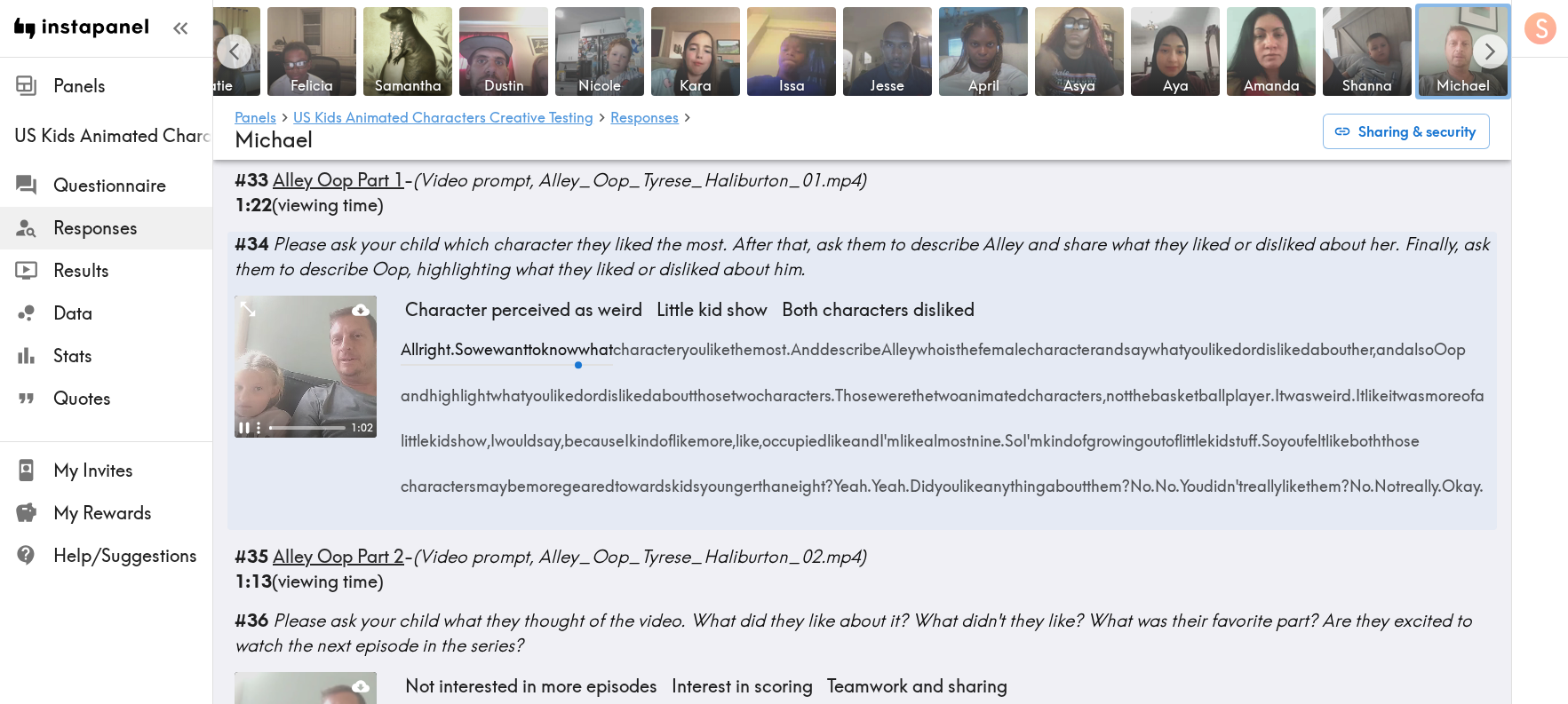 click at bounding box center (306, 367) 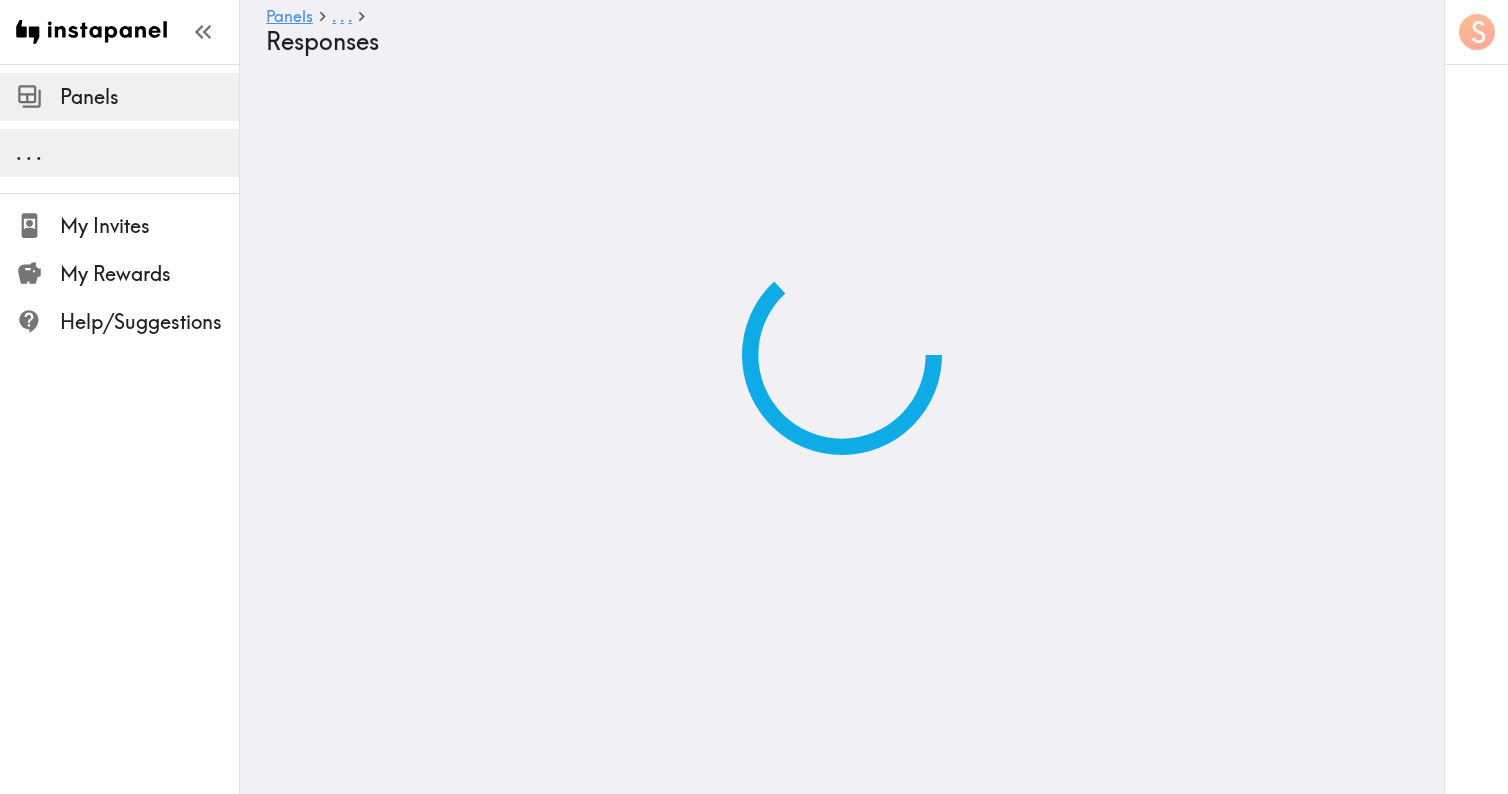 scroll, scrollTop: 0, scrollLeft: 0, axis: both 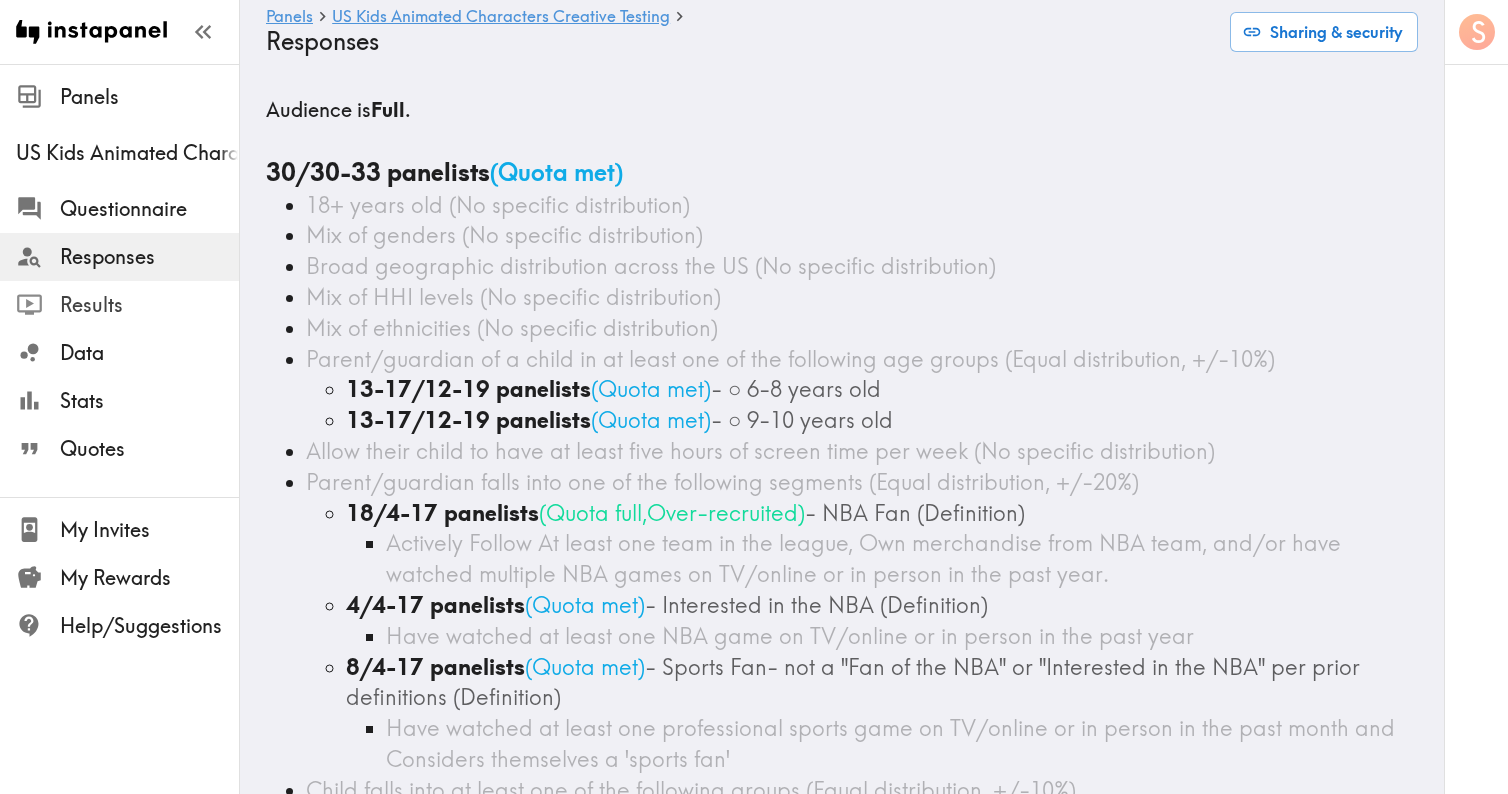 click on "Results" at bounding box center (149, 305) 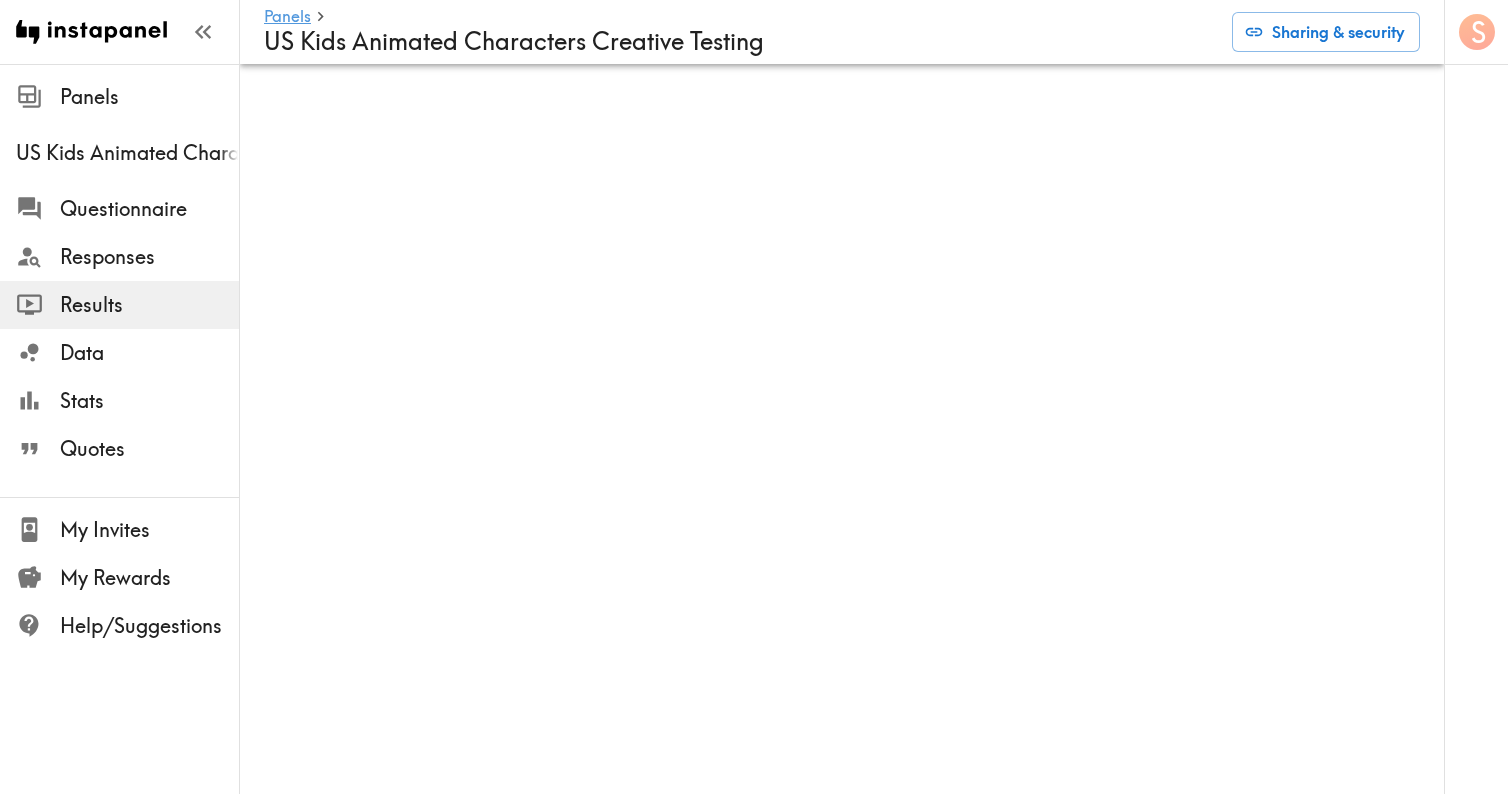 click on "Results" at bounding box center [149, 305] 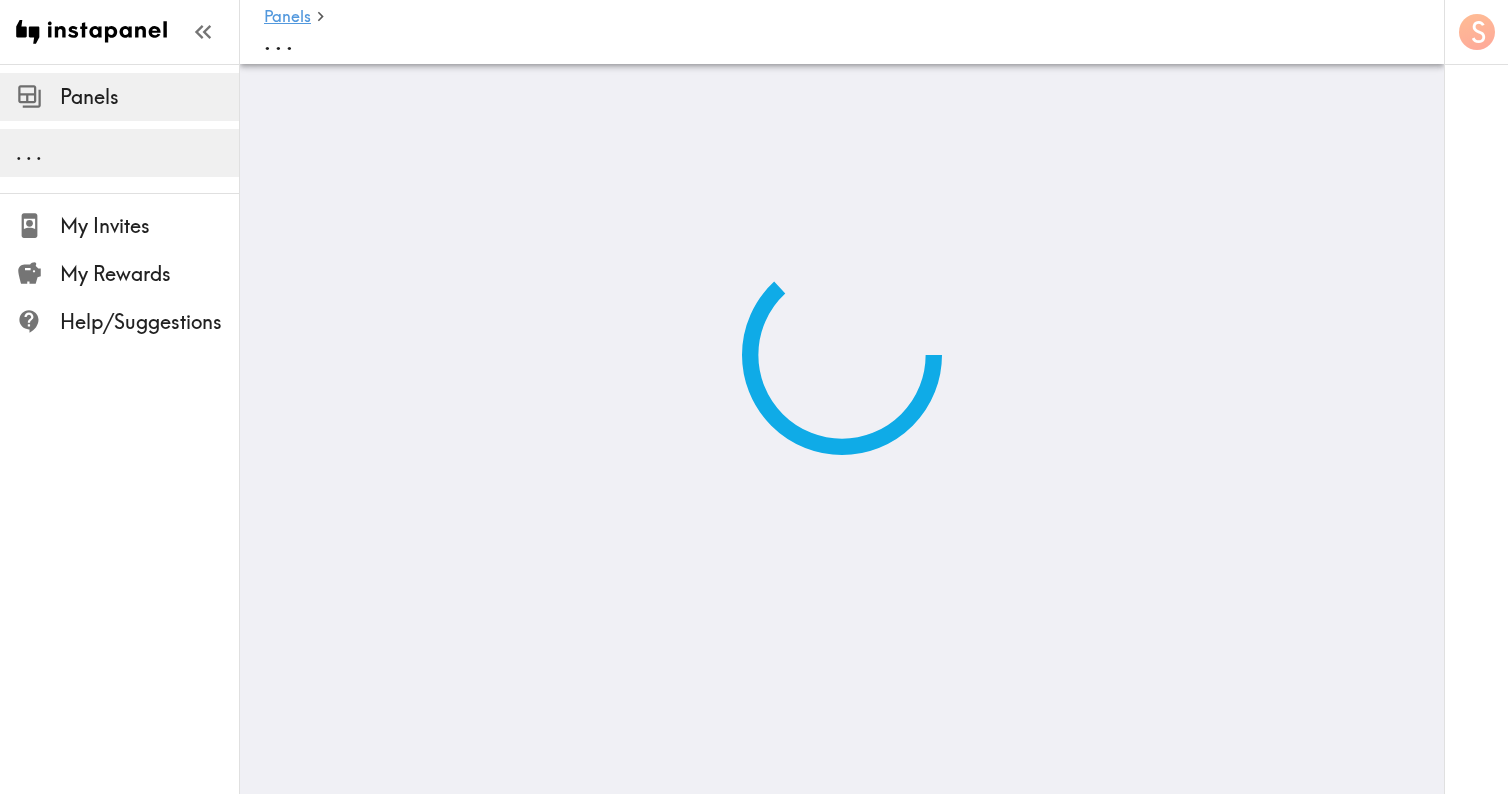 scroll, scrollTop: 0, scrollLeft: 0, axis: both 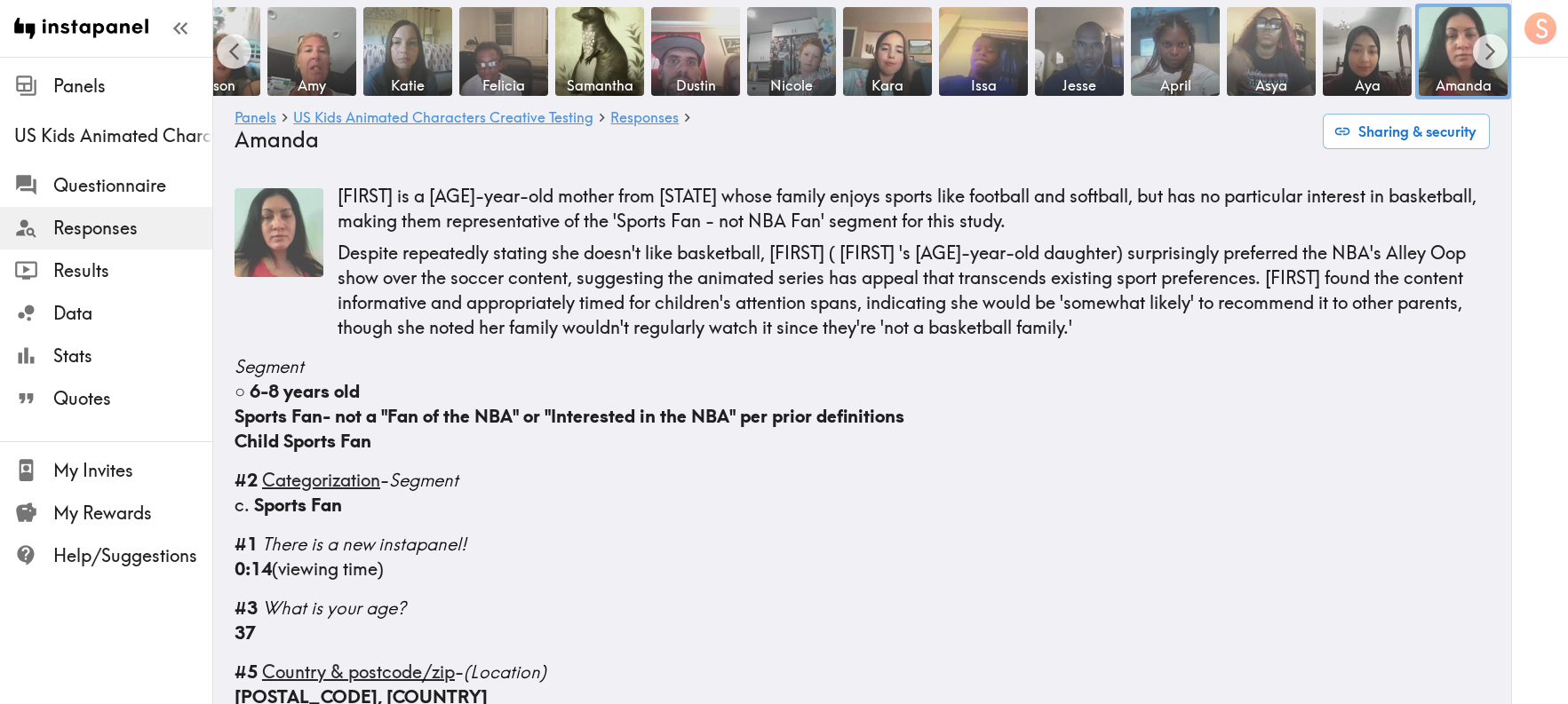 click on "Responses" at bounding box center (132, 228) 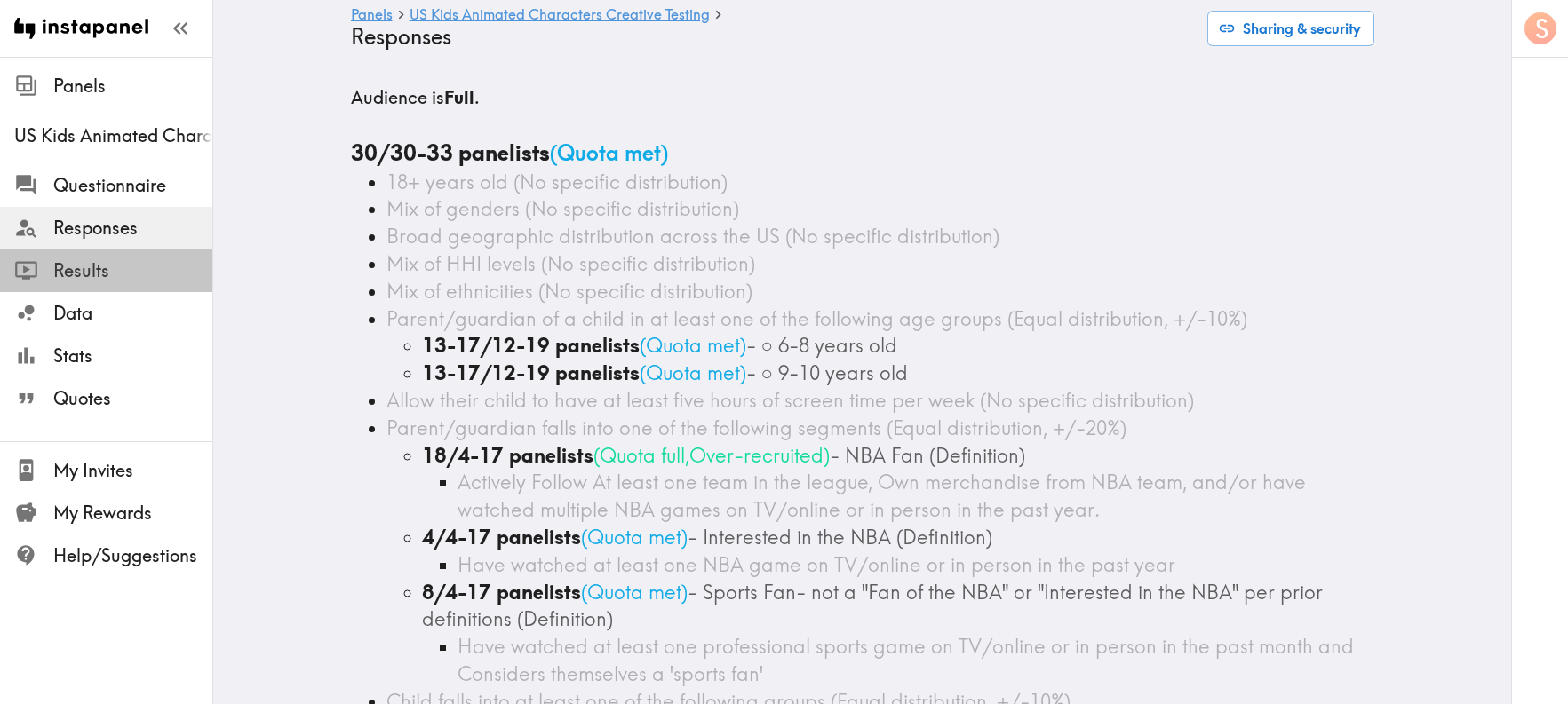 click on "Results" at bounding box center [132, 271] 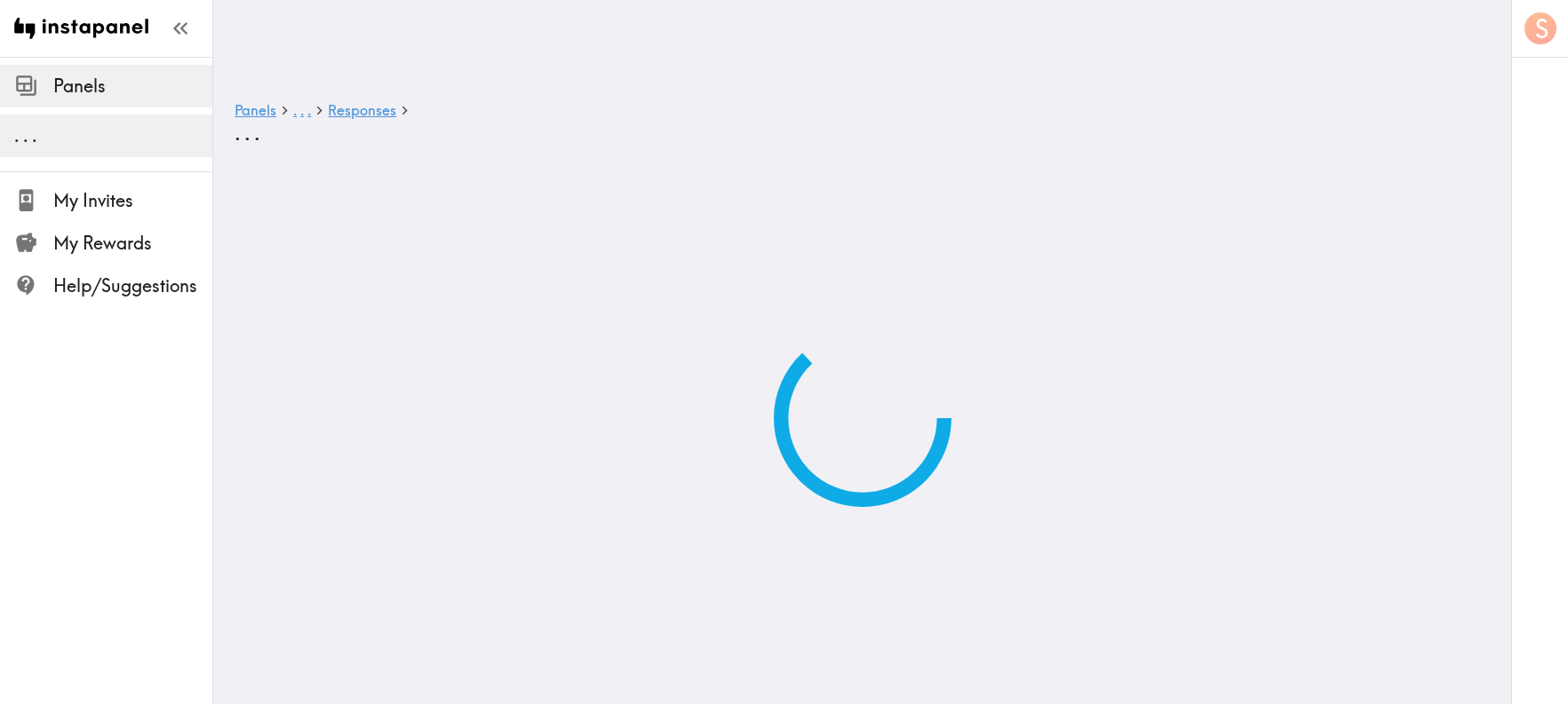 scroll, scrollTop: 0, scrollLeft: 0, axis: both 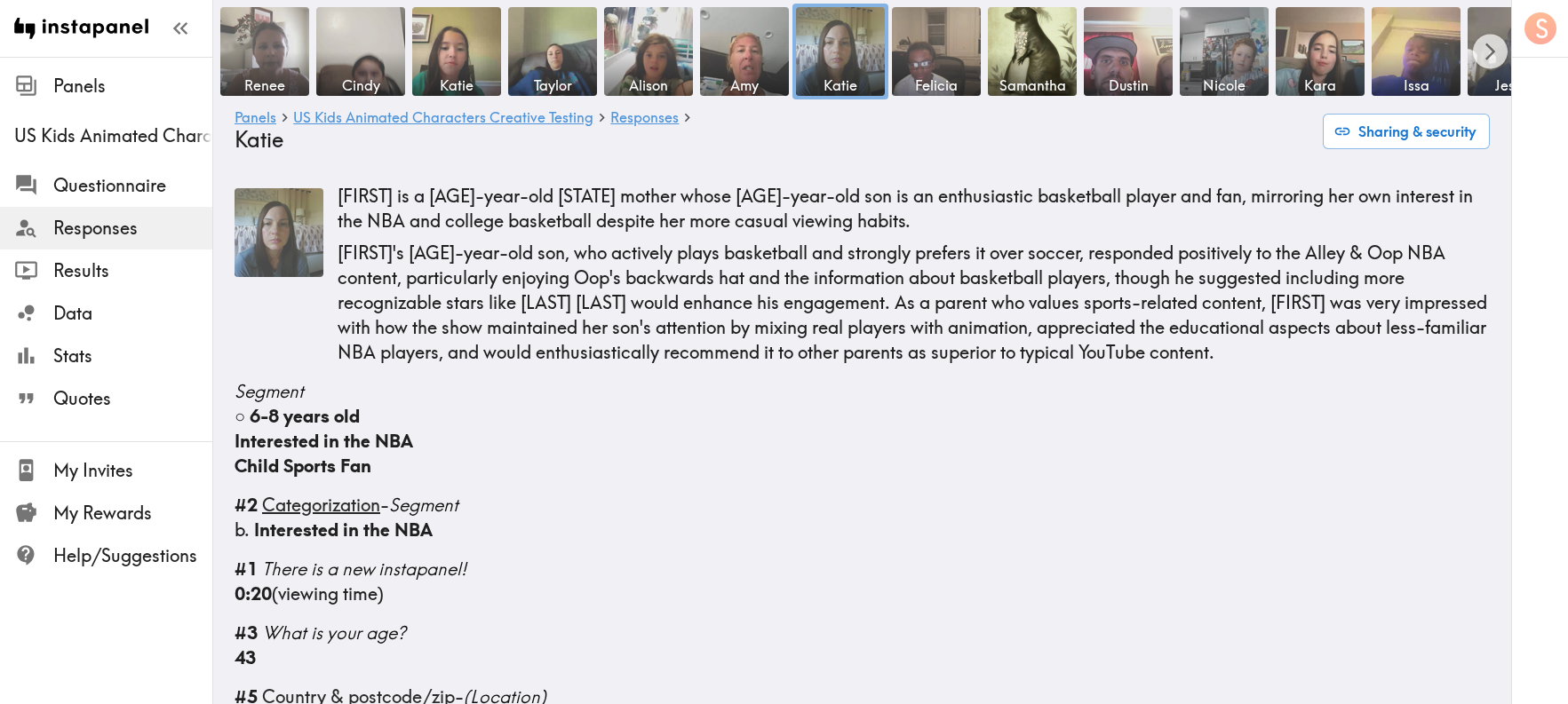 drag, startPoint x: 281, startPoint y: 262, endPoint x: 297, endPoint y: 286, distance: 28.84441 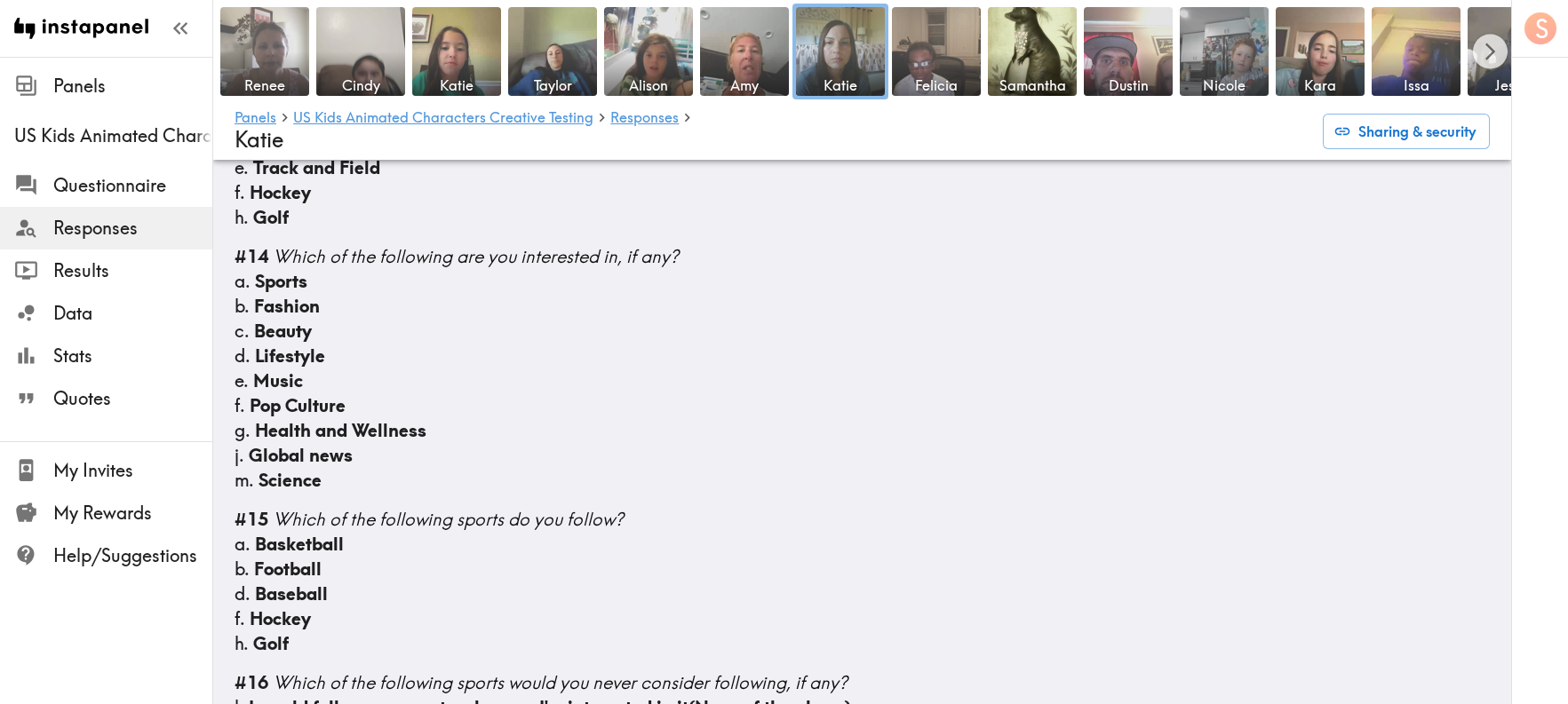 scroll, scrollTop: 1567, scrollLeft: 0, axis: vertical 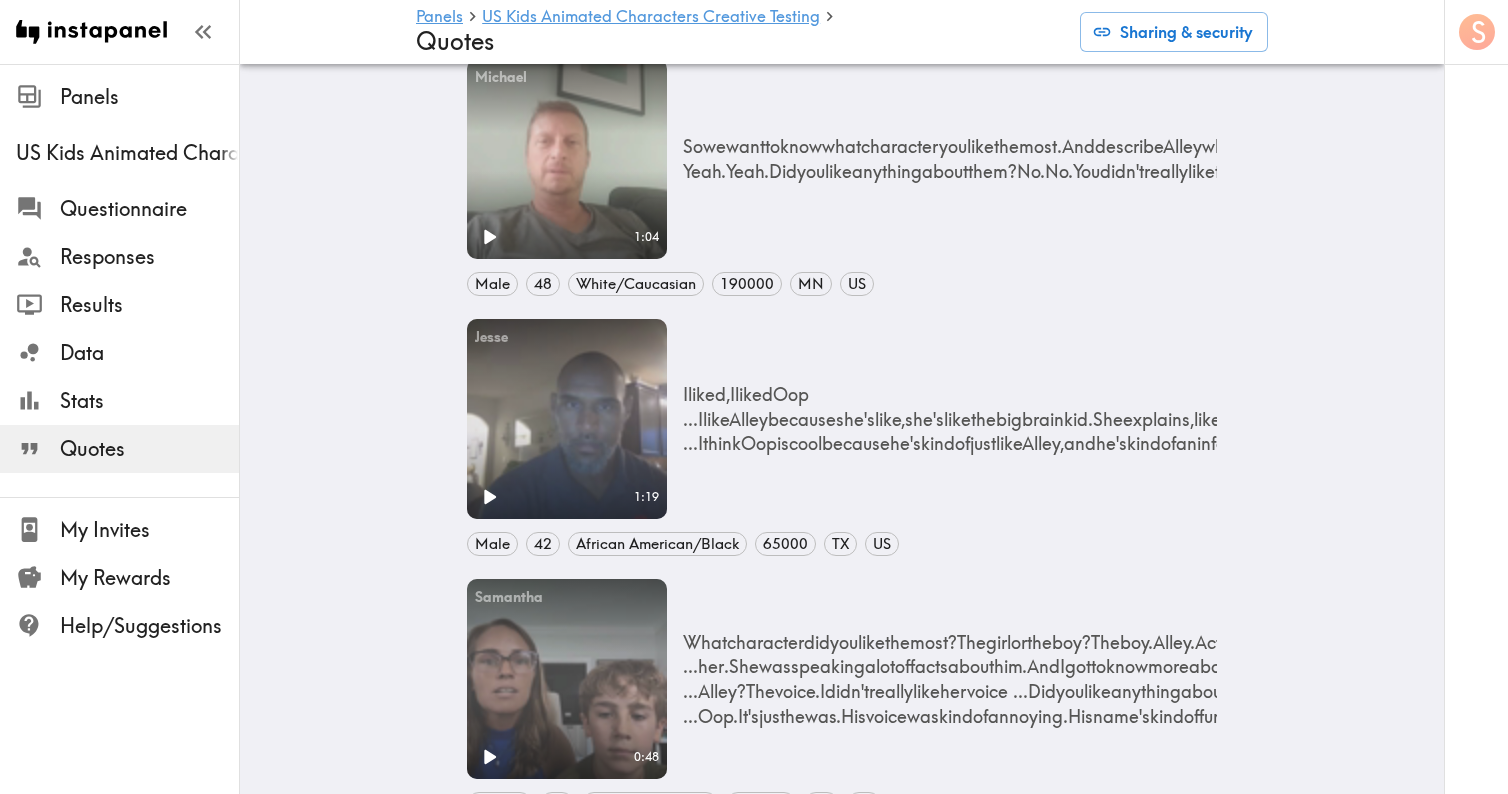 click on "I  liked,  I  liked  Oop ...   I  like  Alley  because  she's  like,  she's  like  the  big  brain  kid.  She  explains,  like,  okay,  there's  this  person  who's  really  good  at  basketball,  and  he  and  she  describes  him  like  the  name  and  what  he  does  and  what's  in  his  life  and  like  and  like  special  details  and  like.  Like  fun  facts ...   I  think  Oop  is  cool  because  he's  kind  of  just  like  Alley,  and  he's  kind  of  an  information  kid  too.  And  he  does.  He's  the  one  who  does  the  fun  facts  and  the  cool  stuff,  and  he's  more  of  like  a  big  brain.  So  Oop  is  pretty" at bounding box center (1644, 419) 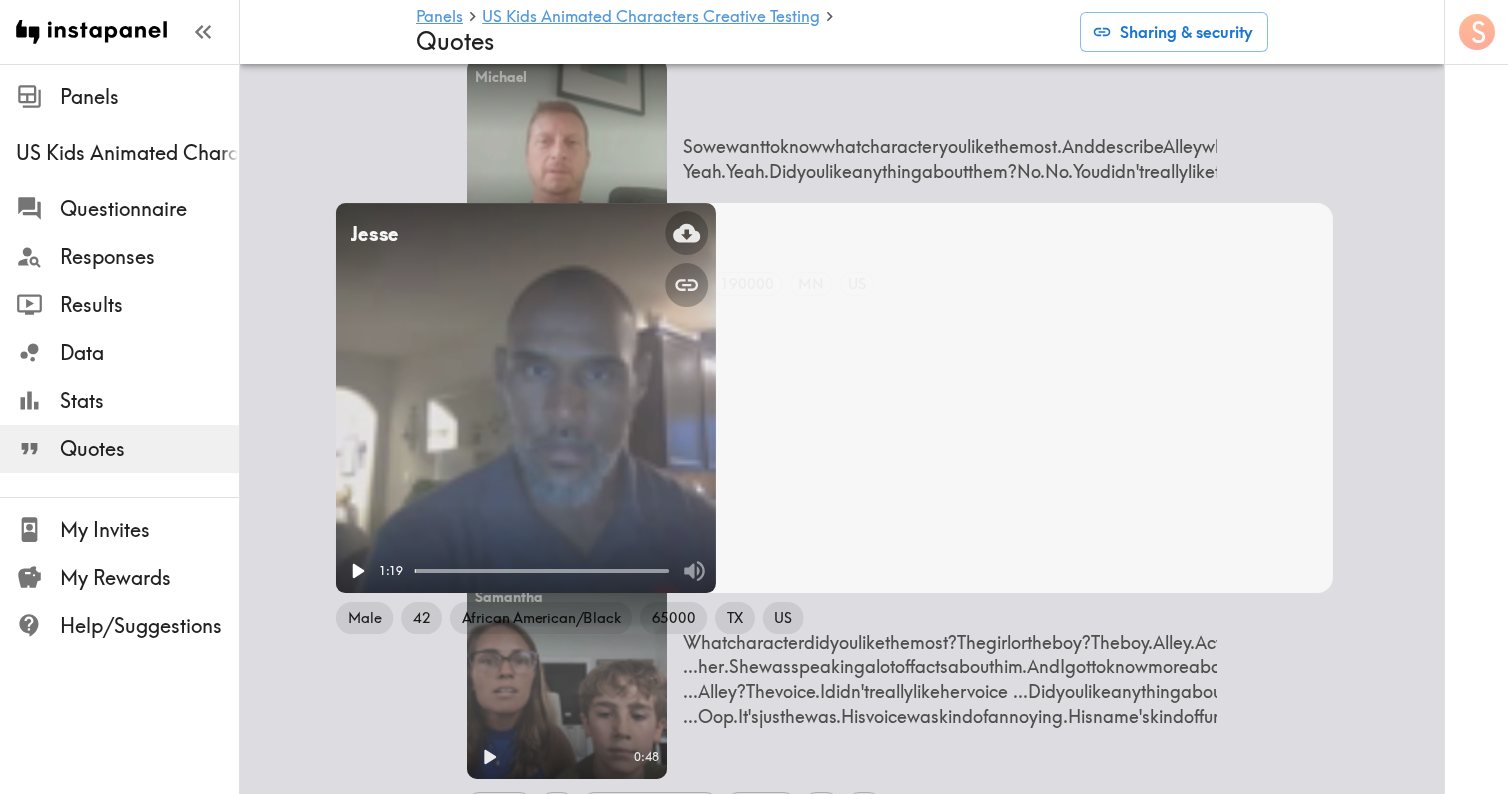 click on "Jesse Your browser does not support the video tag. 1:19 Male 42 African American/Black 65000 TX US 25 Please ask your child which character they liked the most. After that, ask them to describe Alley and share what they liked or disliked about her. Finally, ask them to describe Oop, highlighting what they liked or disliked about him. That asked him to describe Alley. All right. Which character did you like the most from there? I liked, I liked Oop. Okay. And then it says, ask them to describe Alley and share what you liked or disliked about her. Describe Alley. Describe Alley. Okay. I like Alley because she's like, she's like the big brain kid. She explains, like, okay, there's this person who's really good at basketball, and he and she describes him like the name and what he does and what's in his life and like and like special details and like. Like fun facts. What about Oop? Describe Oop and tell me what they like, what you like or dislike about Oop. I think Oop is cool because he's kind of just like and a" at bounding box center (834, 398) 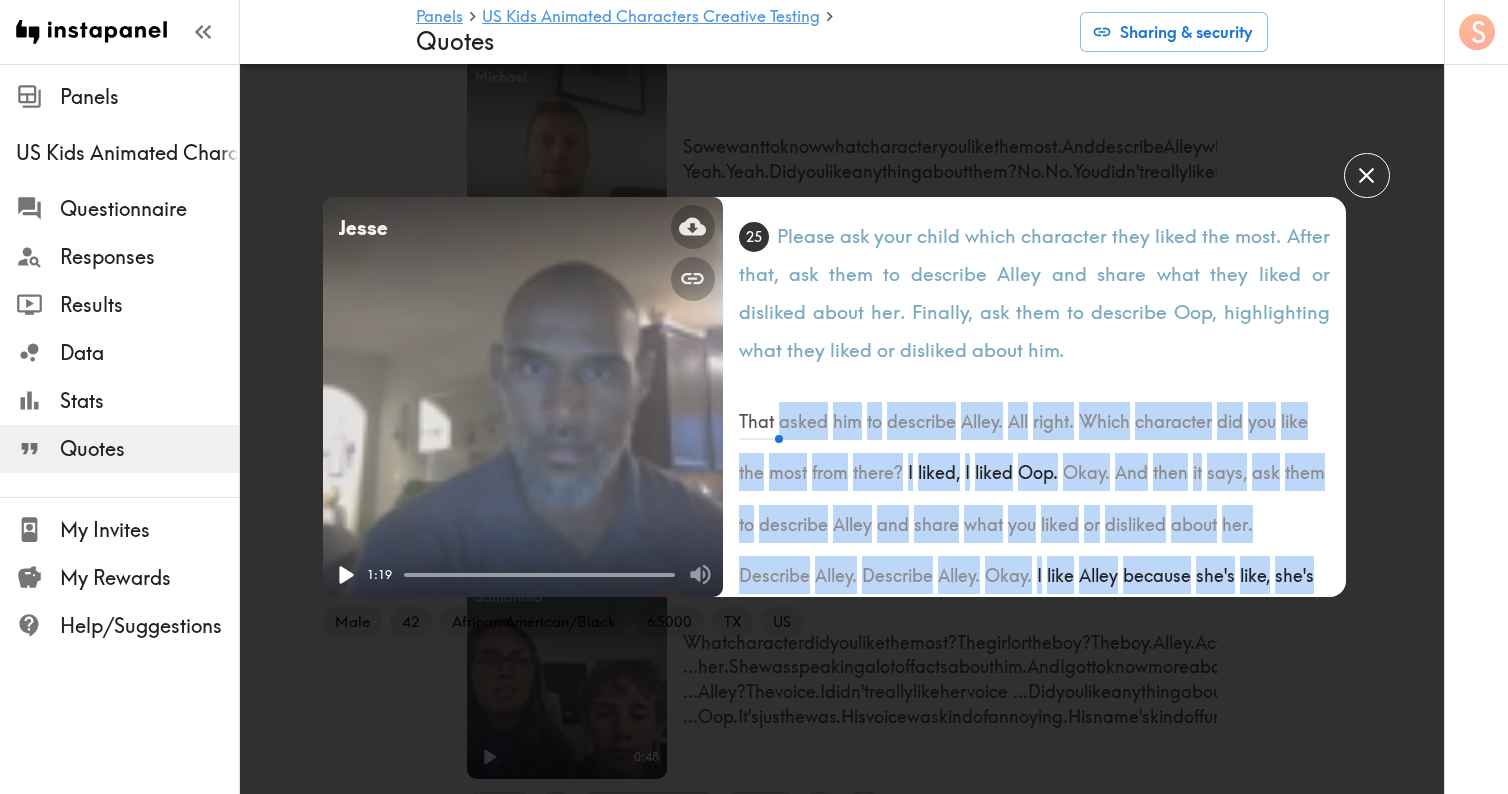 click 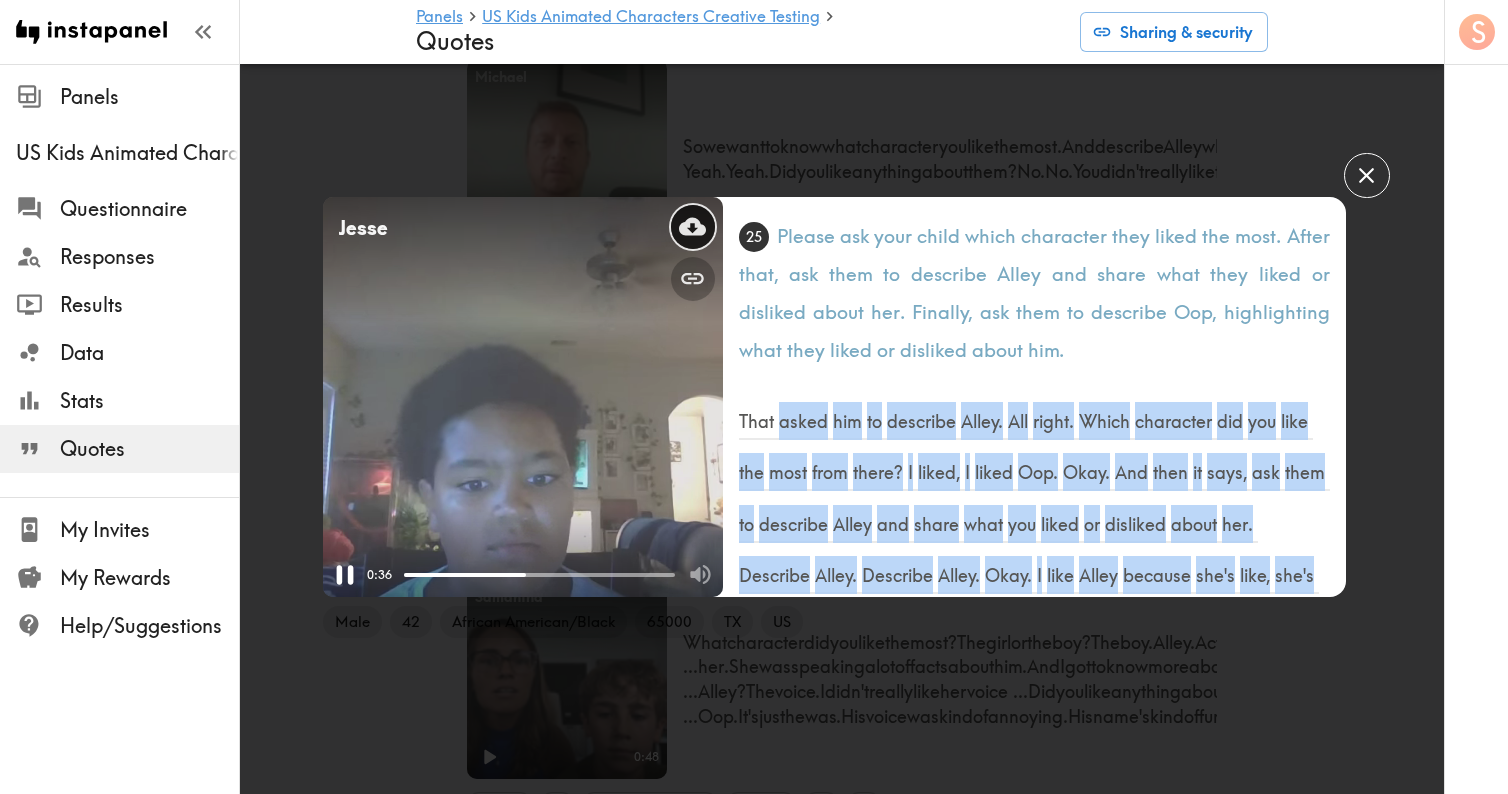 click 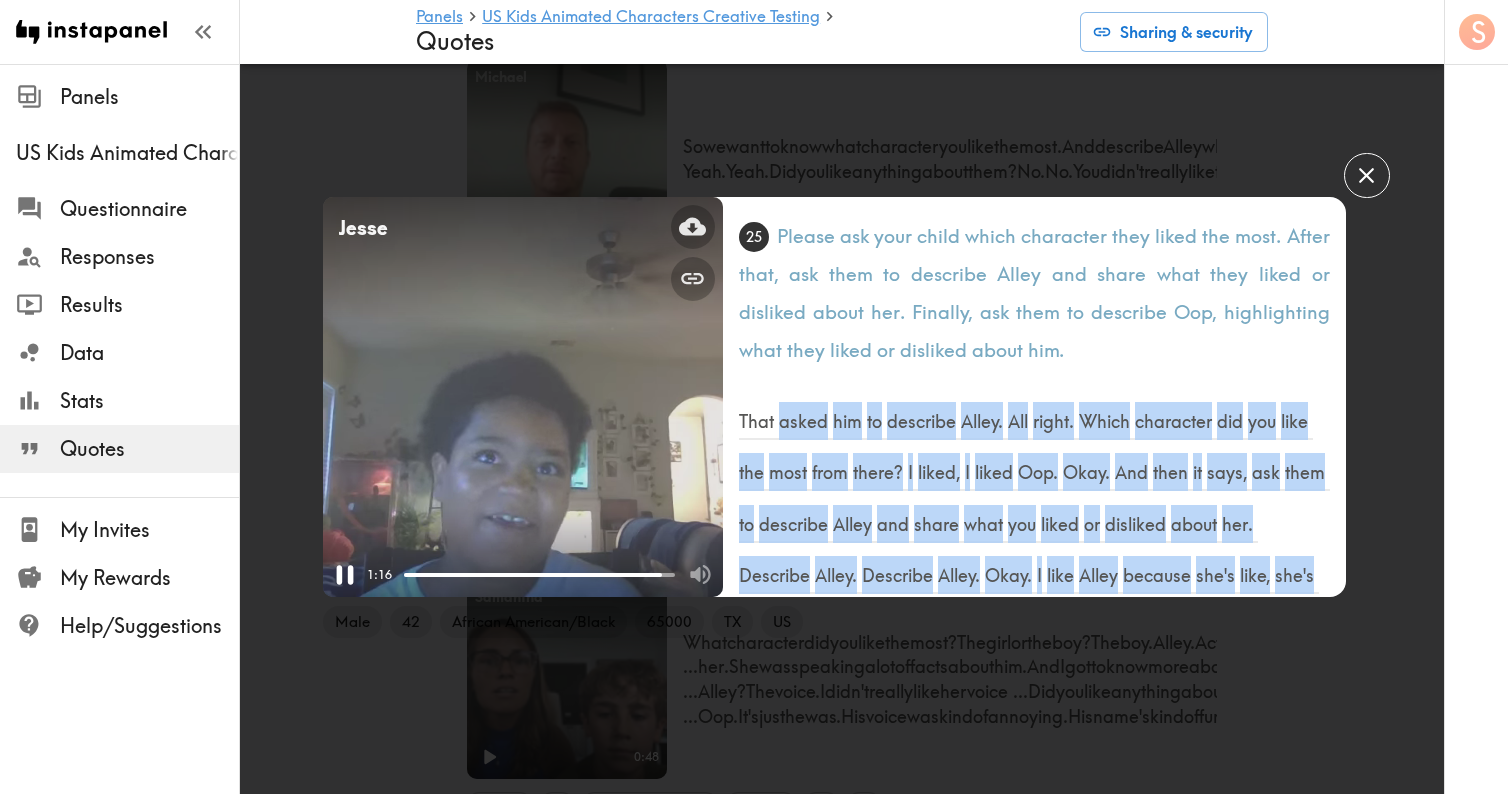 click 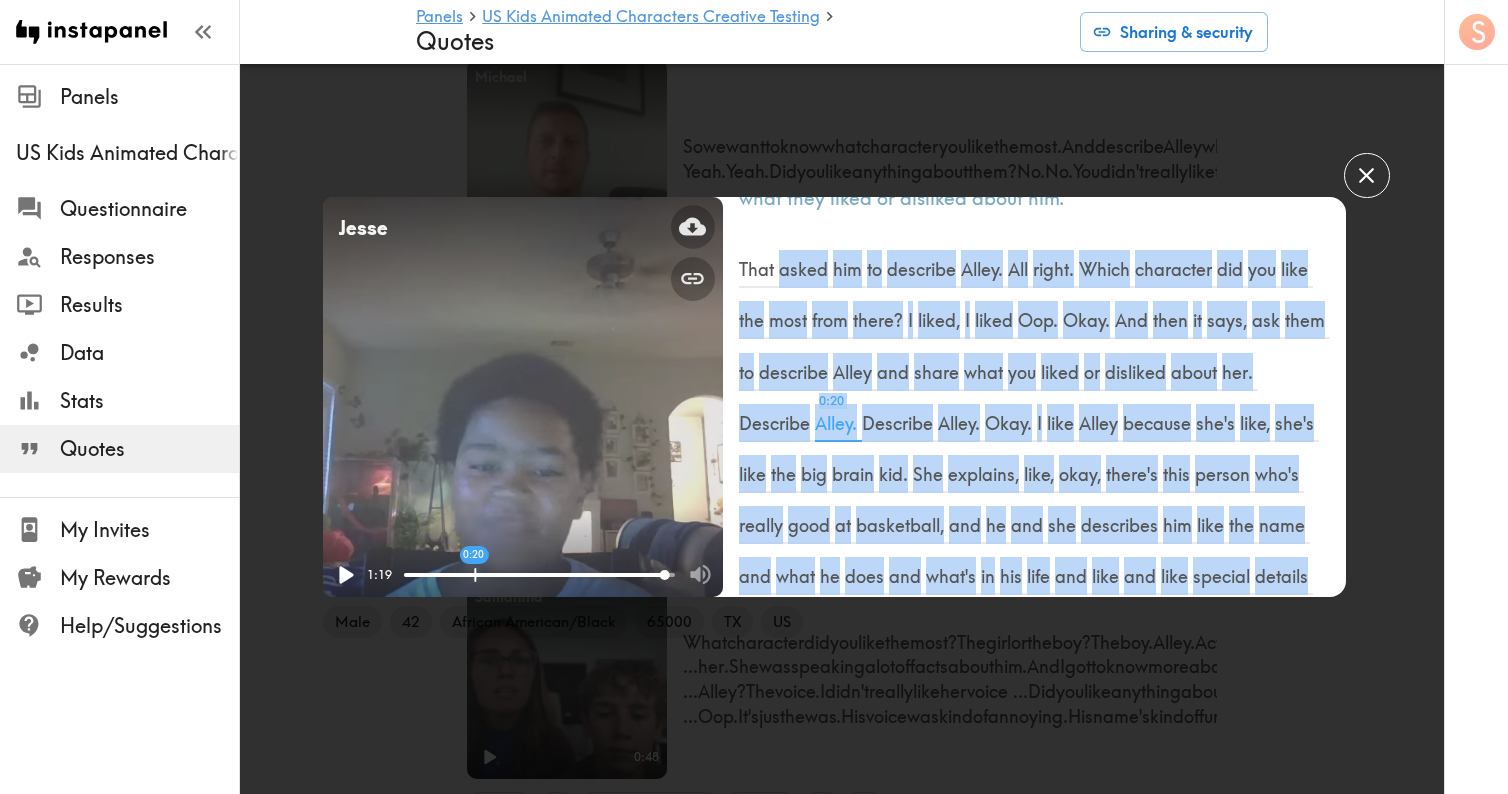scroll, scrollTop: 155, scrollLeft: 0, axis: vertical 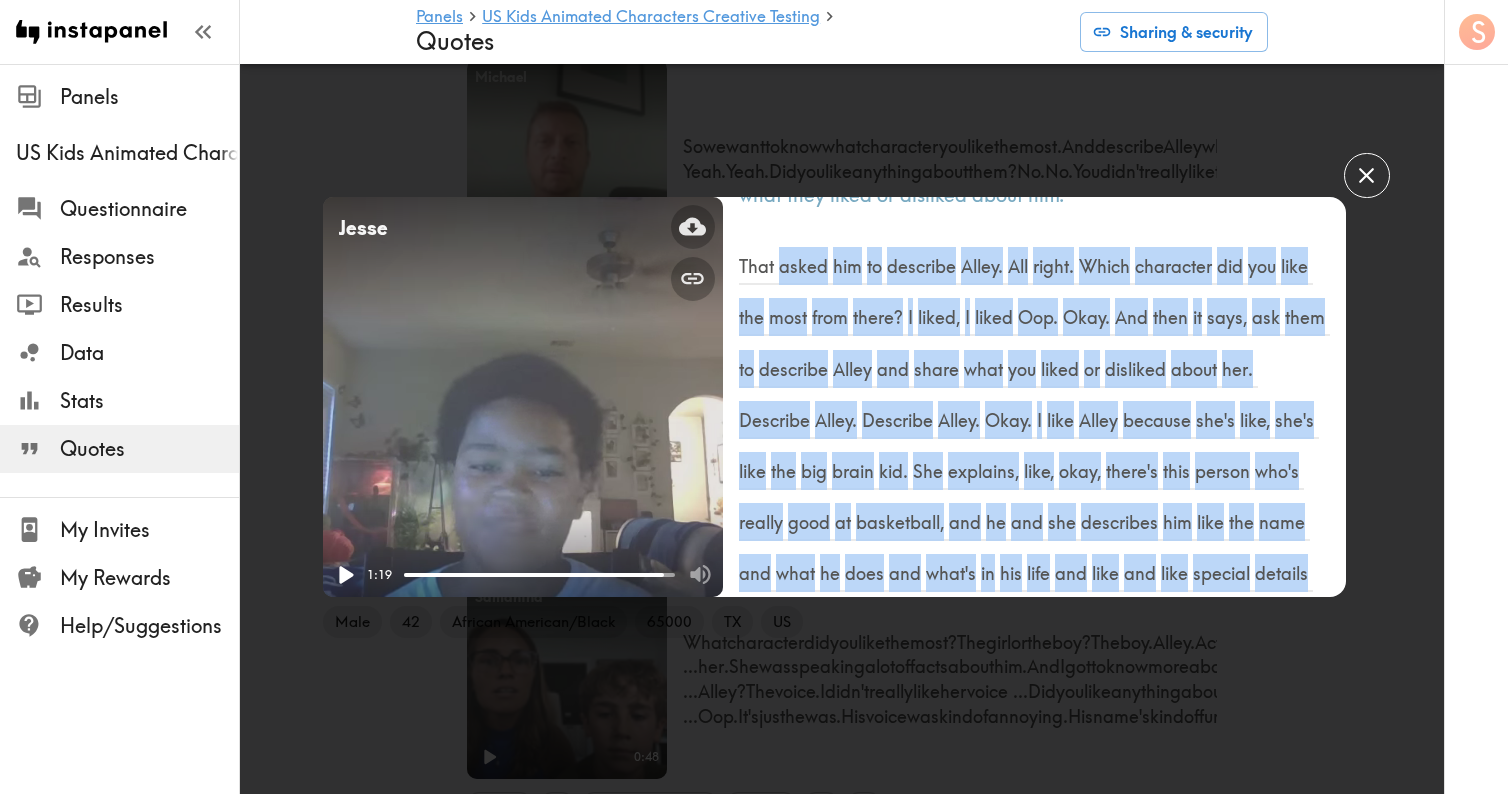 click on "Jesse Your browser does not support the video tag. 1:19 Male 42 African American/Black 65000 TX US 25 Please ask your child which character they liked the most. After that, ask them to describe Alley and share what they liked or disliked about her. Finally, ask them to describe Oop, highlighting what they liked or disliked about him. That asked him to describe Alley. All right. Which character did you like the most from there? I liked, I liked Oop. Okay. And then it says, ask them to describe Alley and share what you liked or disliked about her. Describe Alley. Describe Alley. Okay. I like Alley because she's like, she's like the big brain kid. She explains, like, okay, there's this person who's really good at basketball, and he and she describes him like the name and what he does and what's in his life and like and like special details and like. Like fun facts. What about Oop? Describe Oop and tell me what they like, what you like or dislike about Oop. I think Oop is cool because he's kind of just like and a" at bounding box center [754, 397] 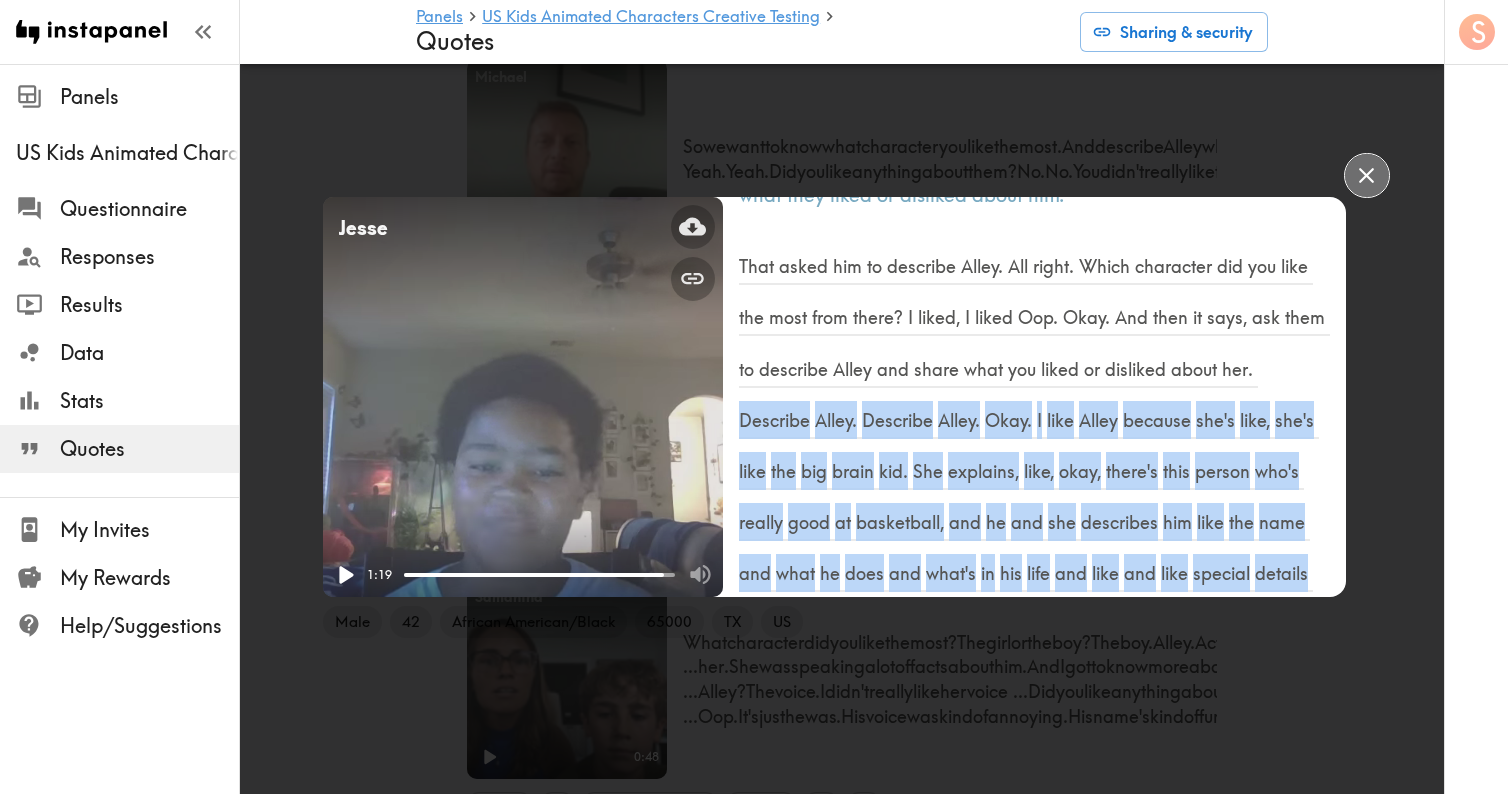 click at bounding box center (1366, 175) 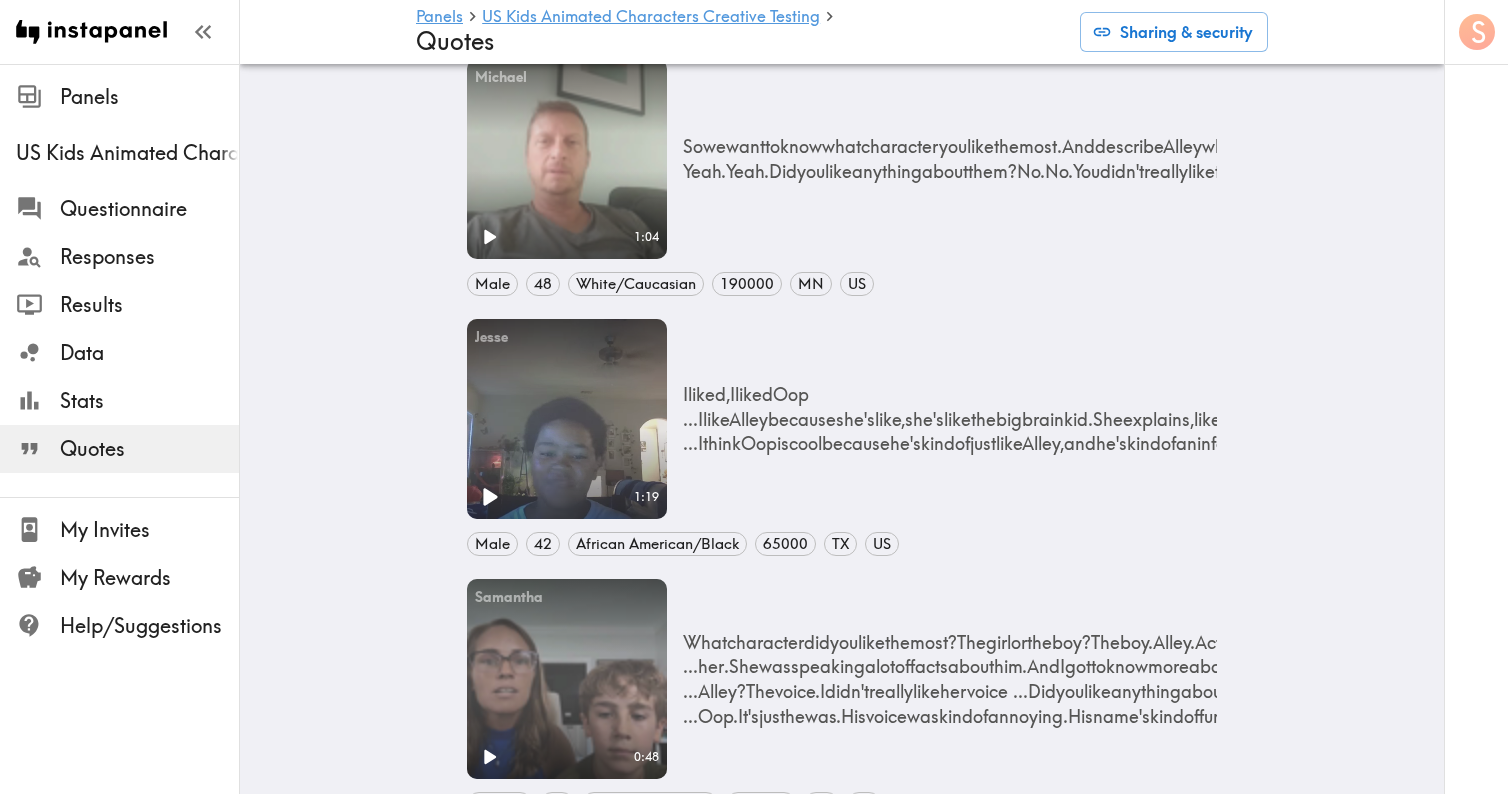drag, startPoint x: 1212, startPoint y: 504, endPoint x: 685, endPoint y: 329, distance: 555.2963 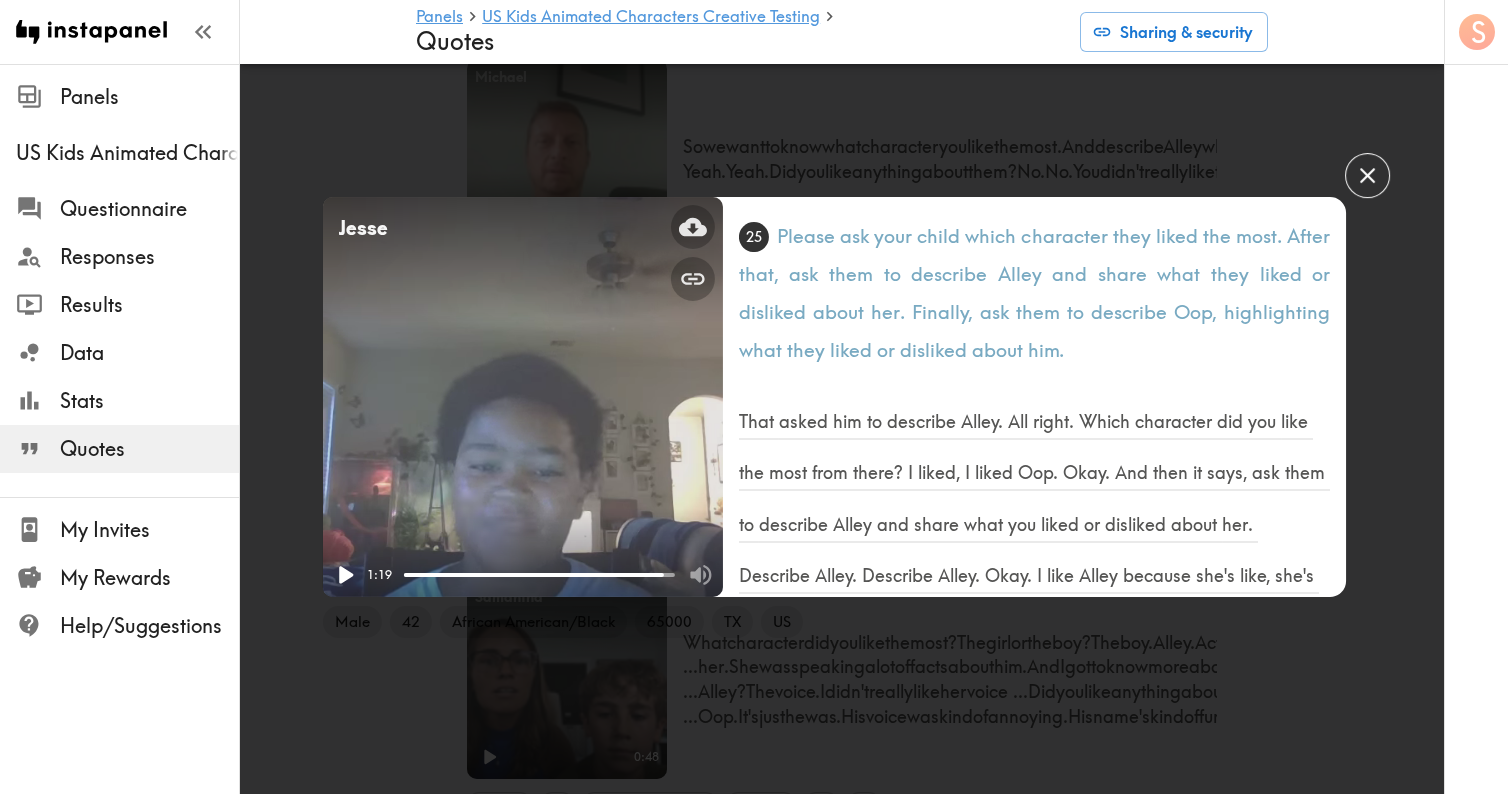 click on "Jesse Your browser does not support the video tag. 1:19 Male 42 African American/Black 65000 TX US 25 Please ask your child which character they liked the most. After that, ask them to describe Alley and share what they liked or disliked about her. Finally, ask them to describe Oop, highlighting what they liked or disliked about him. That asked him to describe Alley. All right. Which character did you like the most from there? I liked, I liked Oop. Okay. And then it says, ask them to describe Alley and share what you liked or disliked about her. Describe Alley. Describe Alley. Okay. I like Alley because she's like, she's like the big brain kid. She explains, like, okay, there's this person who's really good at basketball, and he and she describes him like the name and what he does and what's in his life and like and like special details and like. Like fun facts. What about Oop? Describe Oop and tell me what they like, what you like or dislike about Oop. I think Oop is cool because he's kind of just like and a" at bounding box center [754, 397] 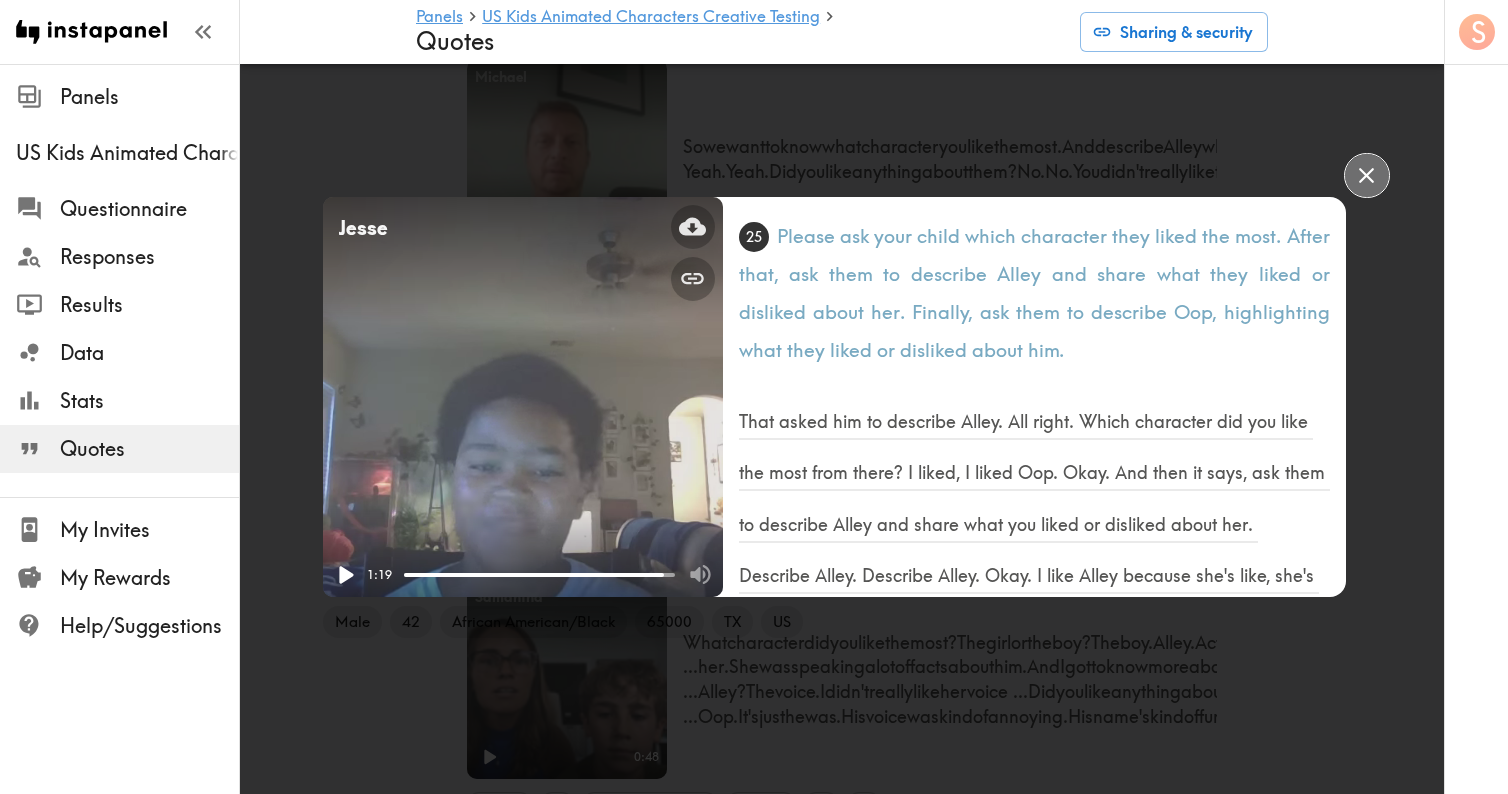 click at bounding box center (1366, 175) 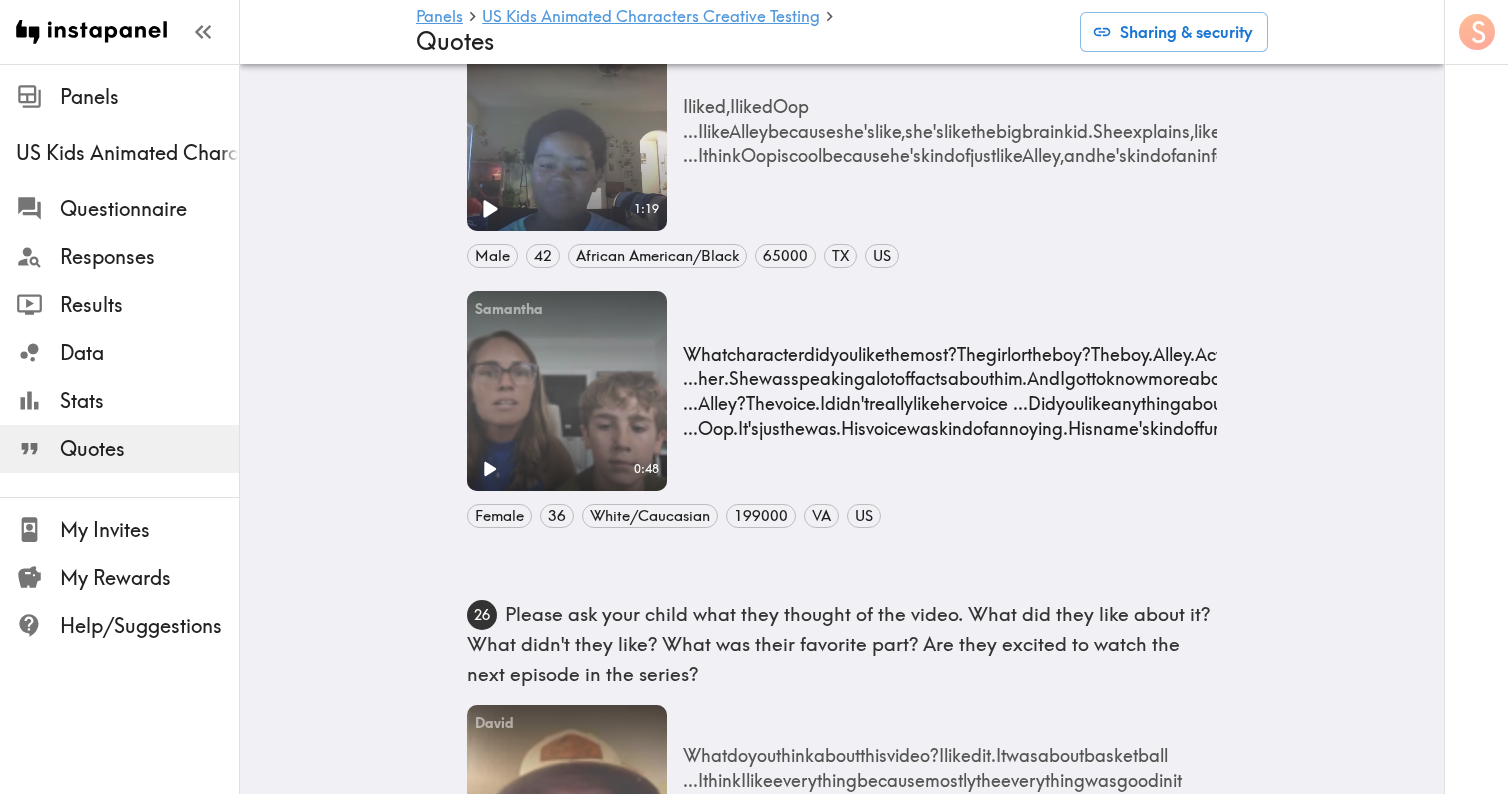 scroll, scrollTop: 1865, scrollLeft: 0, axis: vertical 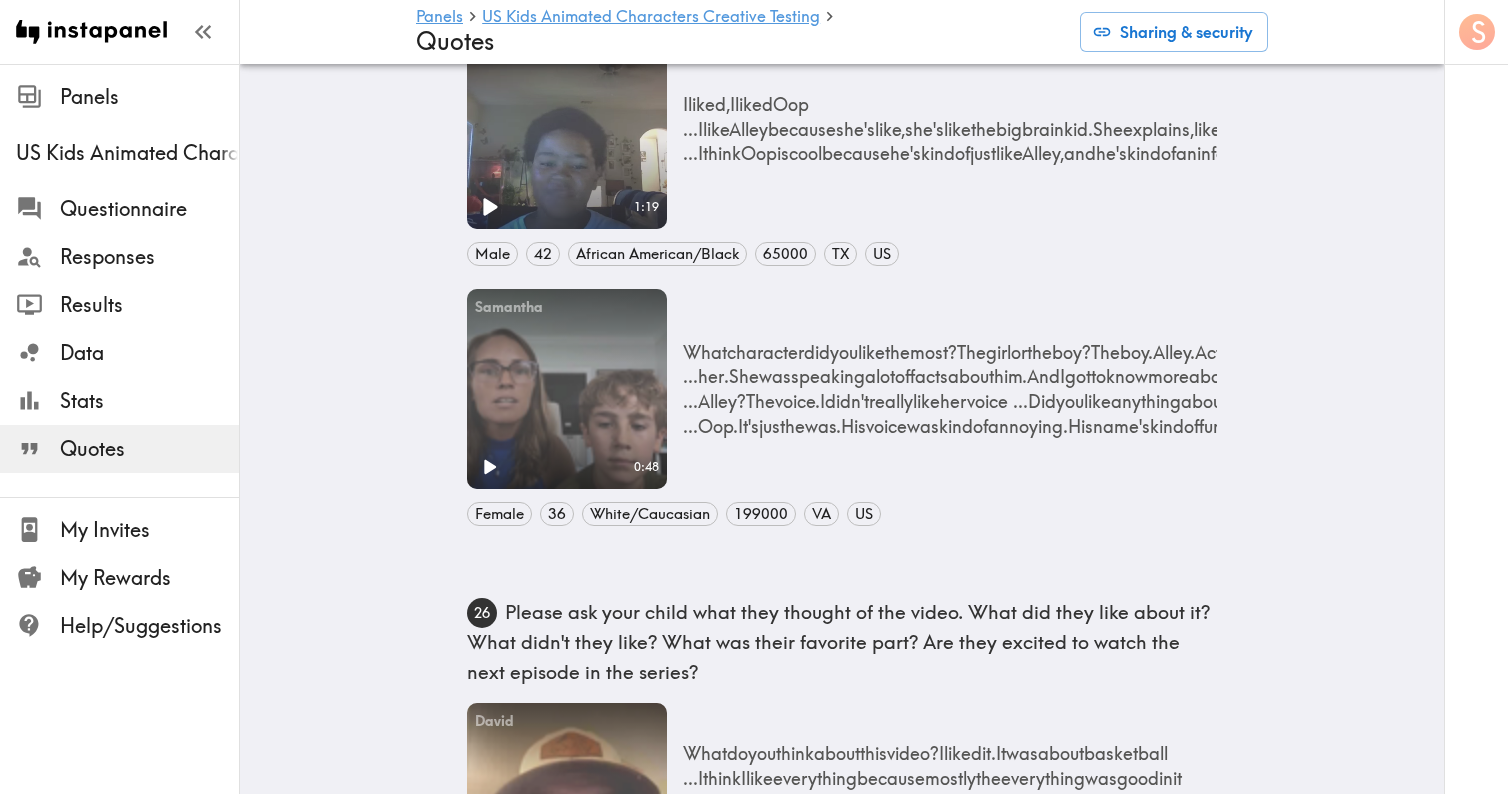 click on "24 Please ask your child to tell us about their favorite show or video series. Why is it their favorite? Who are the characters? What are they like? Please explain in detail. Christine Your browser does not support the video tag. 0:31 Female 41 White/Caucasian 150000 NE US My  favorite  show  is  Sam  and  Cat ...   Because  the  characters  are  super  funny ...   The  main  characters  are  Sam  and  Cat ...   Cat  is  really  funny  and  crazy  and  she's  really  good  at...  That's  Ariana  Grande  and  she's  really  good  at  acting.  And  then  Sam  is  really  crazy  like  me. Jesse Your browser does not support the video tag. 0:45 Male 42 African American/Black 65000 TX US Okay,  my  favorite  show  is  Drake  and  Josh  because  I  like  Drake.  Because  he's  really,  he's  really  funny  and  the  way  he  acts  is  like  so  crazy.  You're  like,  oh,  it's  real  life.  So  cool.  I  wish  this  thing  happen  in  real  life.  And  he's  kind  of  funny  with  his  friend  Josh.  Josh  is  He's" at bounding box center [842, 2088] 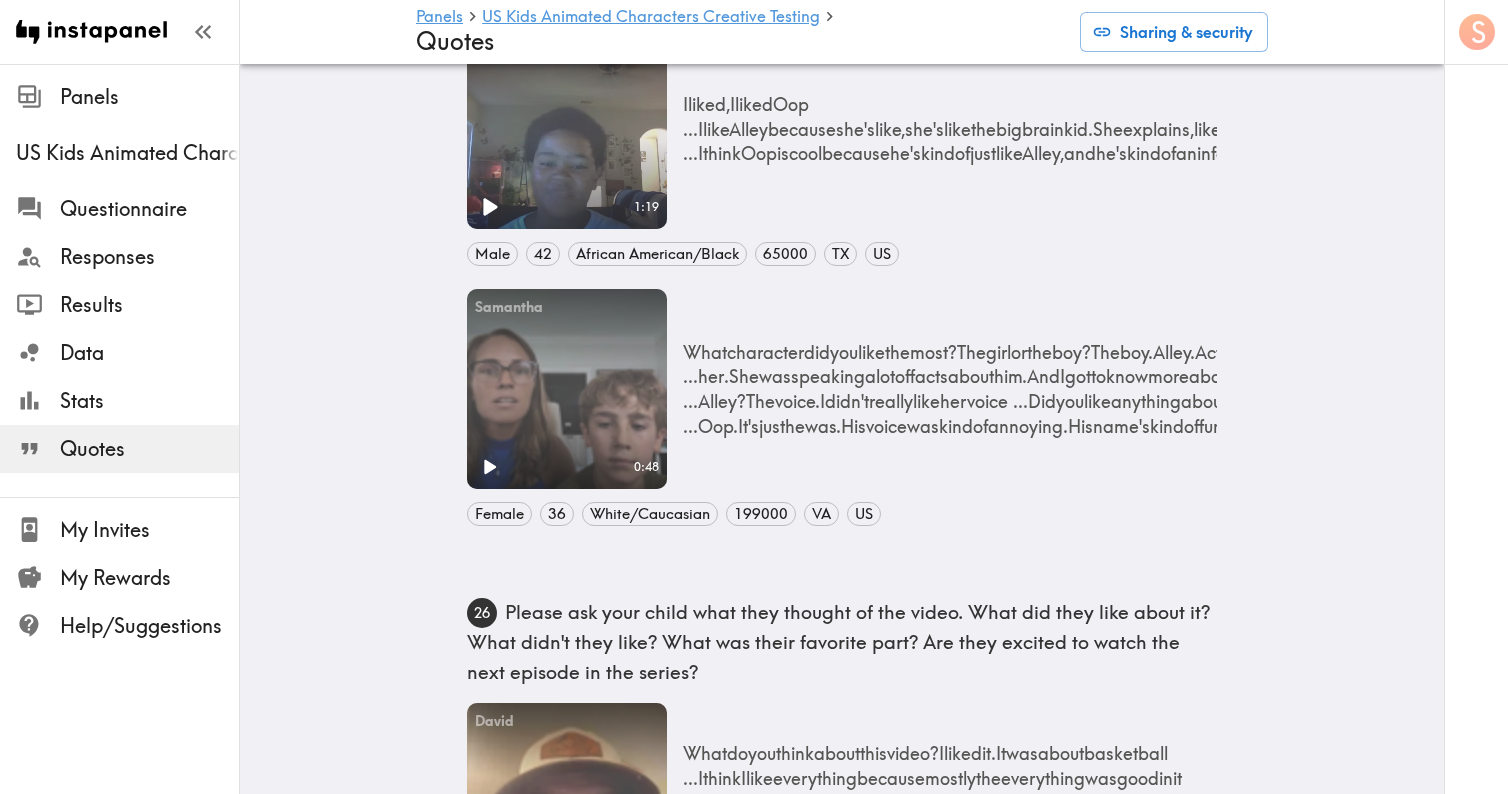 click on "Your browser does not support the video tag." at bounding box center (567, 389) 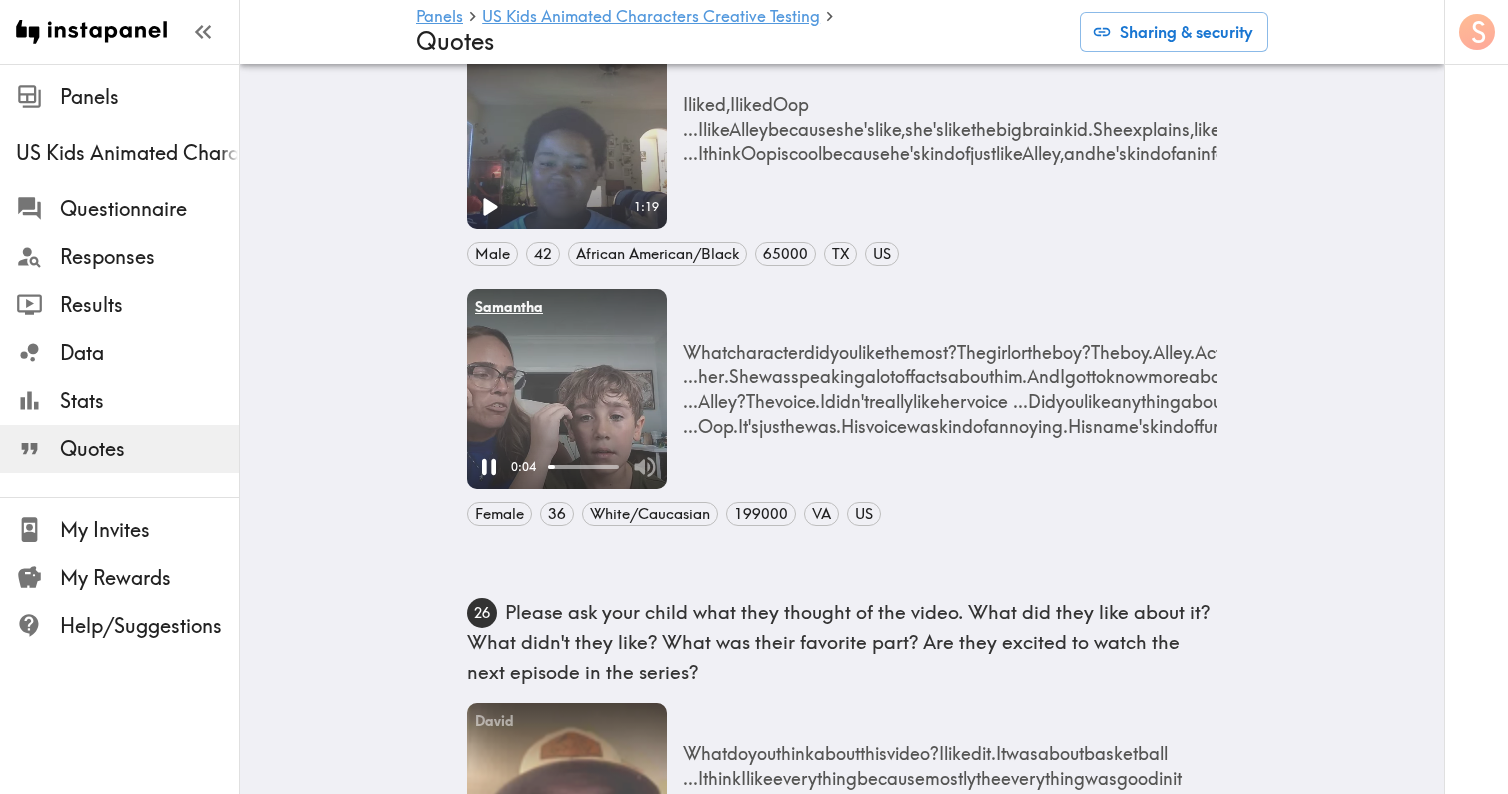 click on "Samantha" at bounding box center [567, 307] 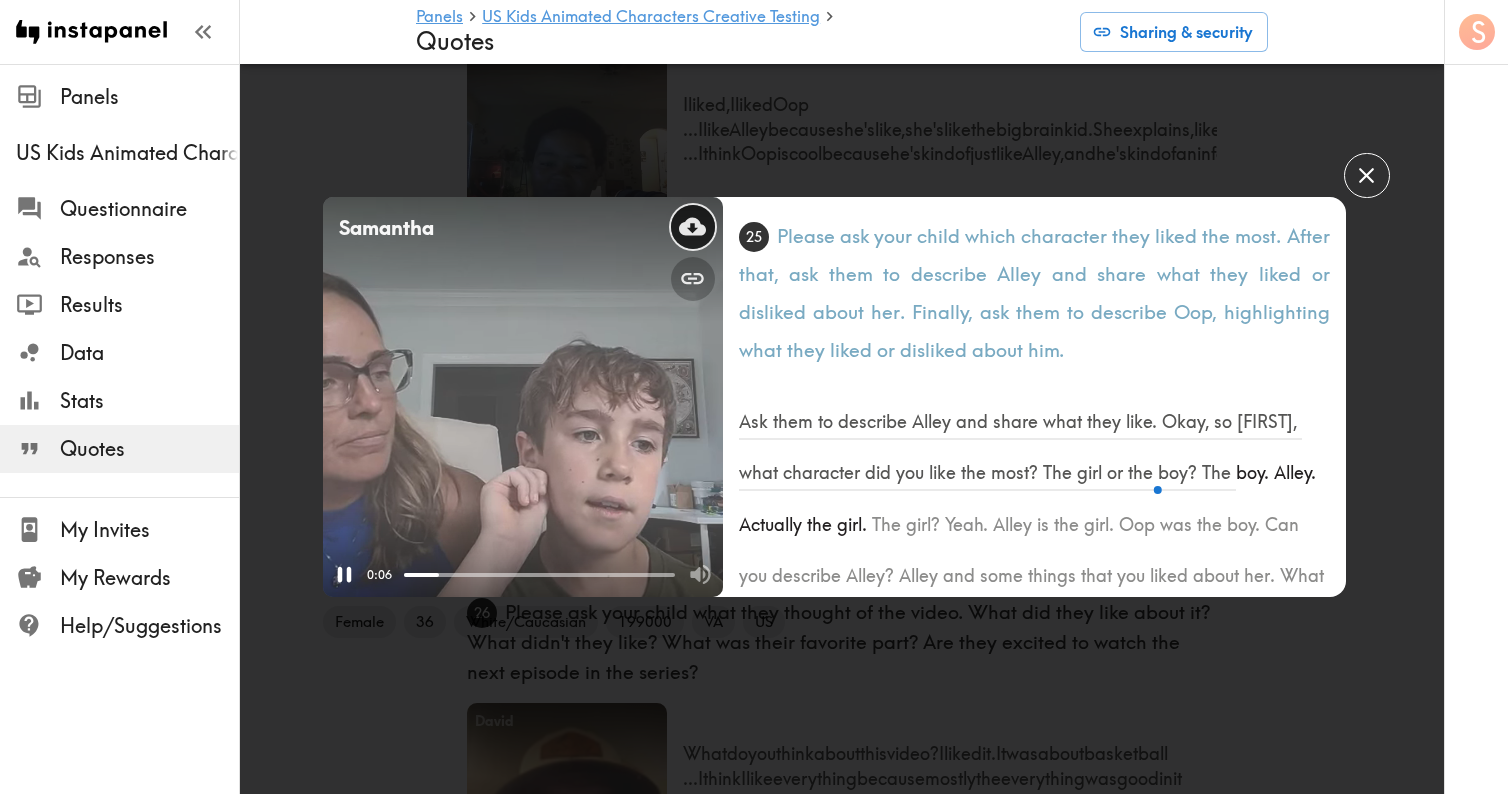 click 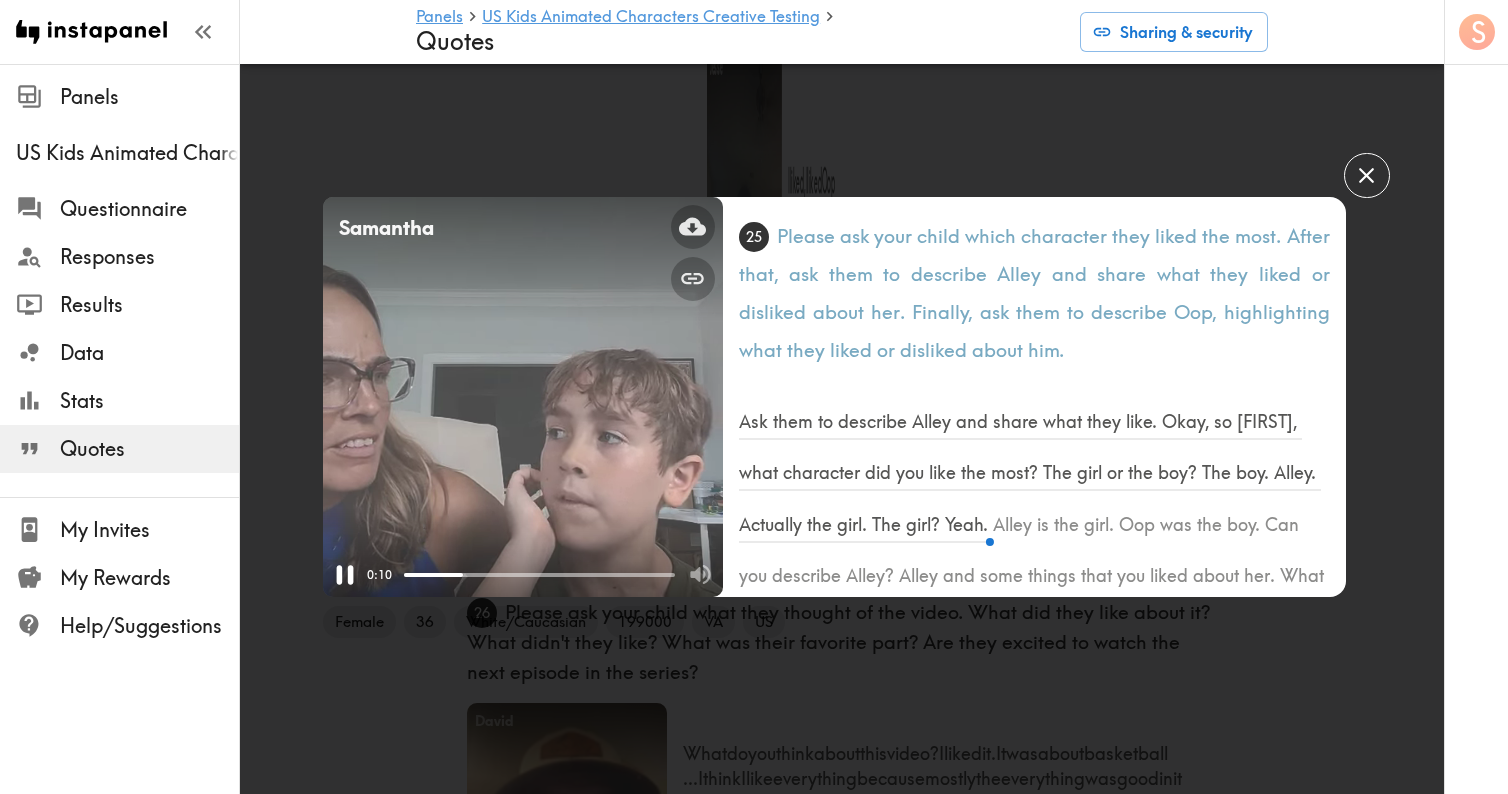 click 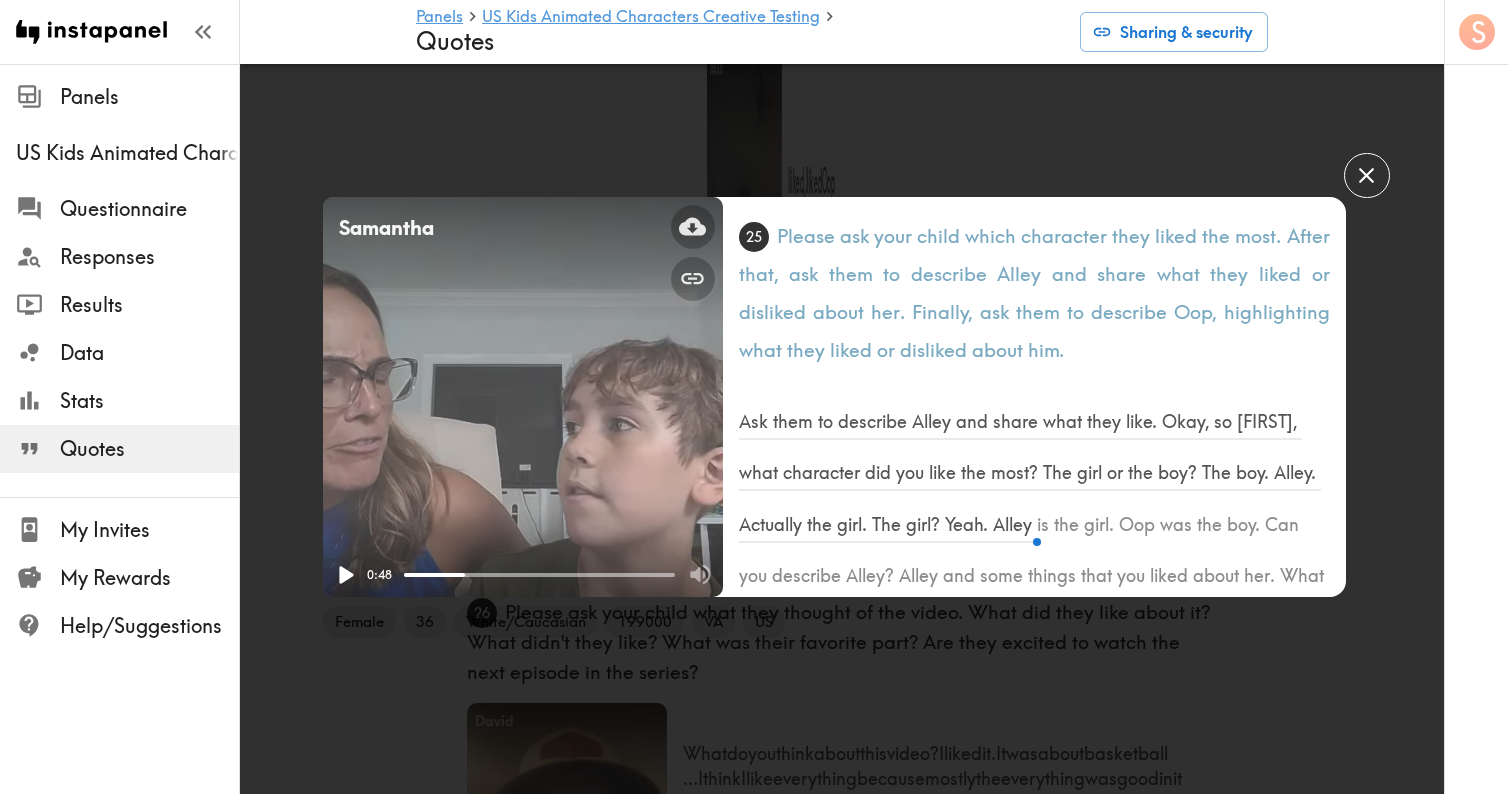 click 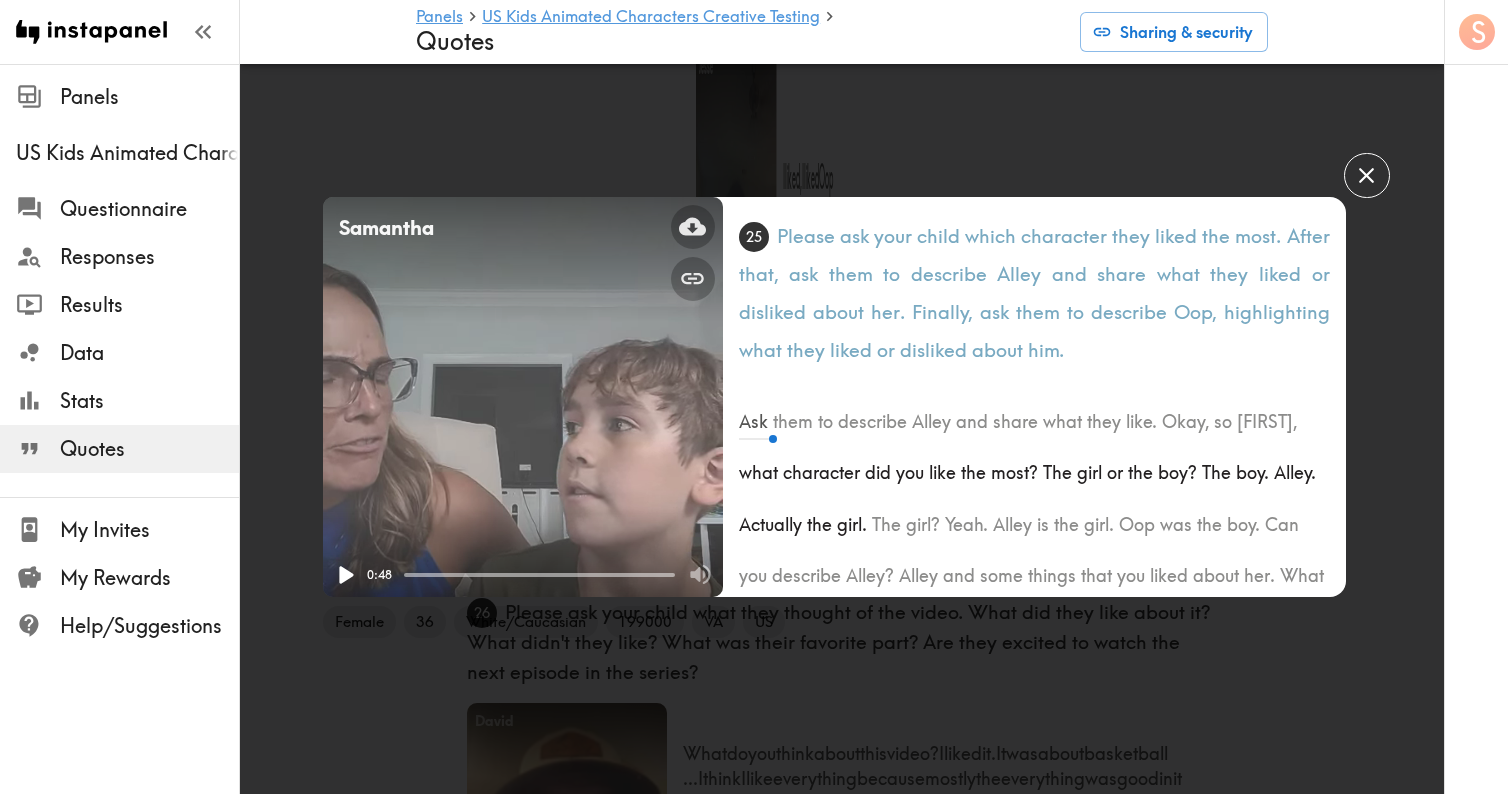 click 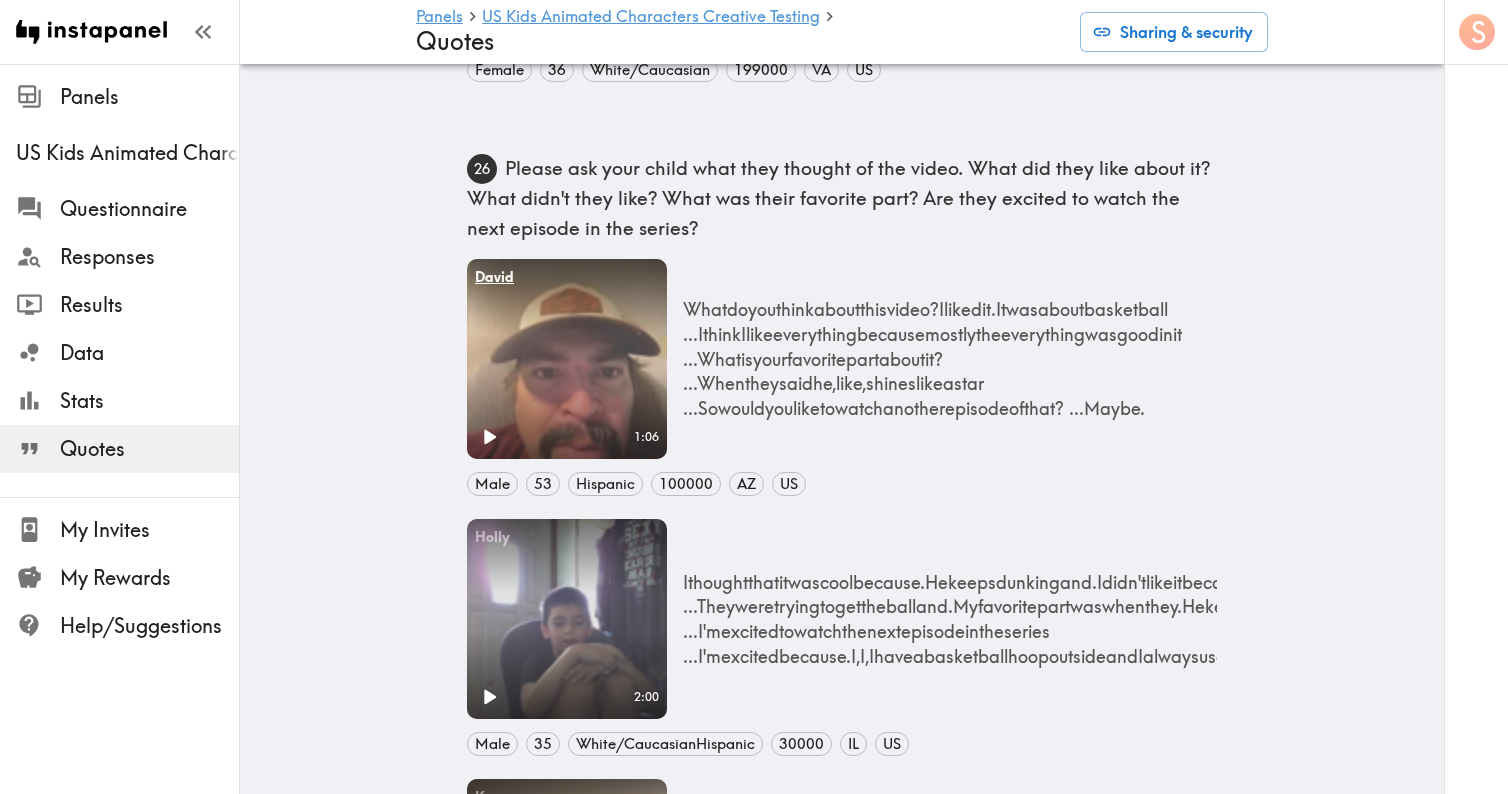 scroll, scrollTop: 2311, scrollLeft: 0, axis: vertical 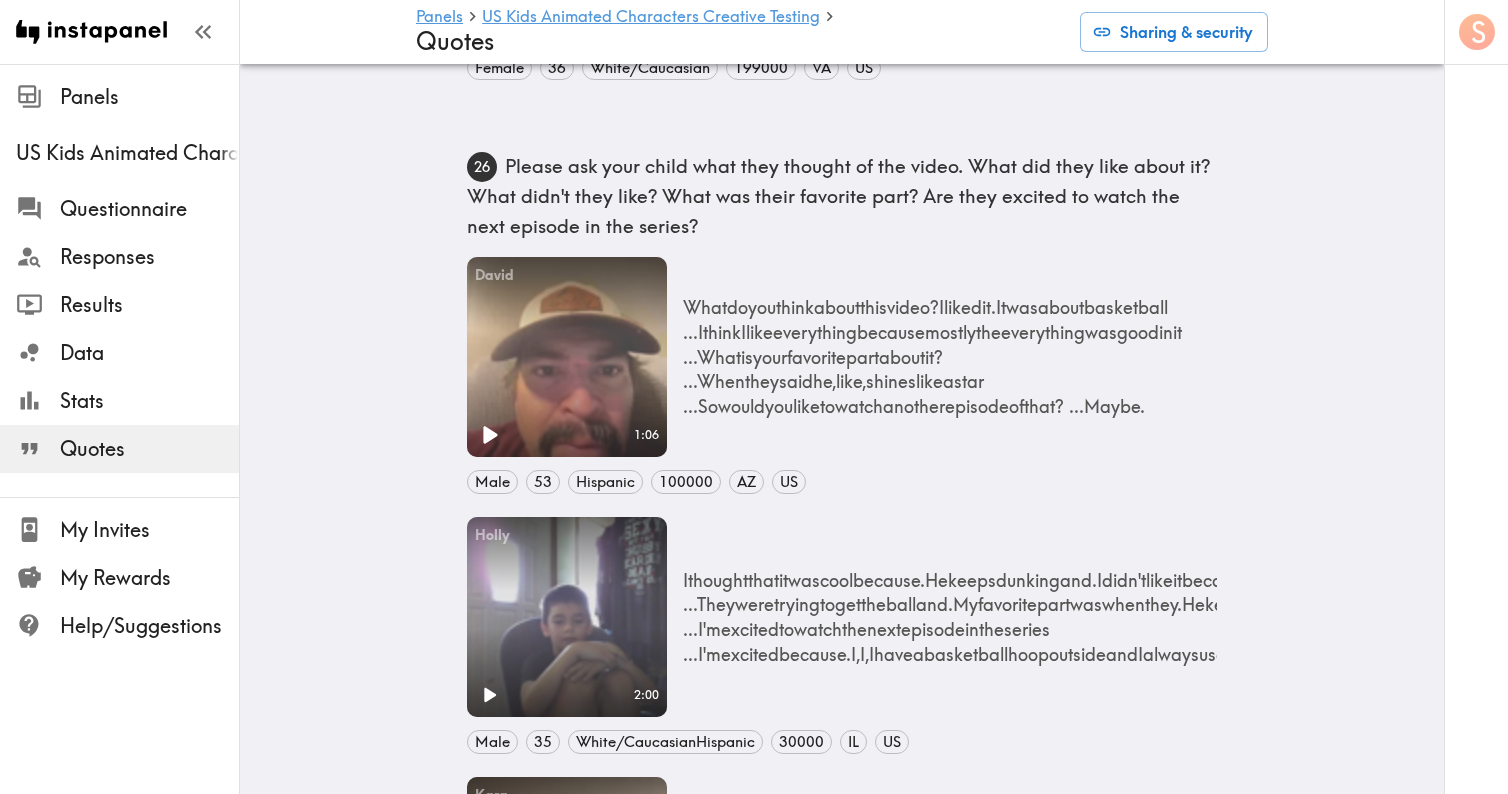 click 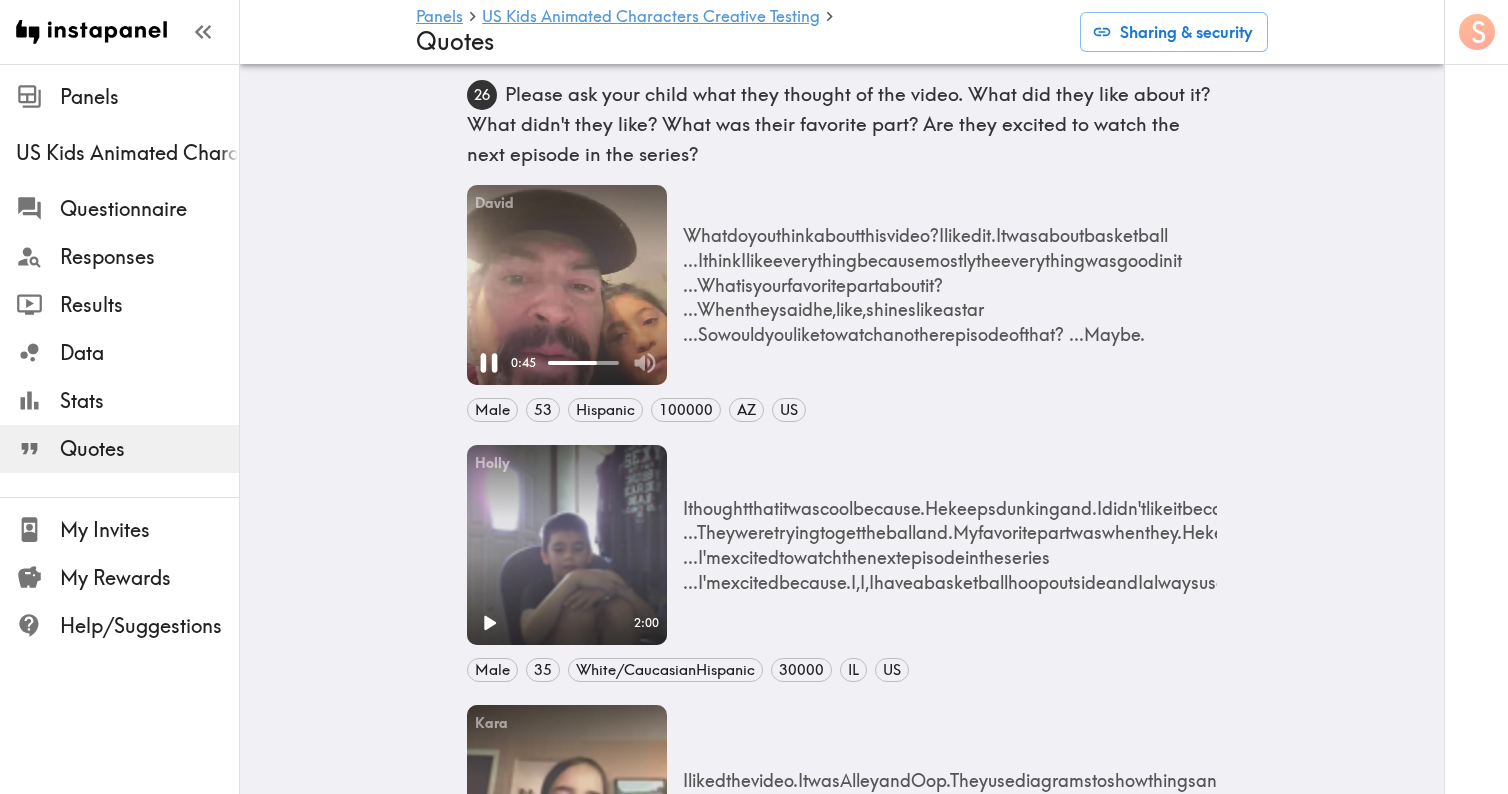scroll, scrollTop: 2384, scrollLeft: 0, axis: vertical 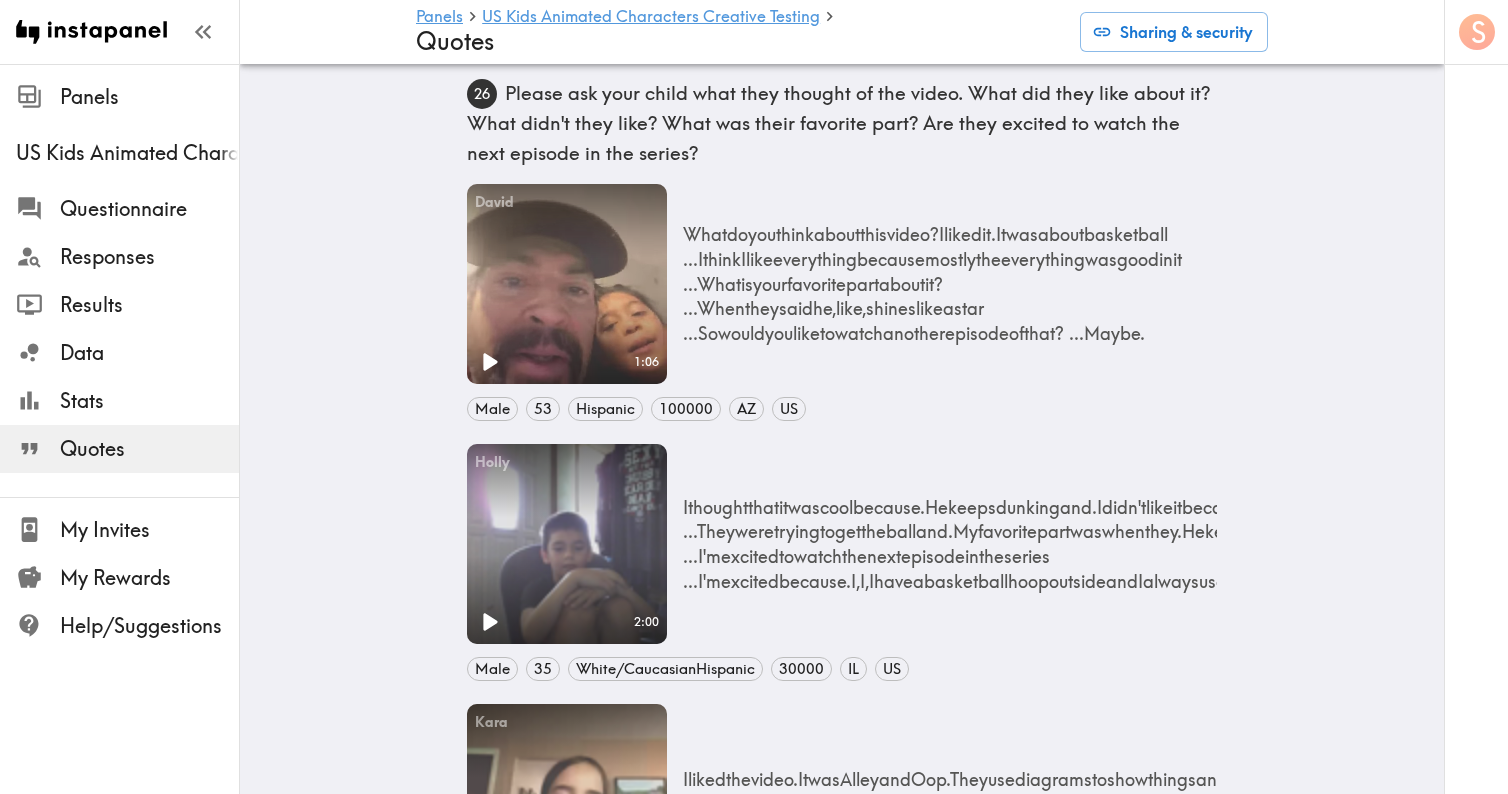 click 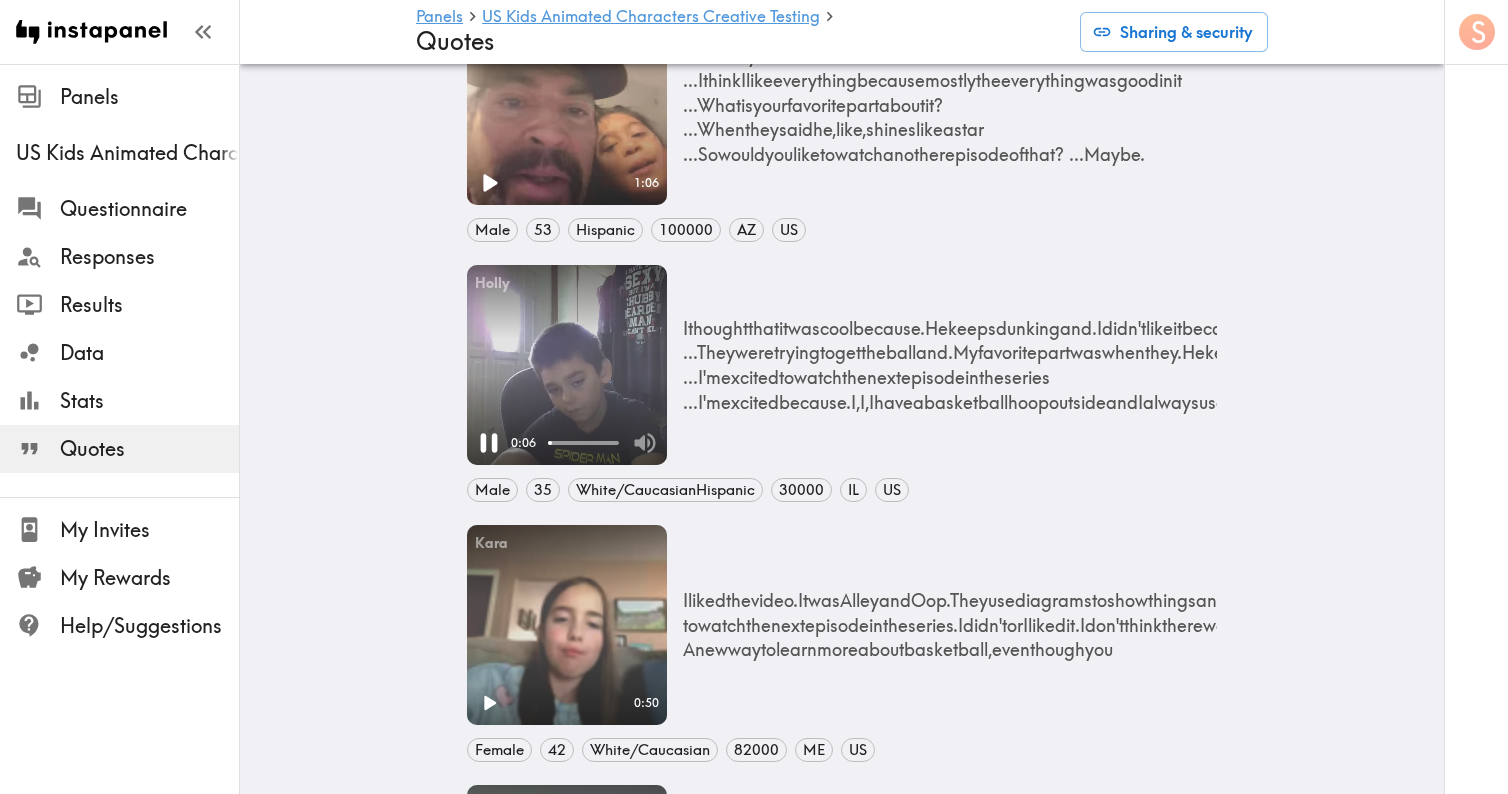 scroll, scrollTop: 2591, scrollLeft: 0, axis: vertical 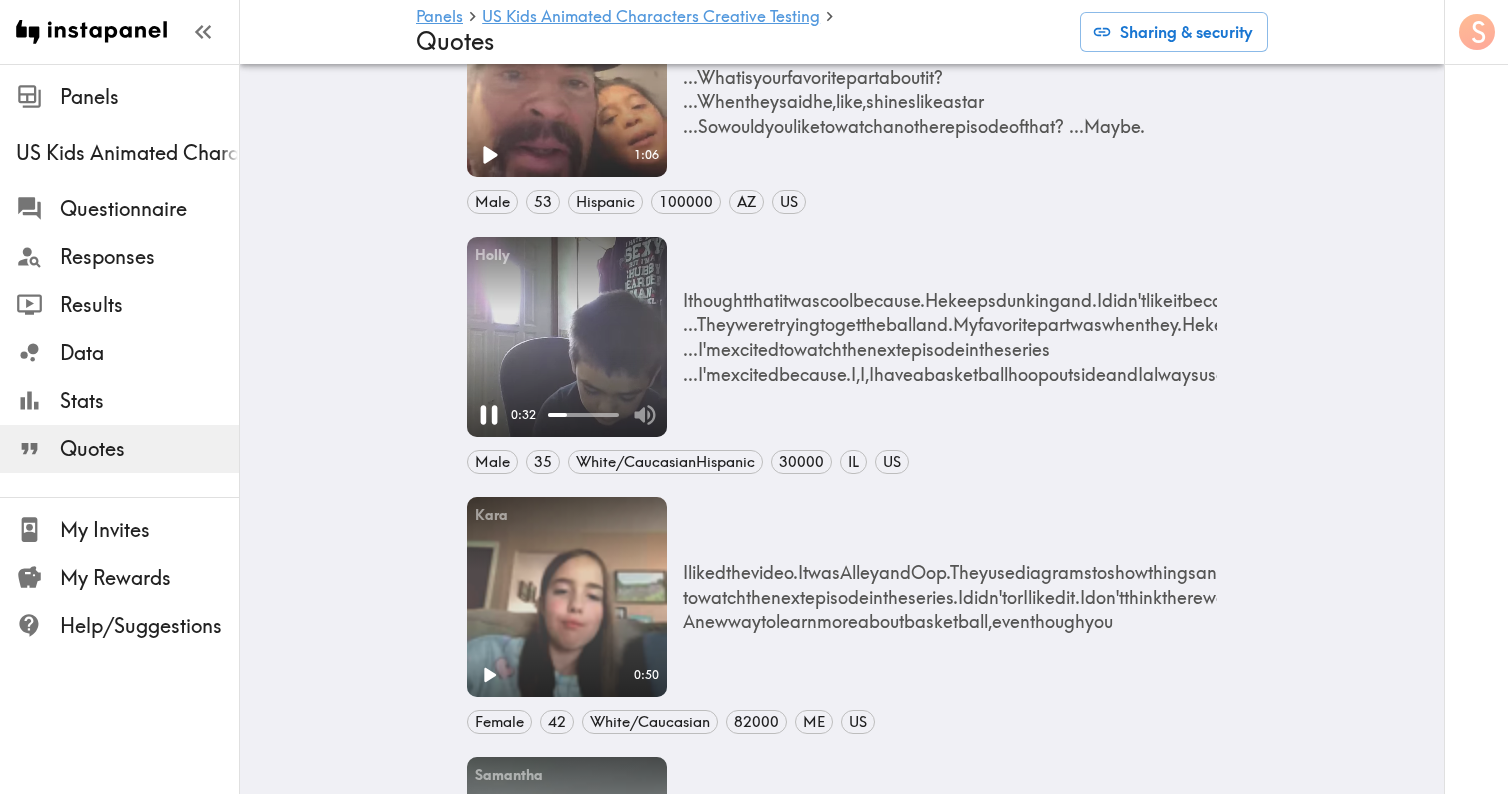 click 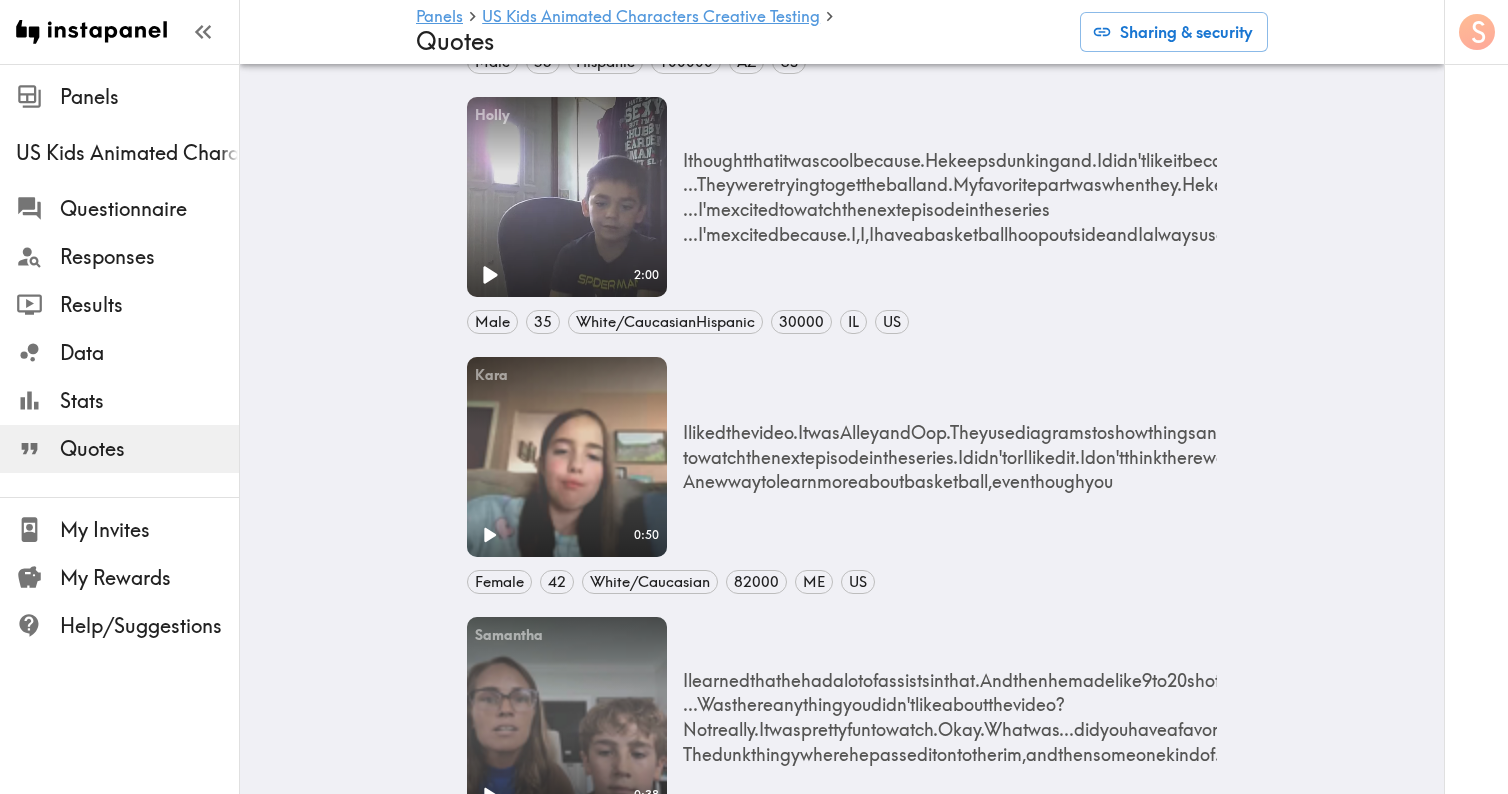scroll, scrollTop: 2732, scrollLeft: 0, axis: vertical 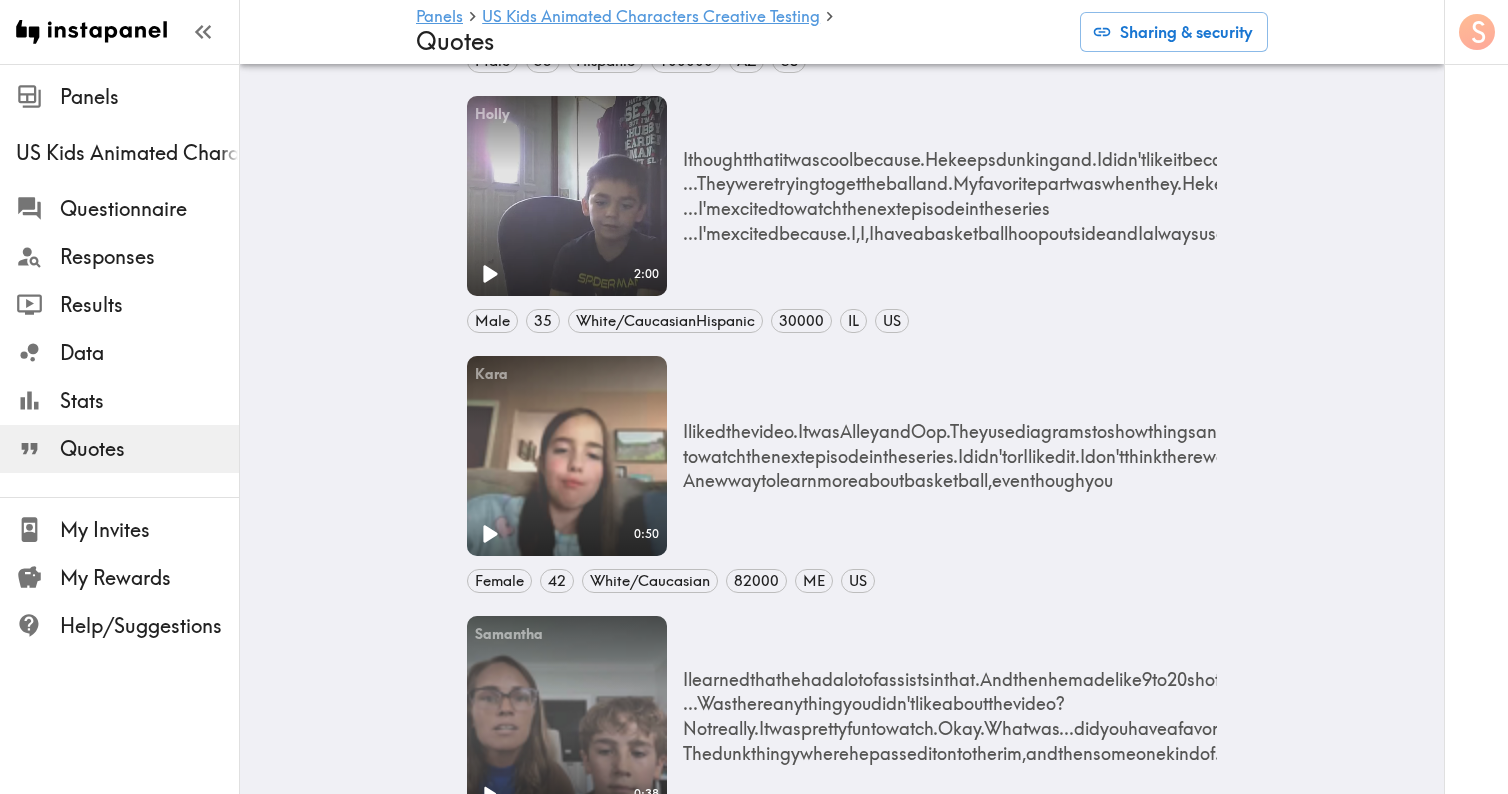 click 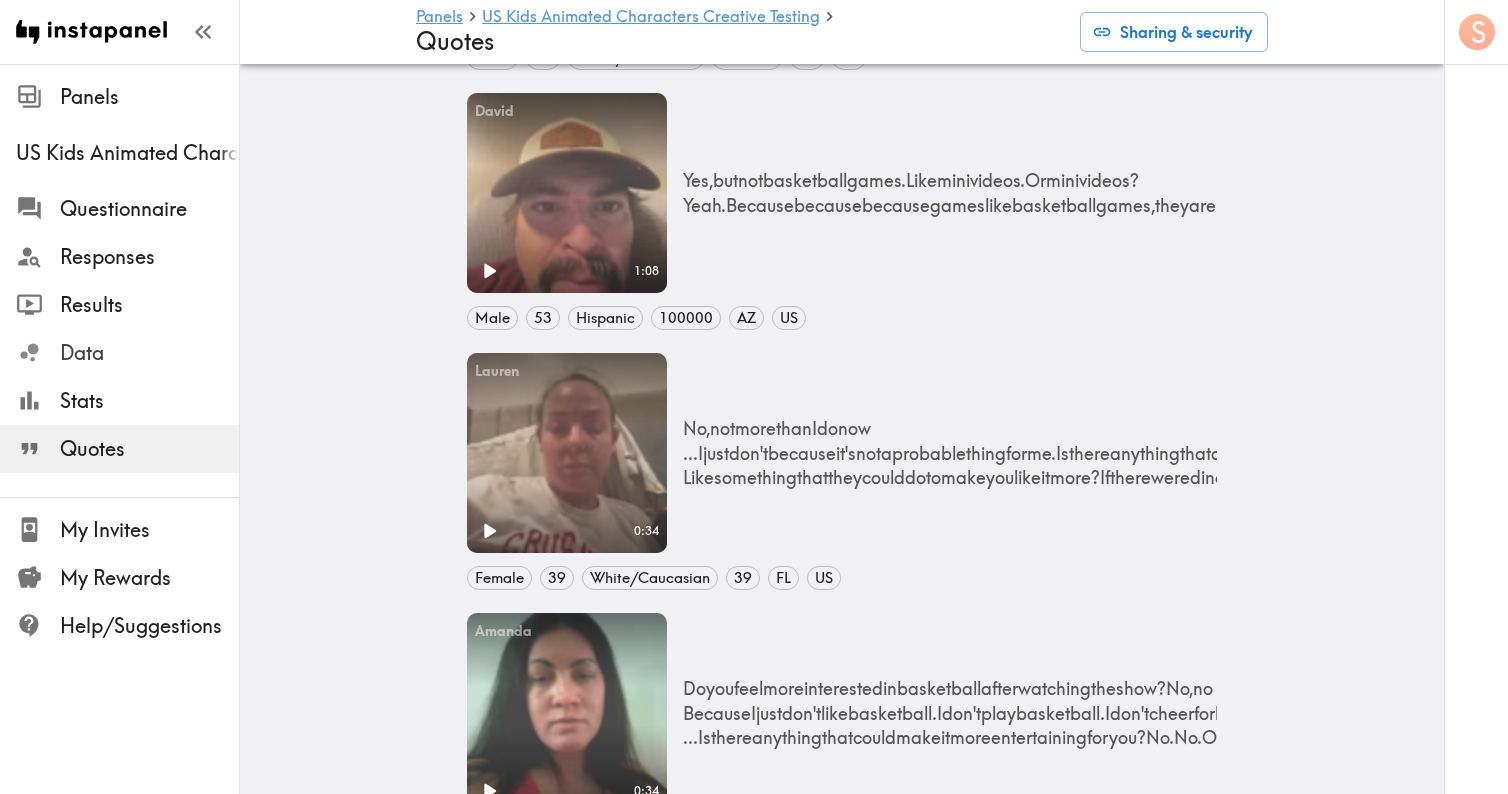 scroll, scrollTop: 3972, scrollLeft: 0, axis: vertical 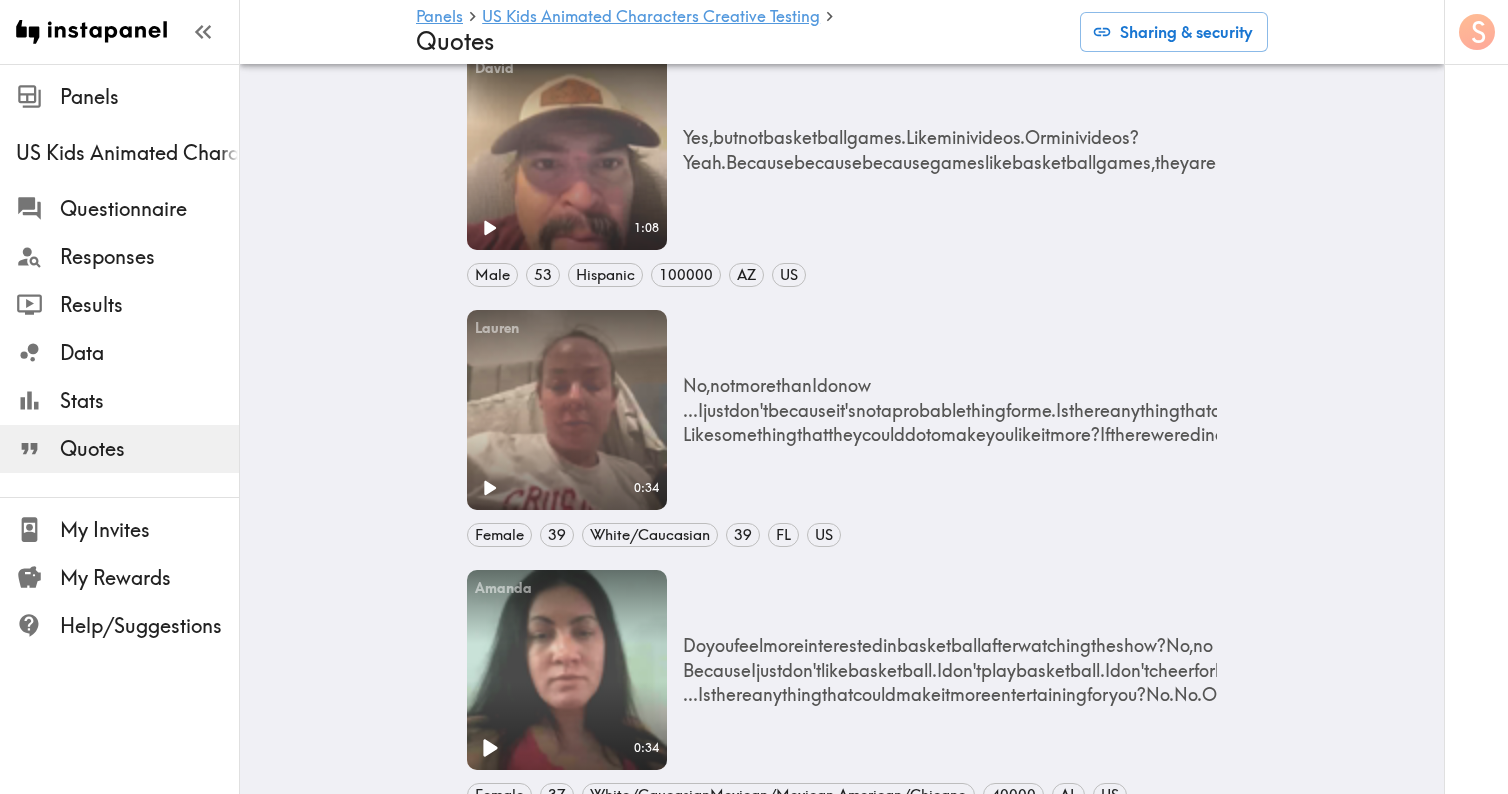 click 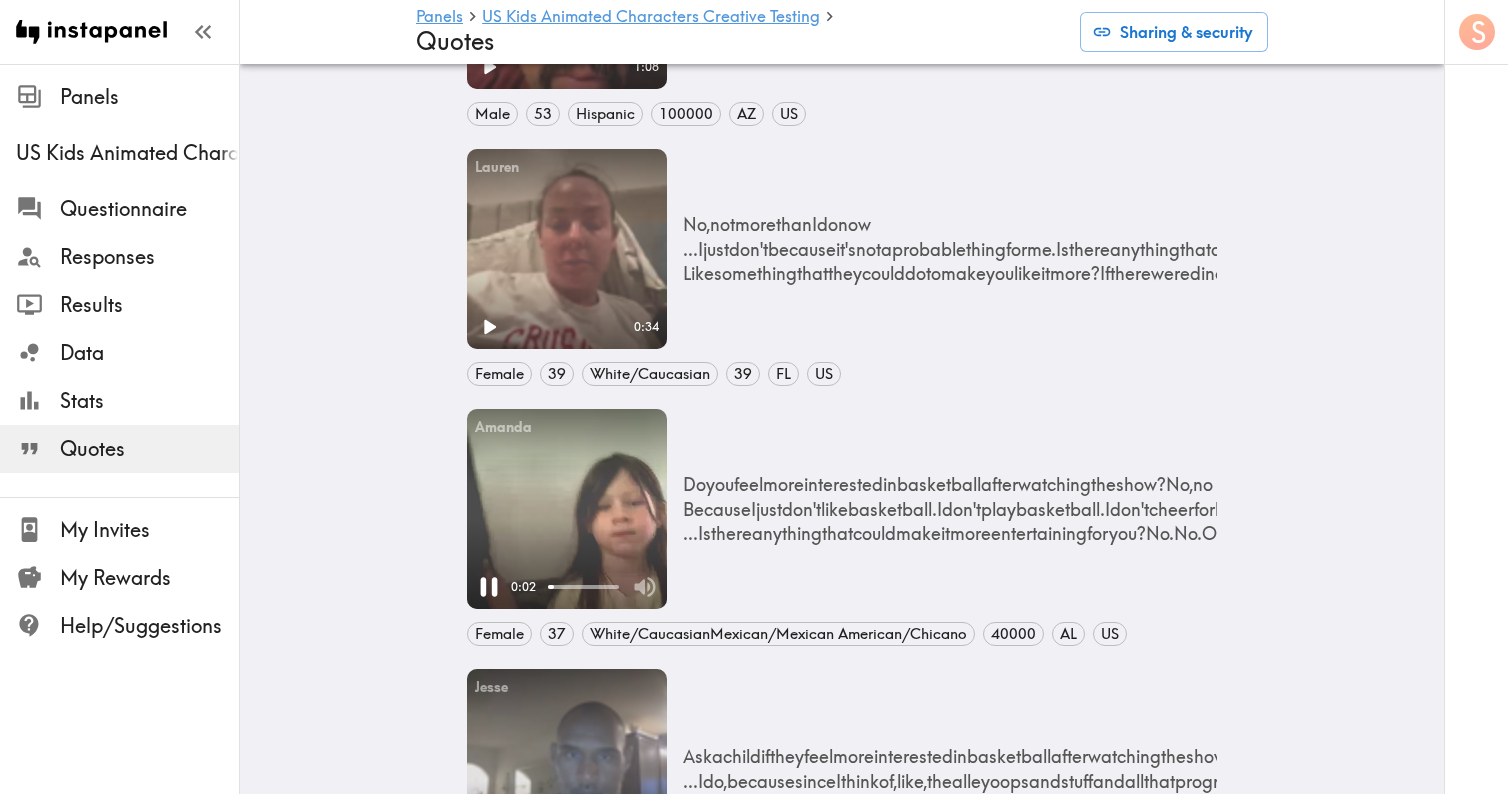 scroll, scrollTop: 4134, scrollLeft: 0, axis: vertical 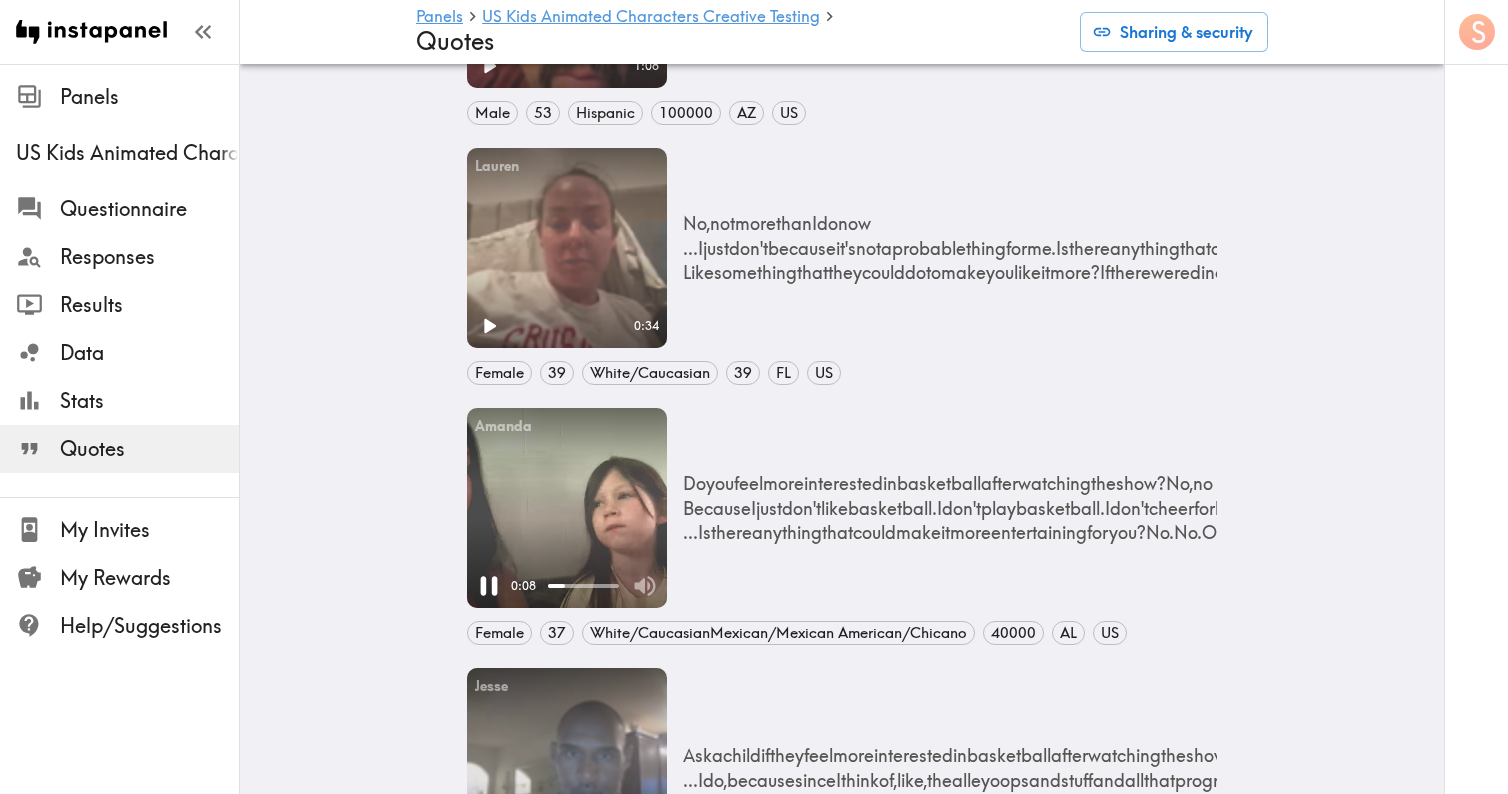 click on "Your browser does not support the video tag." at bounding box center [567, 508] 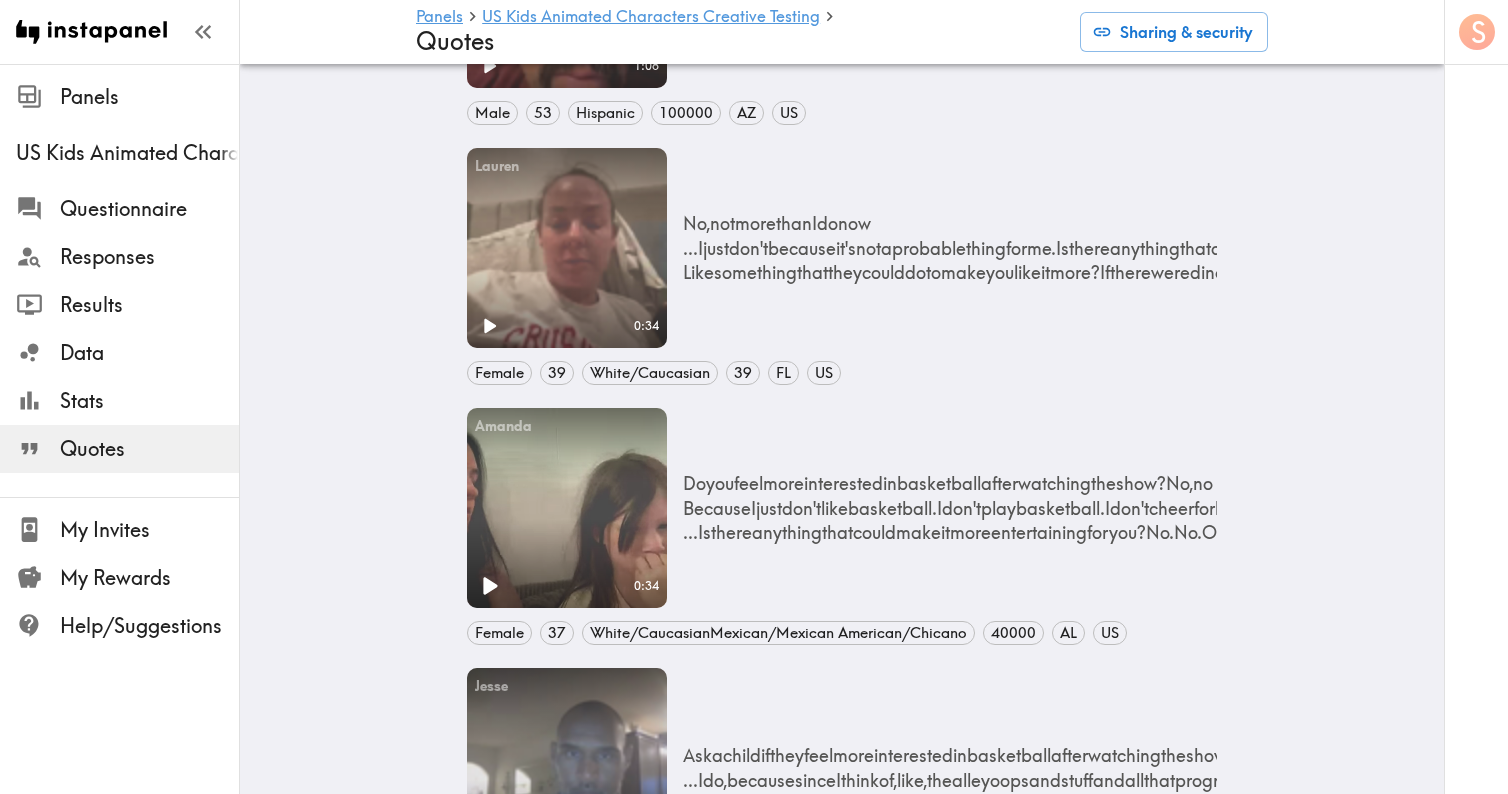 click on "0:34" at bounding box center [567, 586] 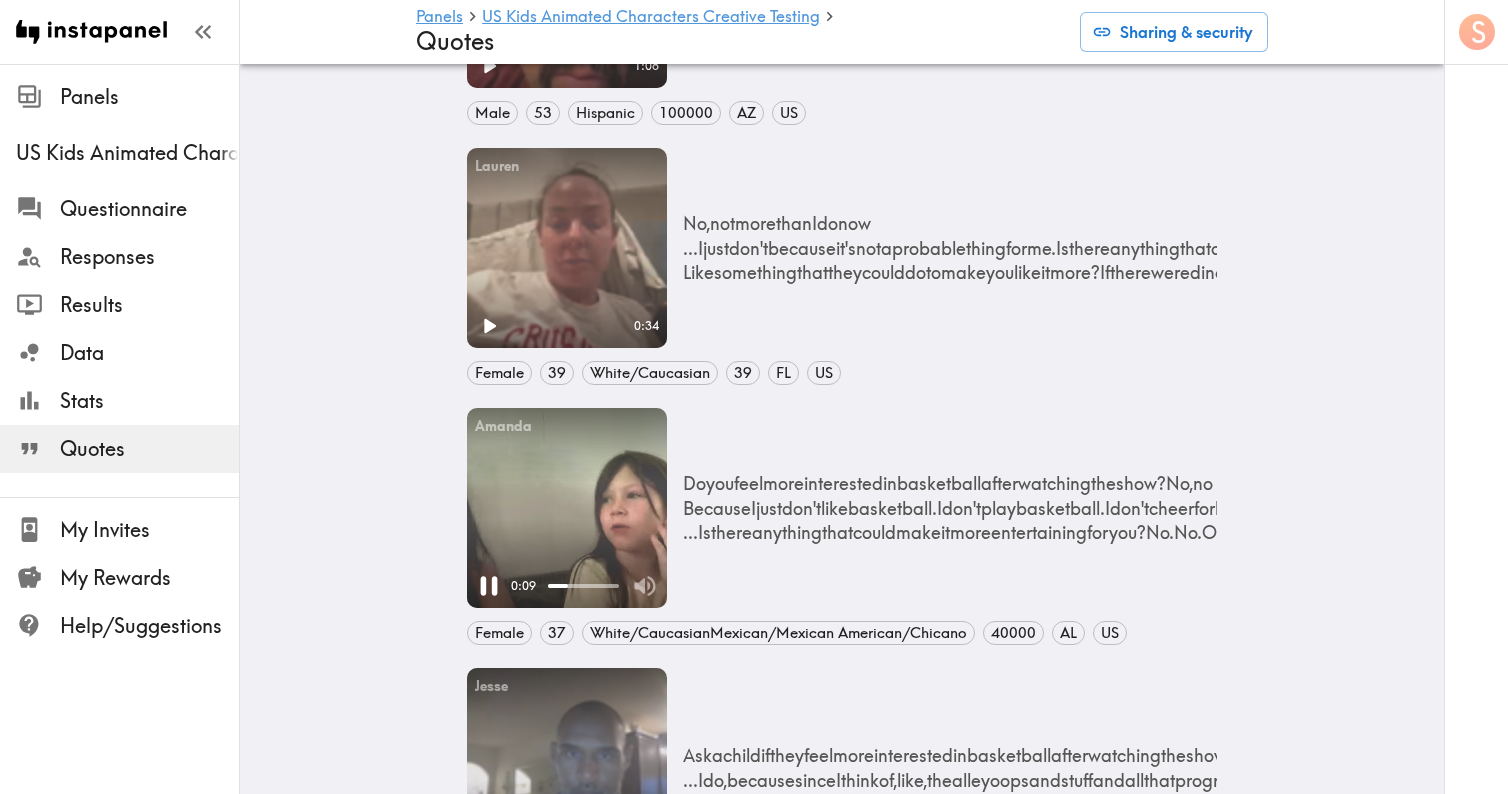 click on "0:09" at bounding box center [567, 586] 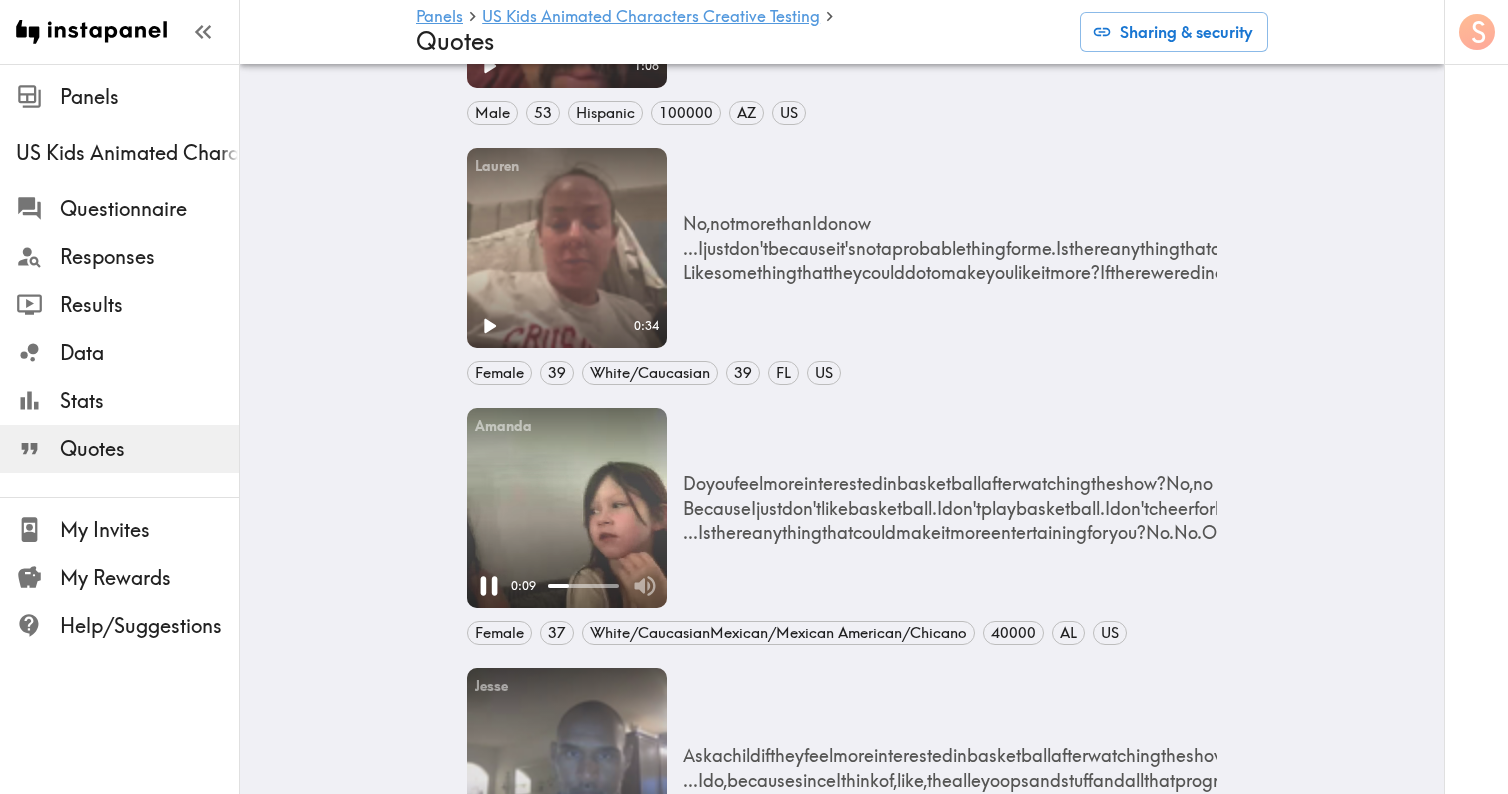 click on "0:09" at bounding box center [567, 586] 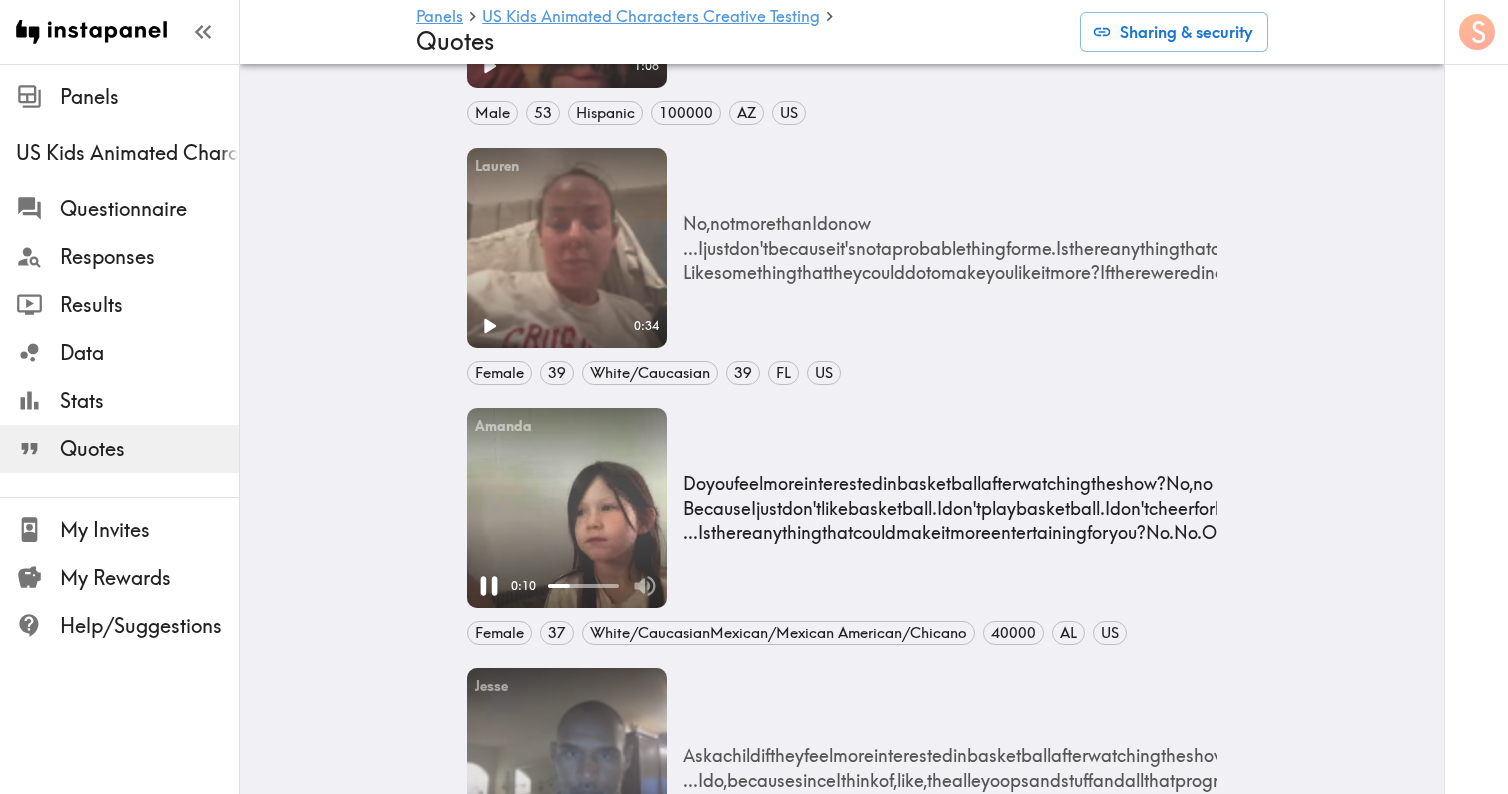click on "Do  you  feel  more  interested  in  basketball  after  watching  the  show?  No,  no ...   Why  not?  Because  I  just  don't  like  basketball.  I  don't  play  basketball.  I  don't  cheer  for  basketball  or  nothing.  So  I  really  don't  worry  about  it  or  nothing ...   Is  there  anything  that  could  make  it  more  entertaining  for  you?  No.  No.  Okay.  Just  something  you're  not  interested  in.  Okay." at bounding box center (1173, 508) 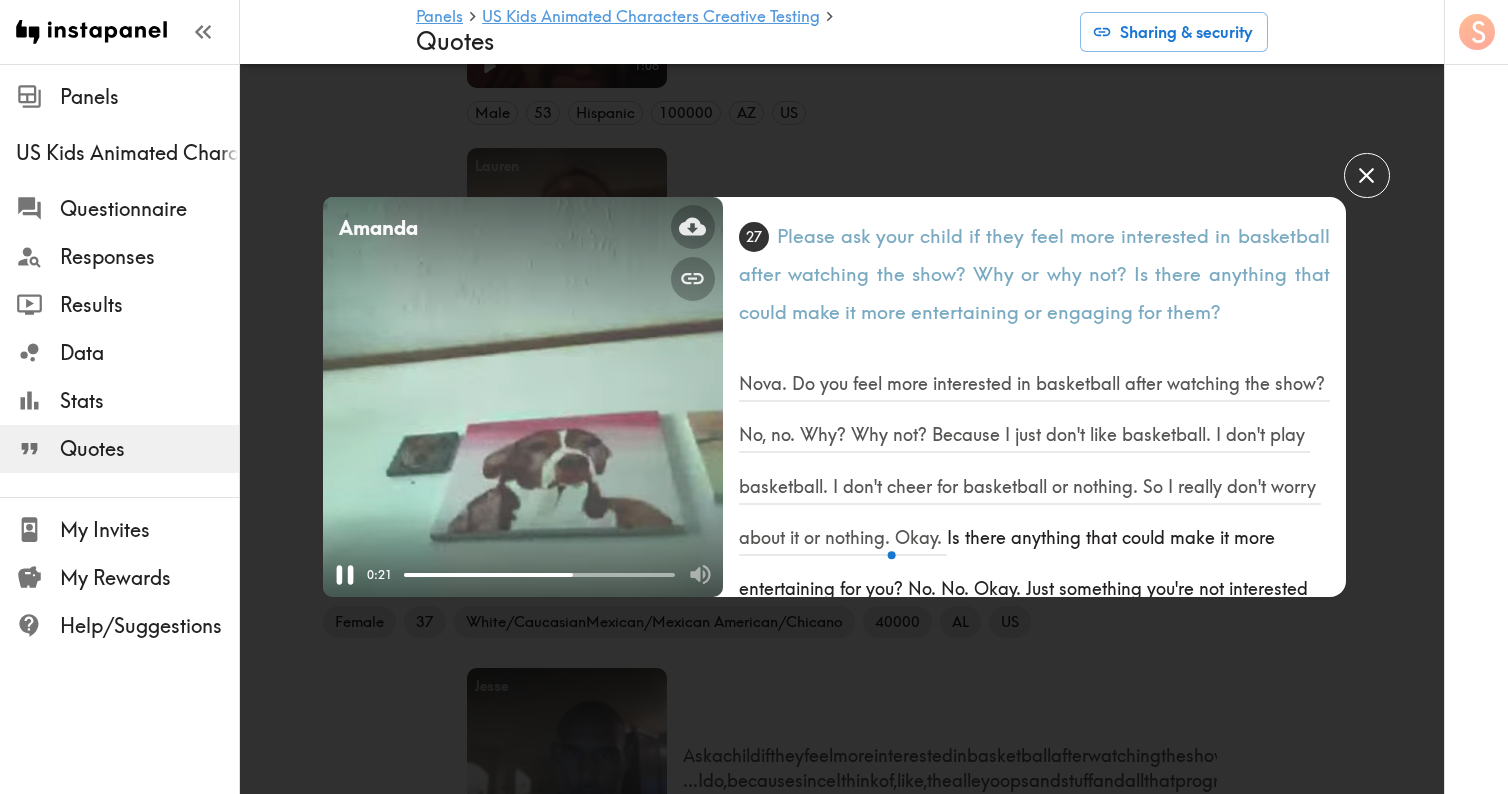 click 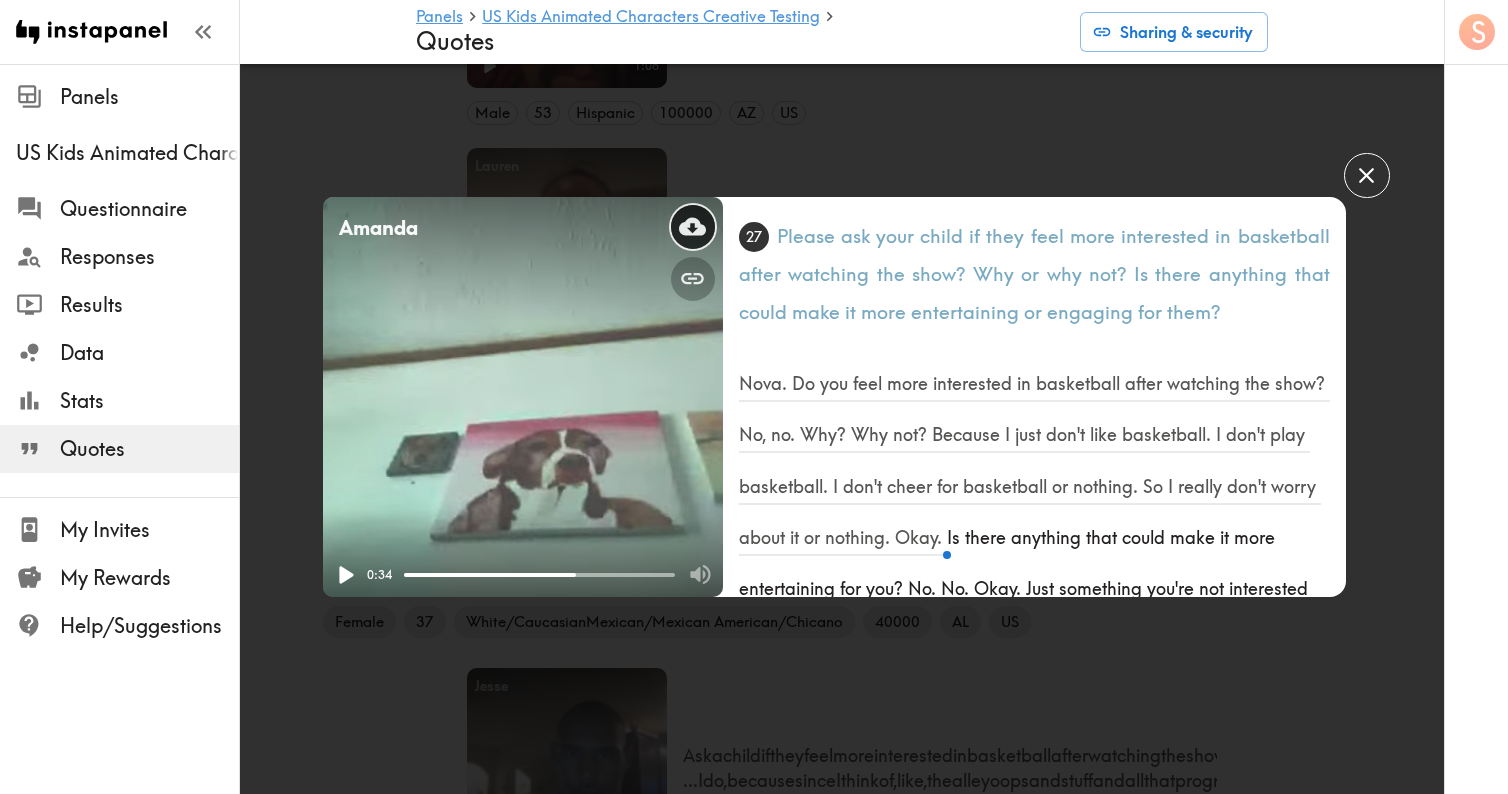 click 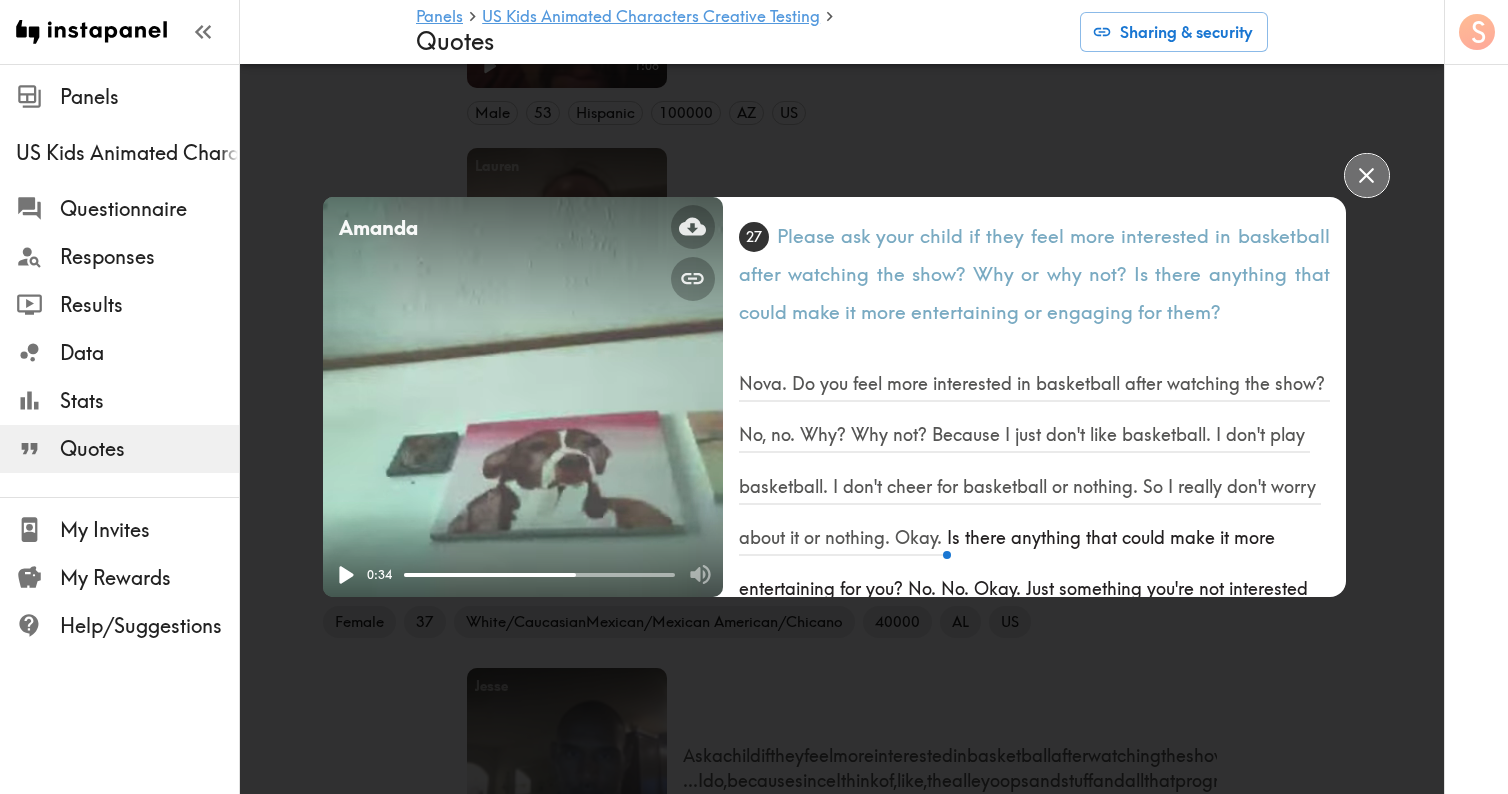click 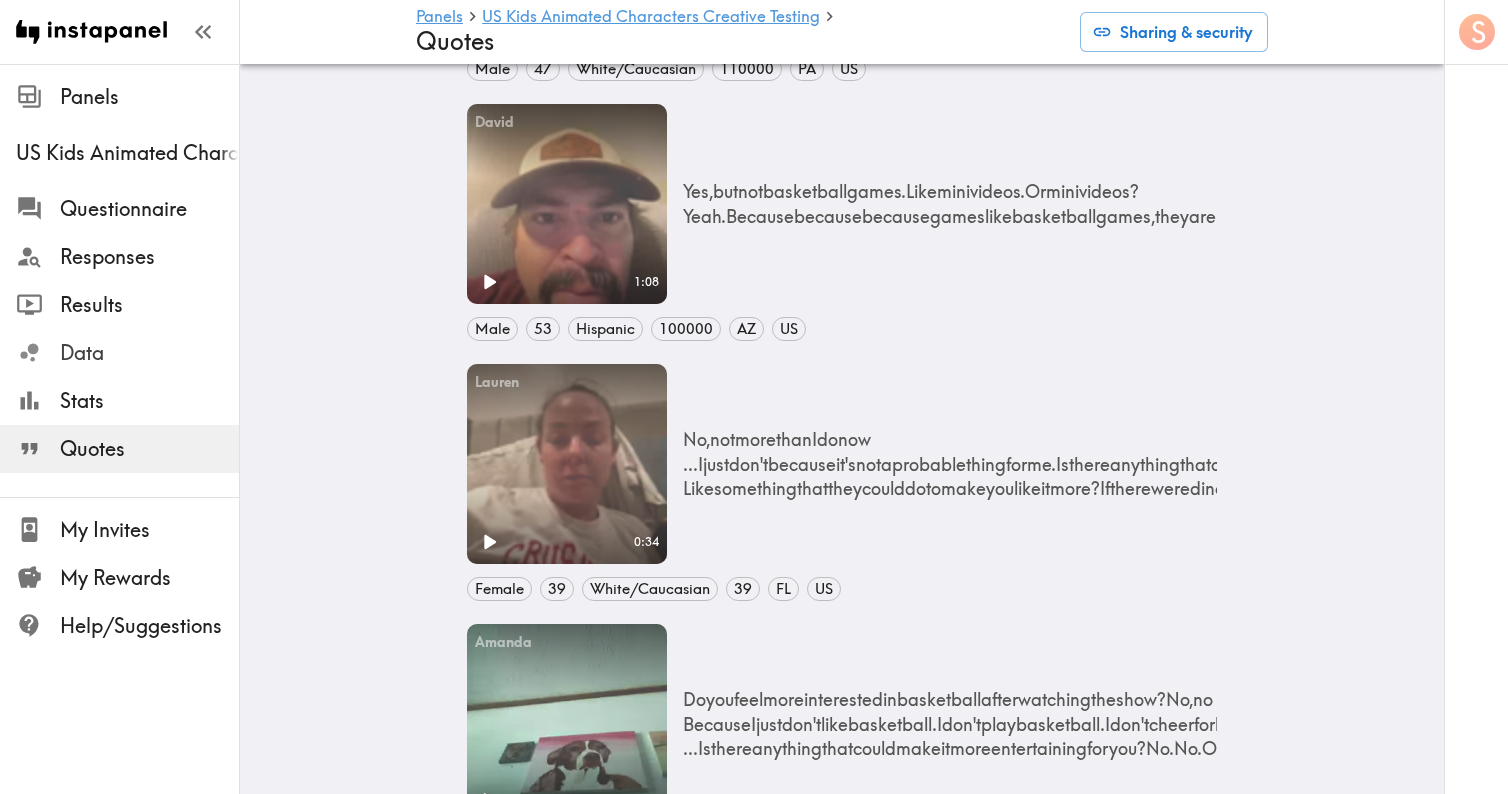 scroll, scrollTop: 3905, scrollLeft: 0, axis: vertical 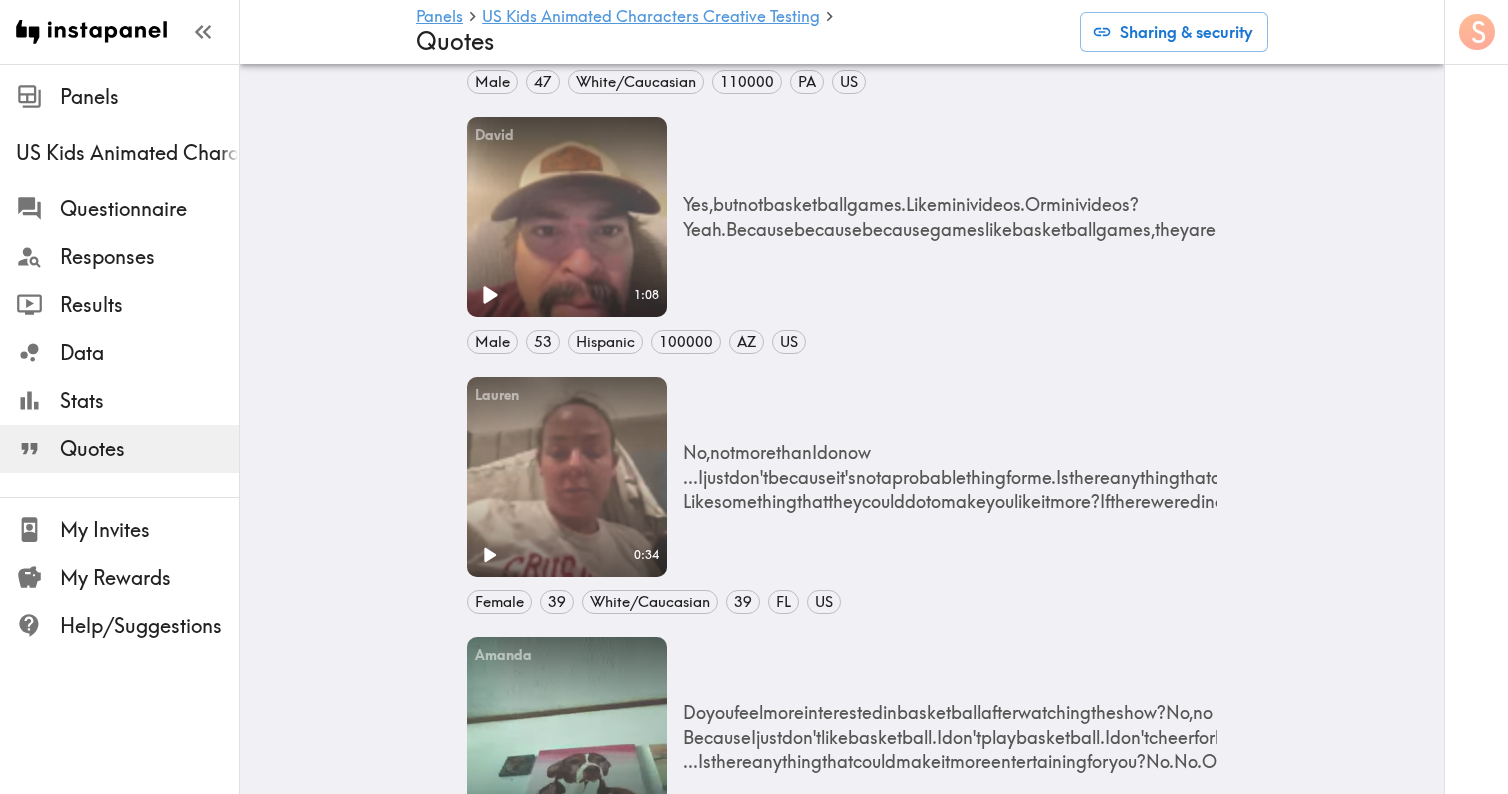 click 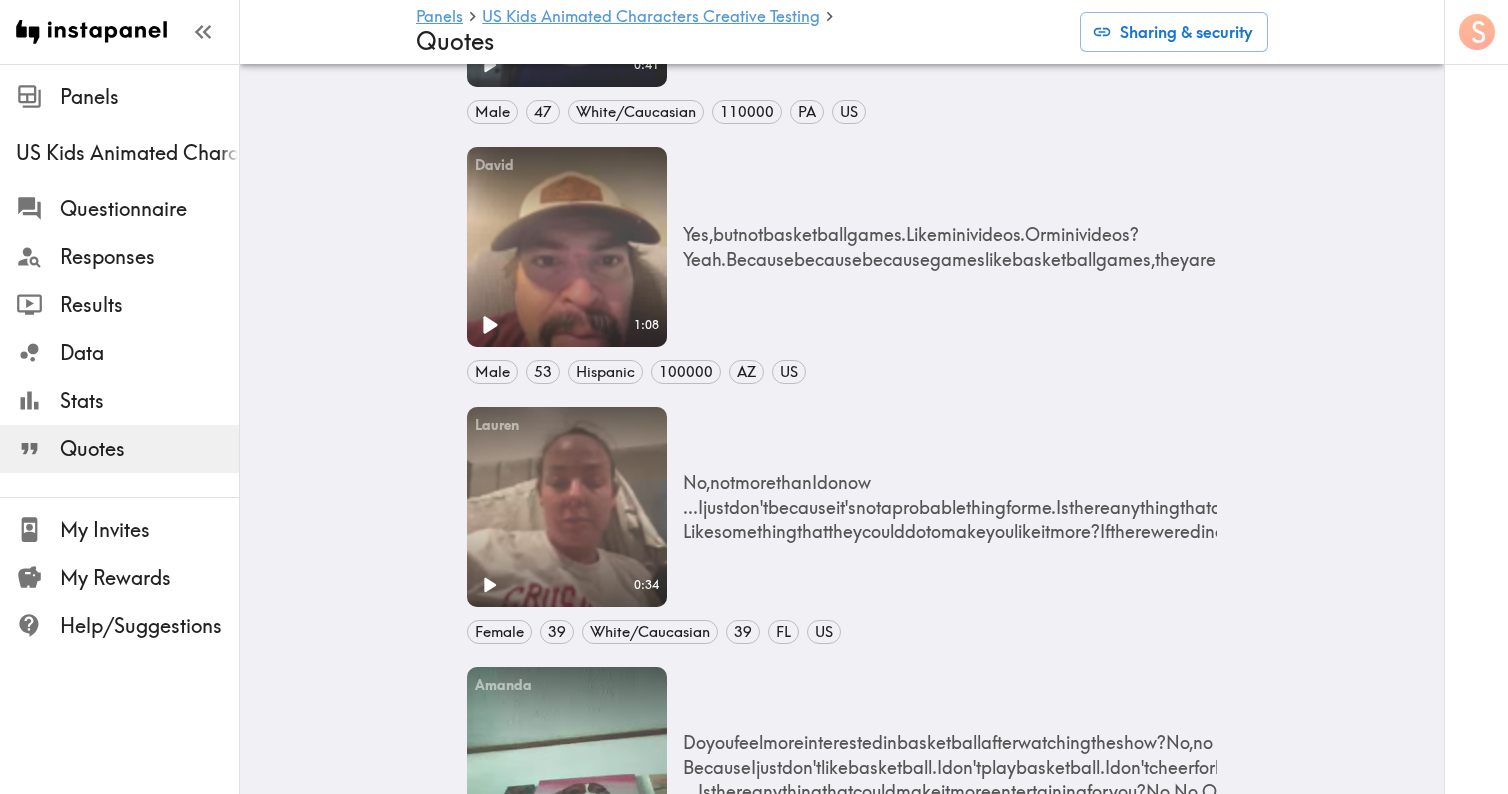 scroll, scrollTop: 3871, scrollLeft: 0, axis: vertical 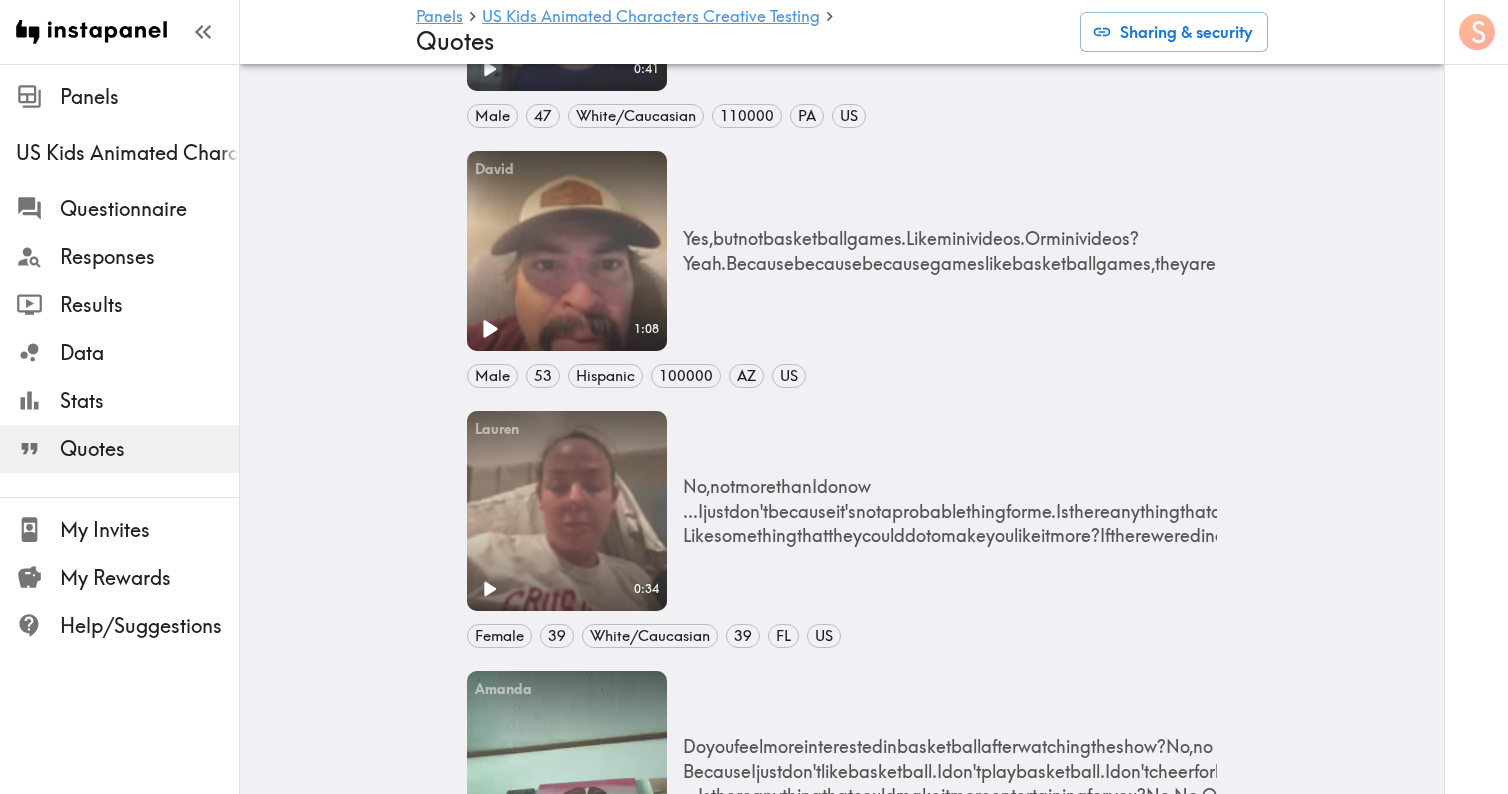click on "Your browser does not support the video tag." at bounding box center [567, 251] 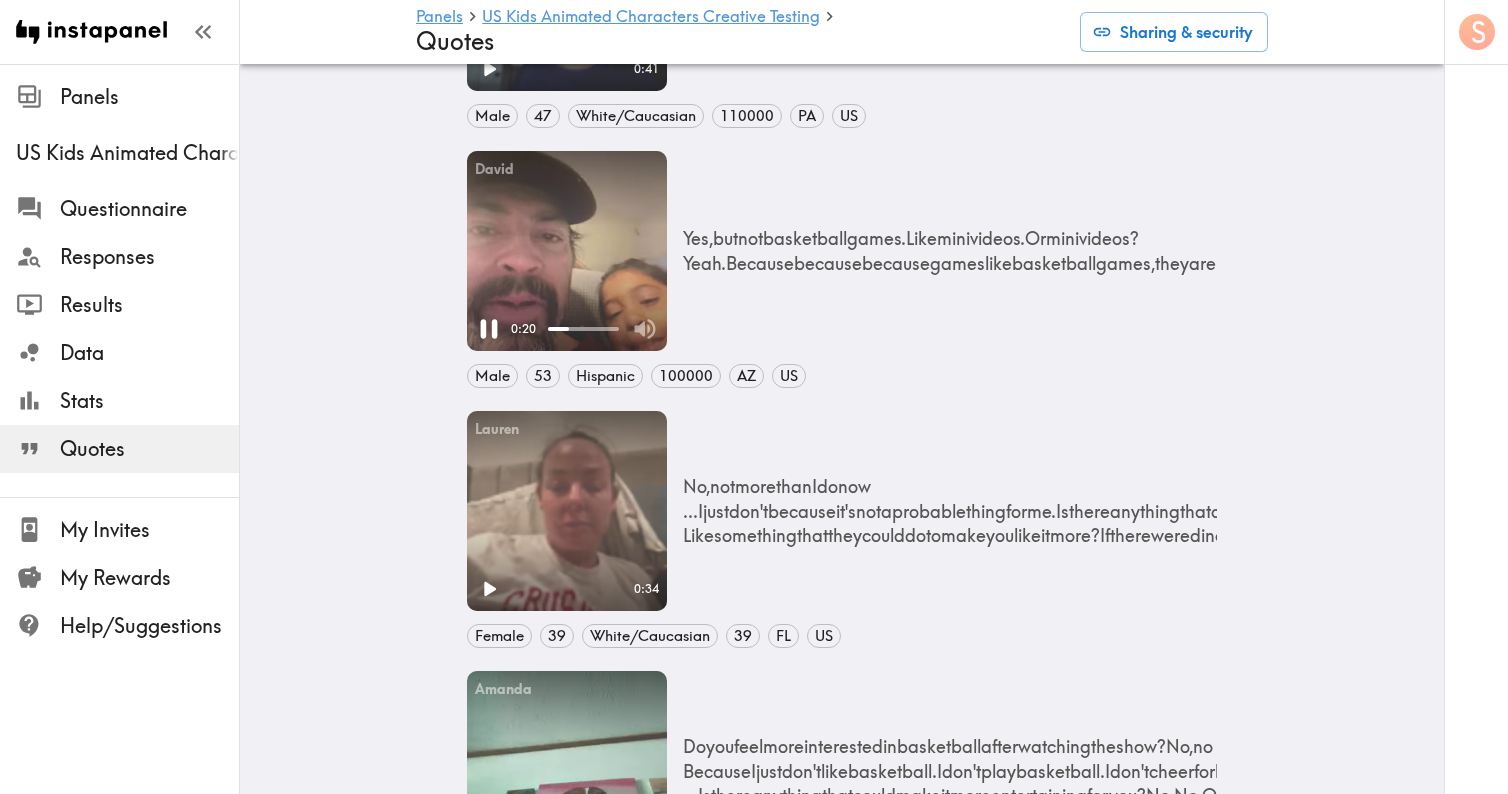 click on "Your browser does not support the video tag." at bounding box center [567, 251] 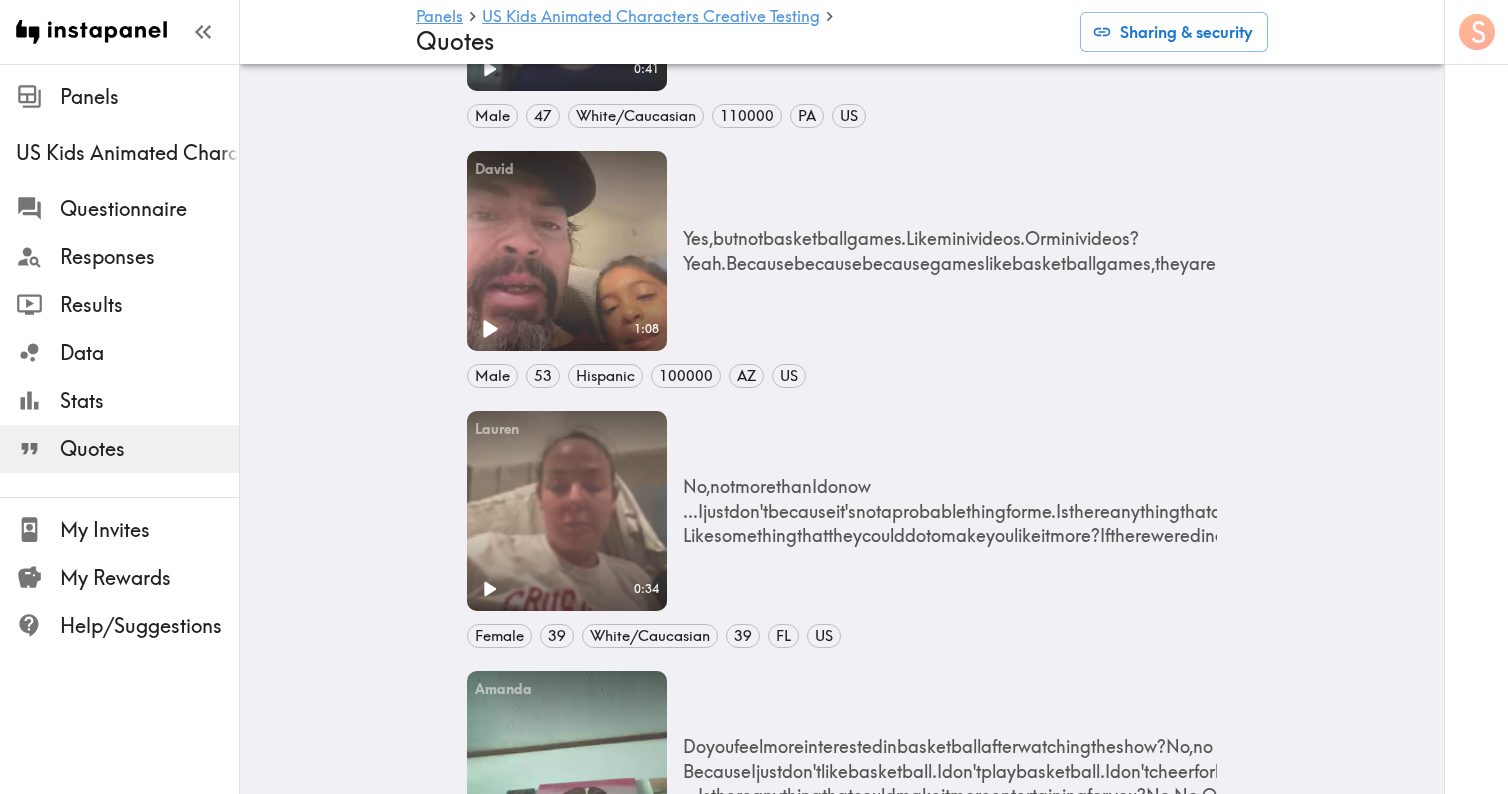 click on "Your browser does not support the video tag." at bounding box center (567, 251) 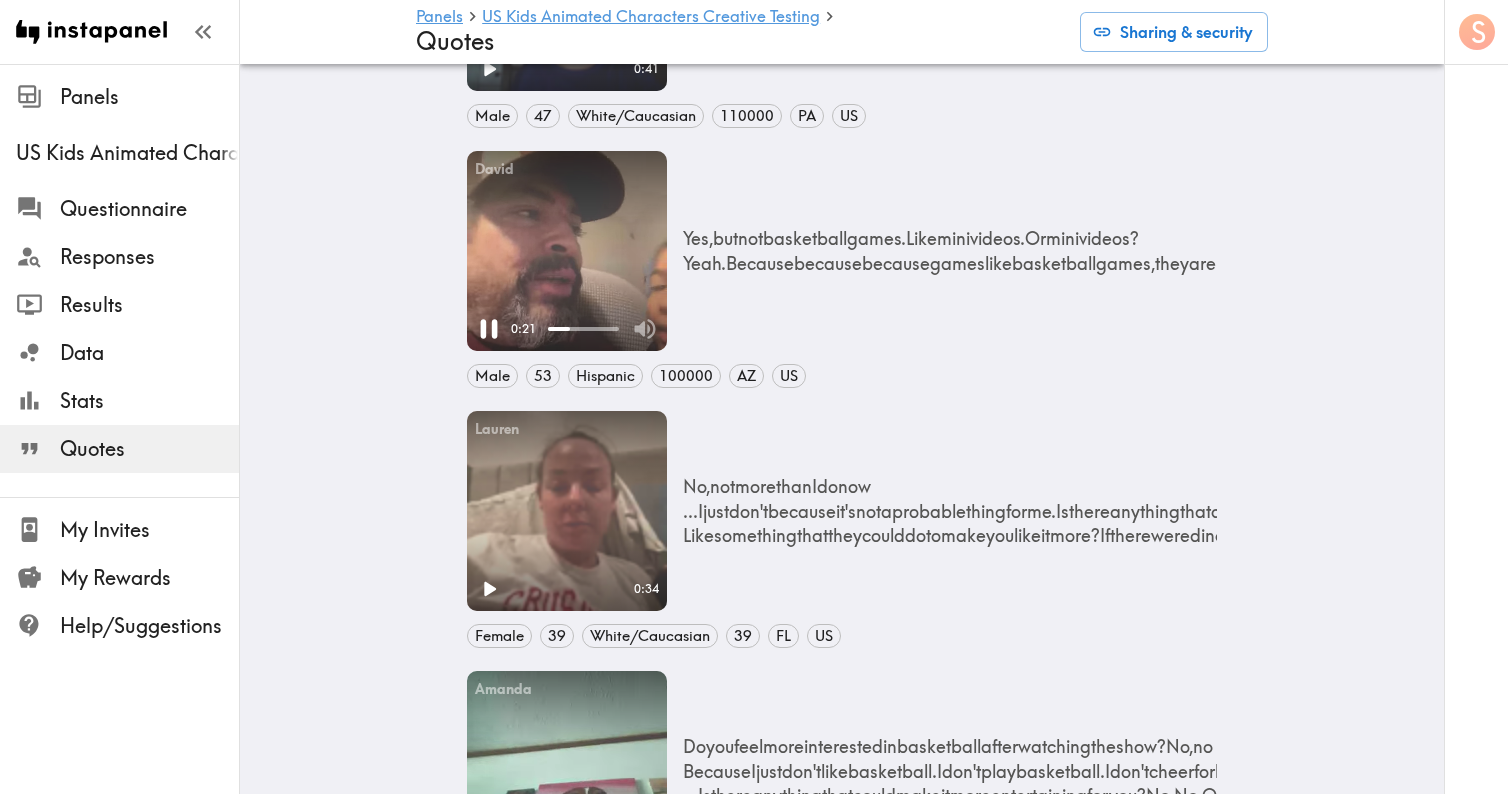 click 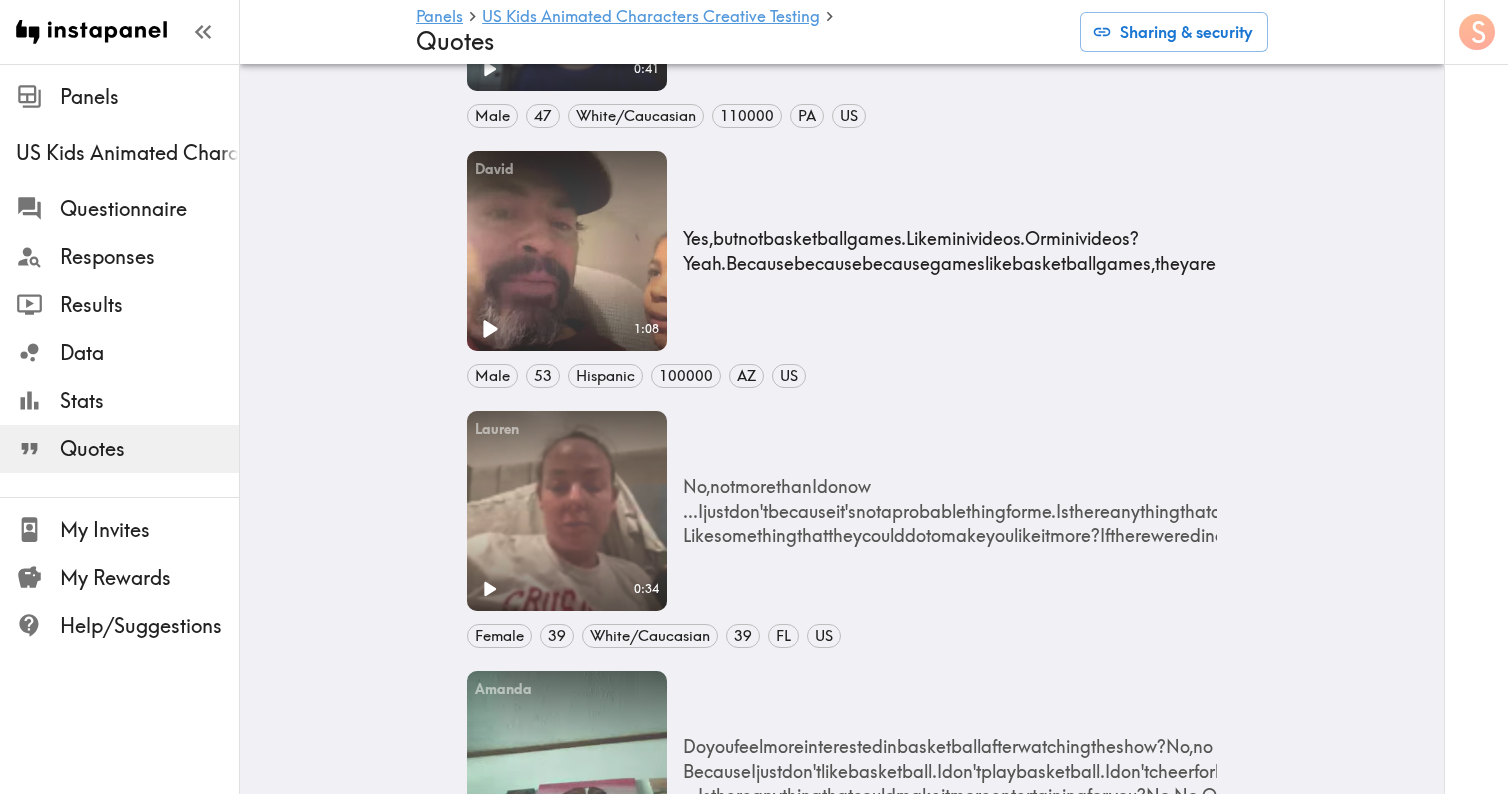 click on "Yes,  but  not  basketball  games.  Like  mini  videos.  Or  mini  videos?  Yeah.  Because  because  because  games  like  basketball  games,  they  are  really,  really,  really  long.  So  I  don't  want  to  watch.  I  like  mini  ones." at bounding box center [1177, 250] 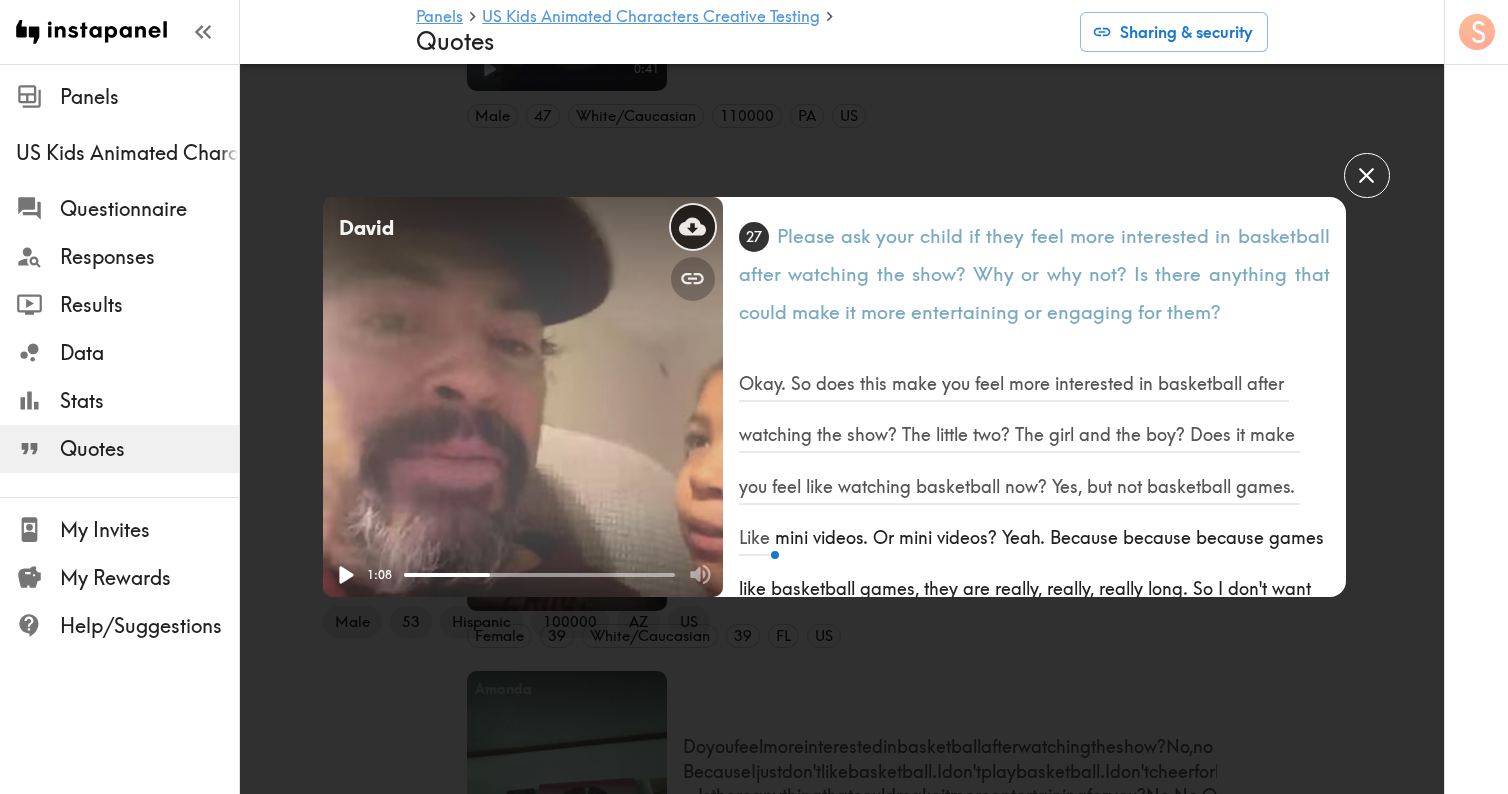 click 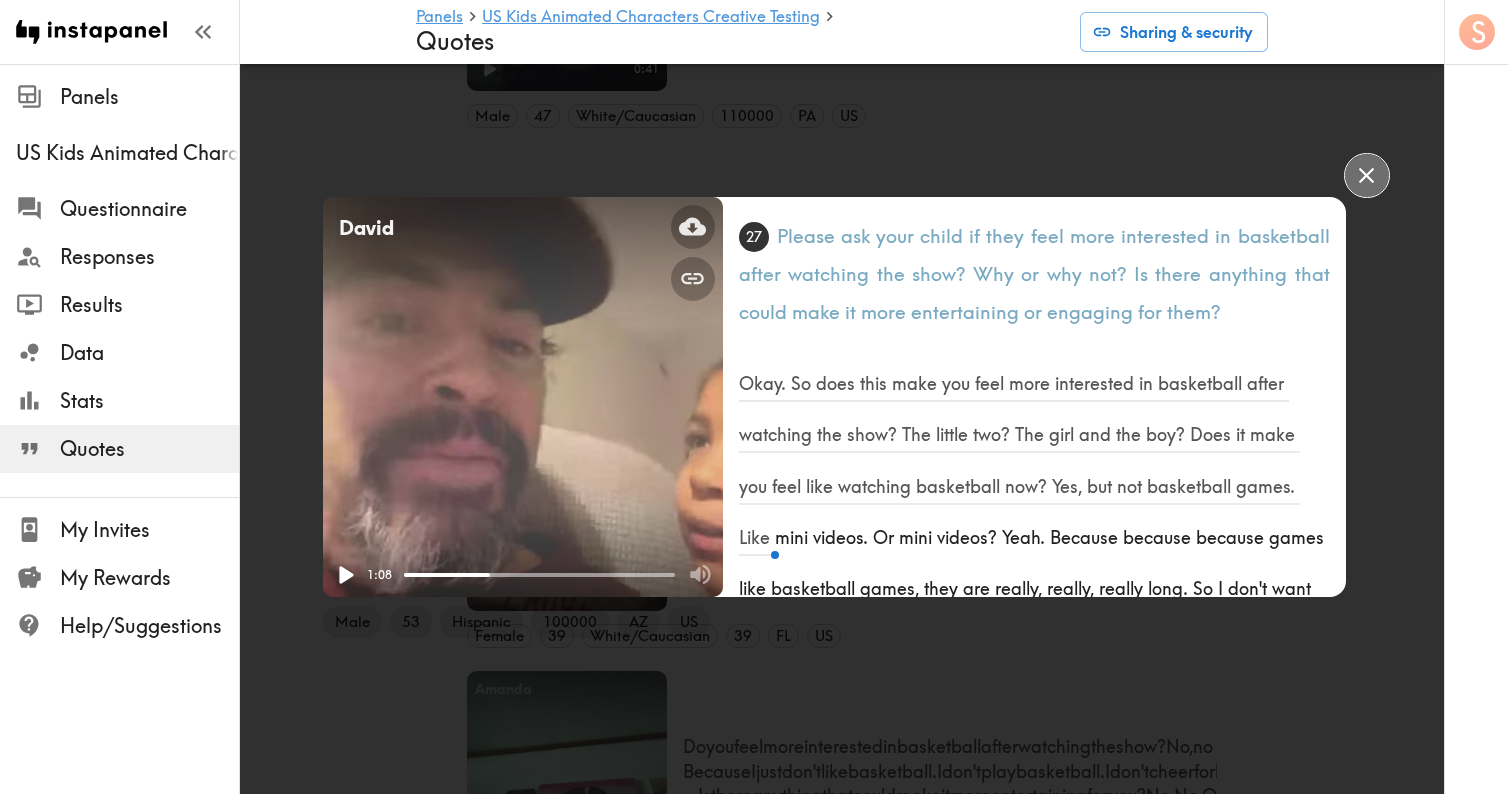 drag, startPoint x: 1354, startPoint y: 180, endPoint x: 1337, endPoint y: 179, distance: 17.029387 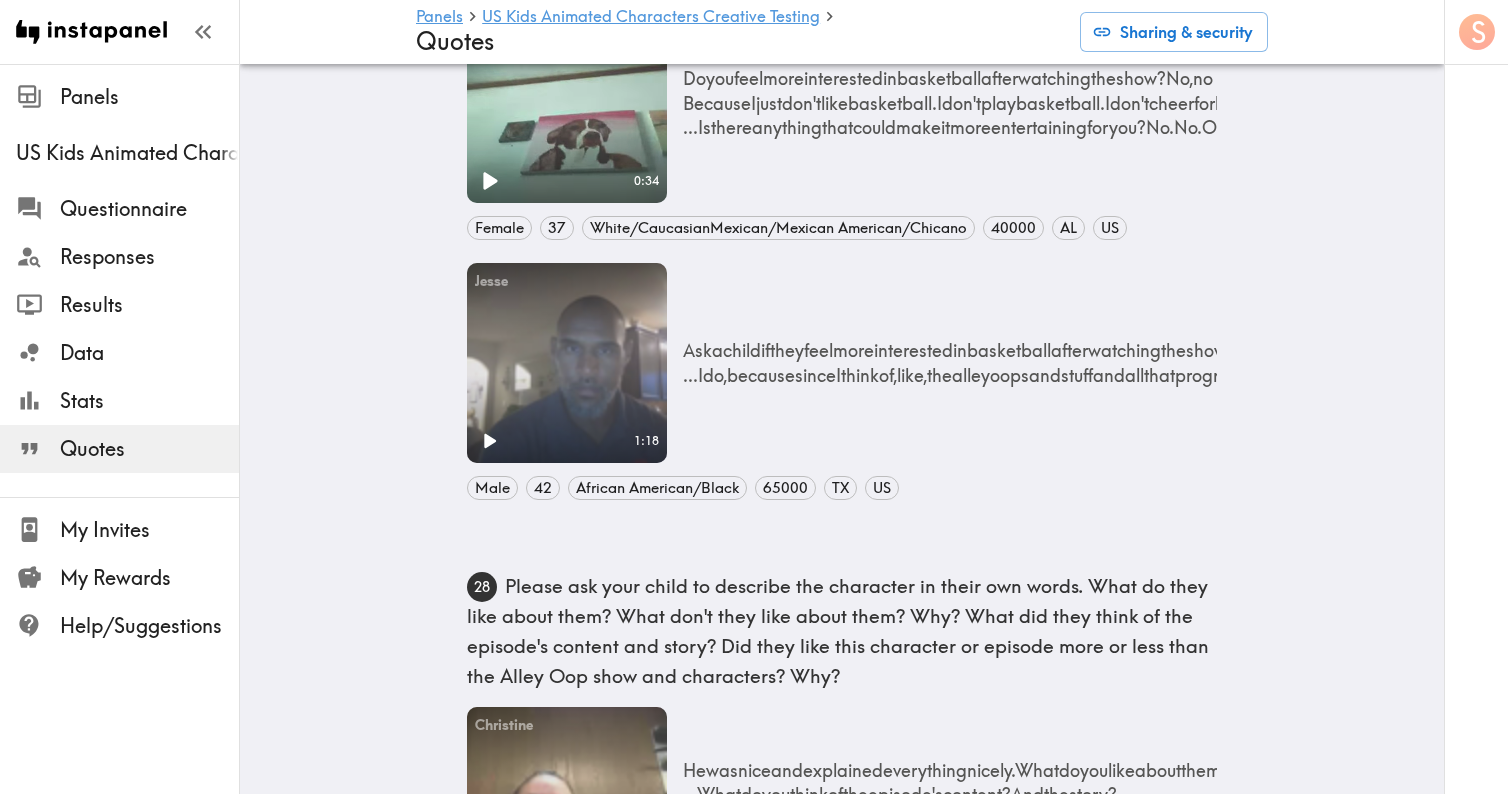 scroll, scrollTop: 4570, scrollLeft: 0, axis: vertical 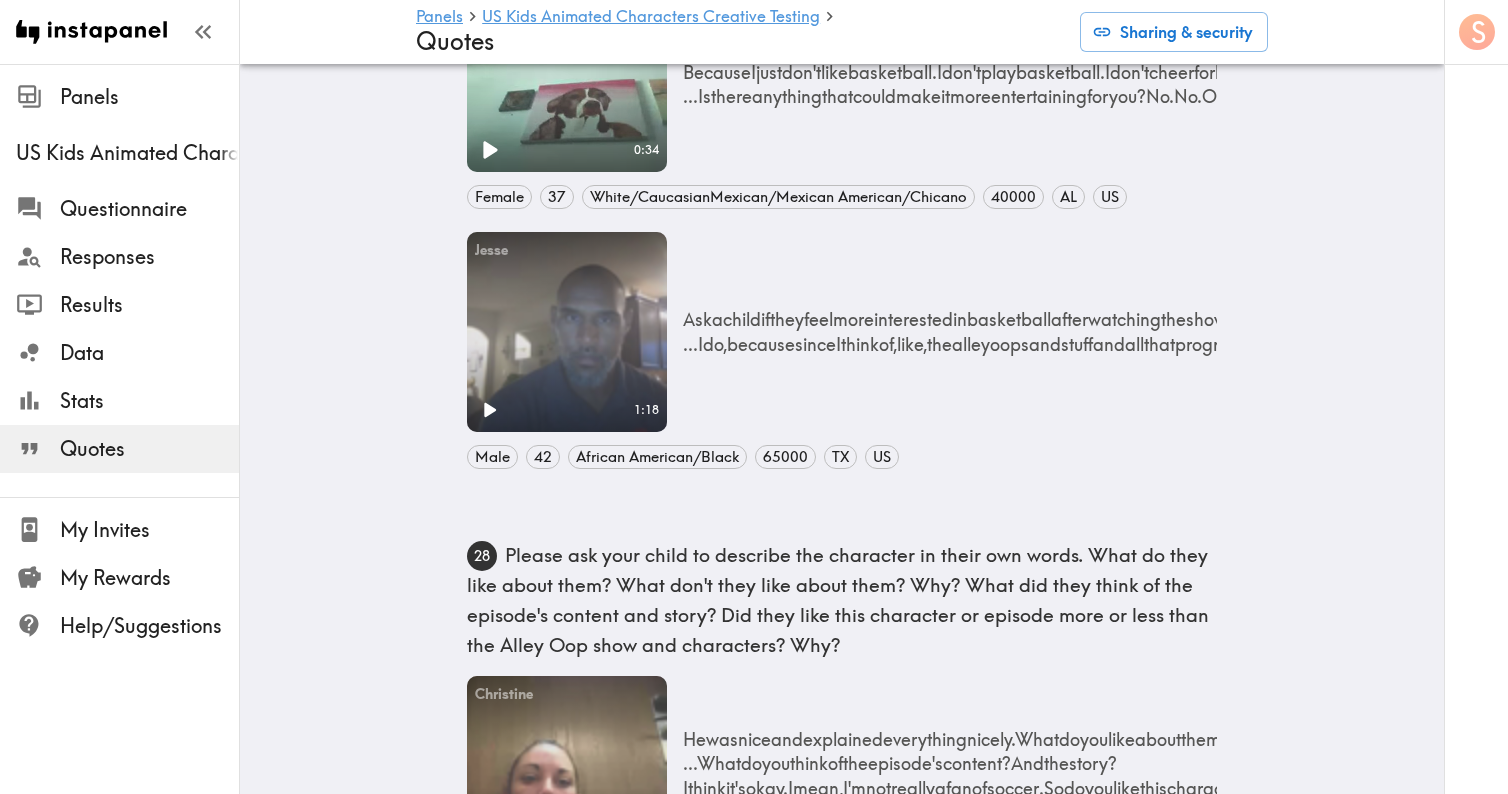 click on "Ask  a  child  if  they  feel  more  interested  in  basketball  after  watching  the  show.  Yeah,  I  kind  of  do.  And  I  kind  of  don't ...   I  do,  because  since  I  think  of,  like,  the  alley  oops  and  stuff  and  all  that  progressing  through  there,  I  just  want  to  see  how  they  get  to  do  it.  And  once  I  see,  I  know.  And  it's  like,  cool  experience  knowing  that  and  seeing  it.  And  I  didn't  like  it.  And  I  don't  really  want  to  do  it  because.  Because  it's  like  sometimes  I'm  just  not  interested  in  basketball  that  much.  But  sometimes  I'm  like,  okay,  don't  really  want  to  watch  basketball  or  do  basketball  right  now  because  I'm  just  not  feeling  like  it.  So.  Is  there" at bounding box center [2392, 331] 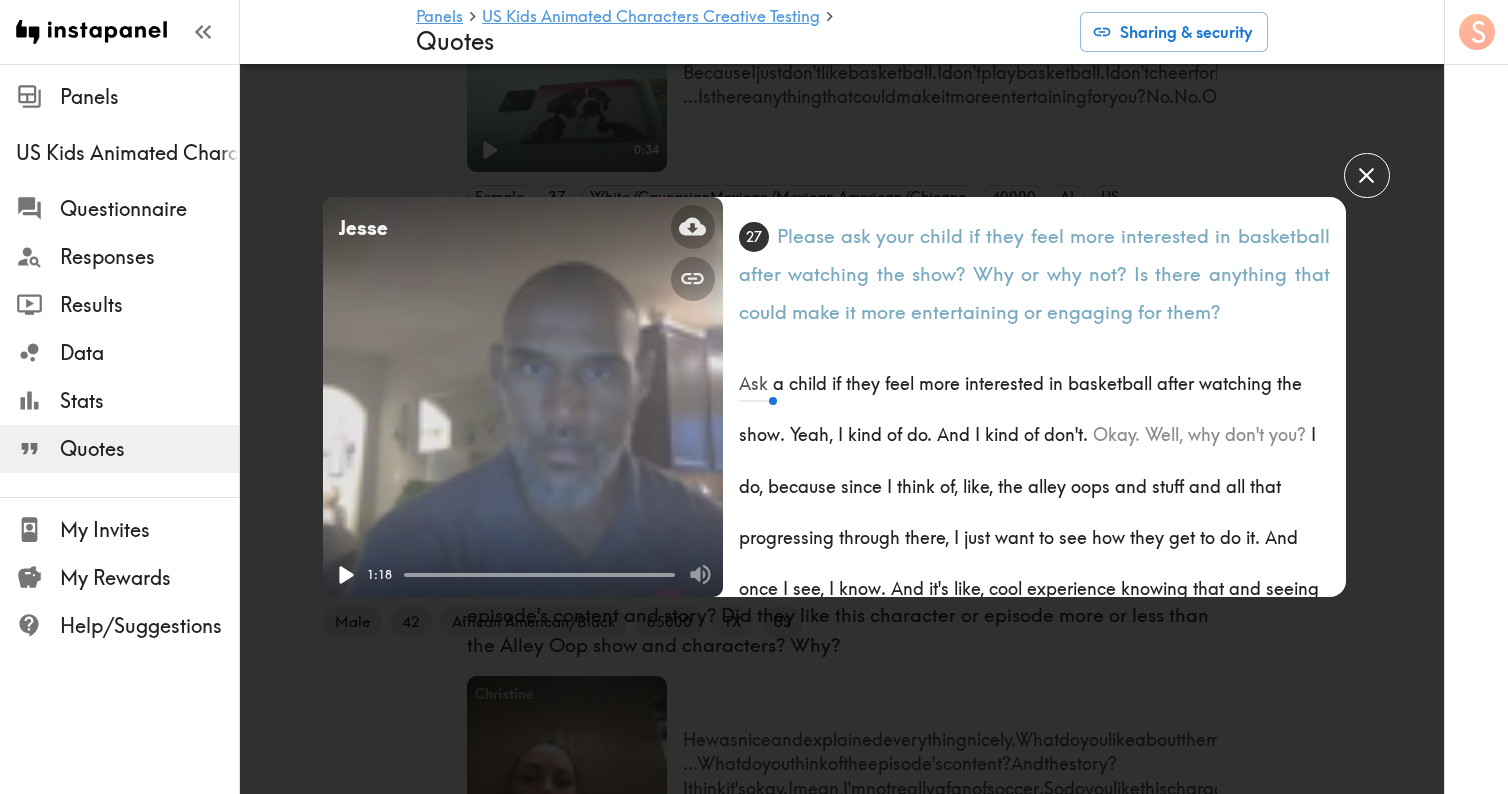 click 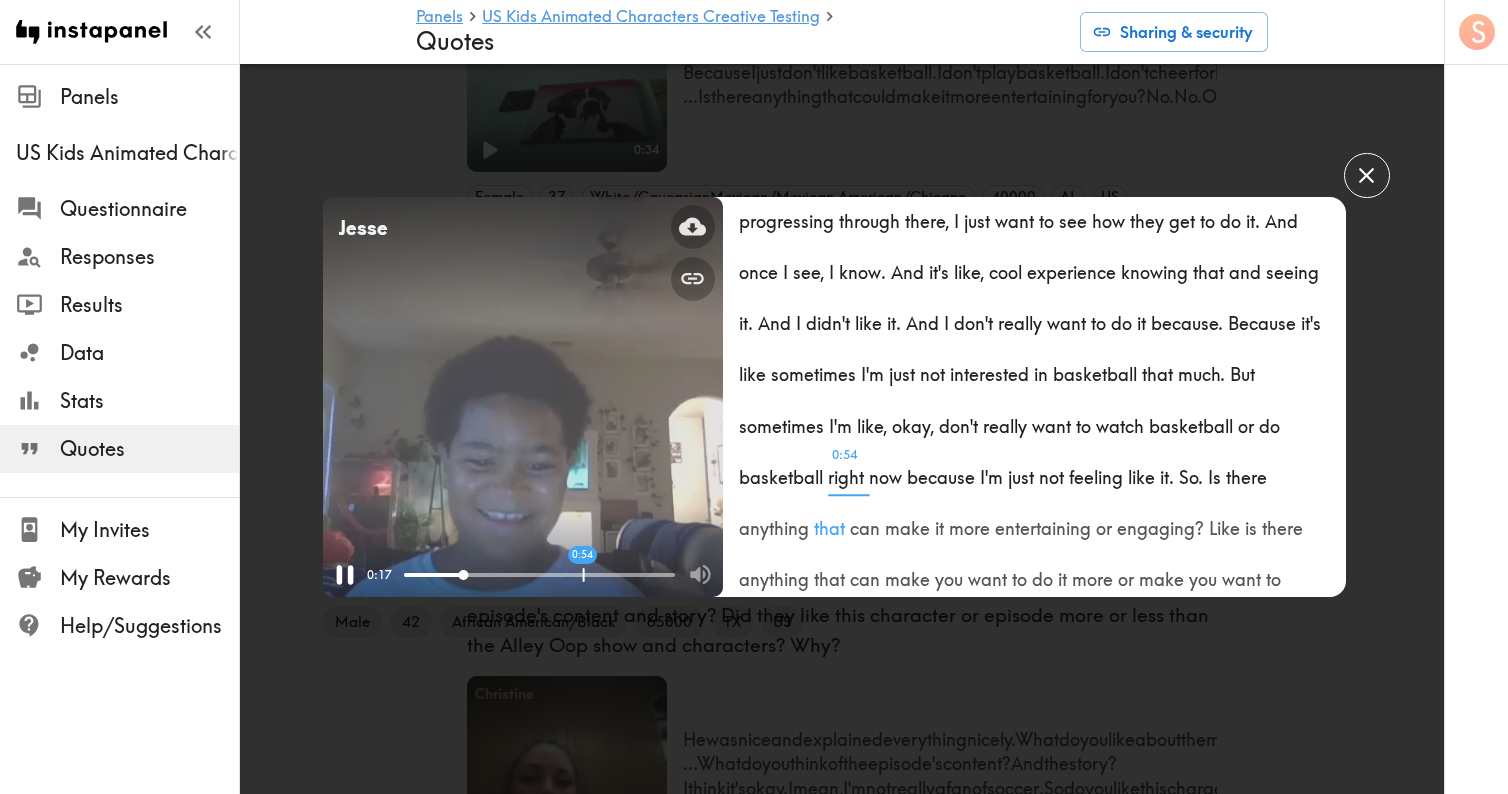 scroll, scrollTop: 325, scrollLeft: 0, axis: vertical 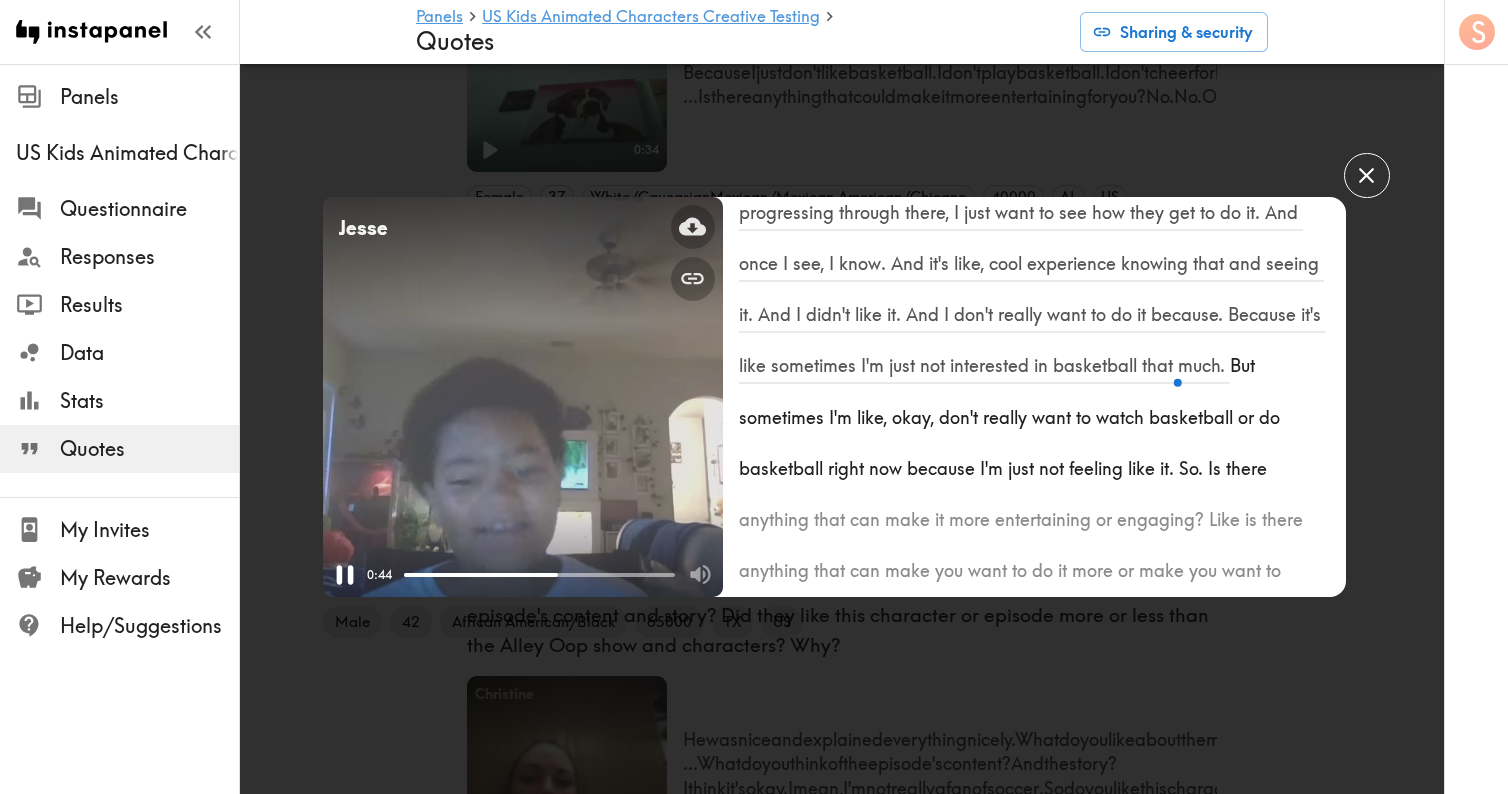 click 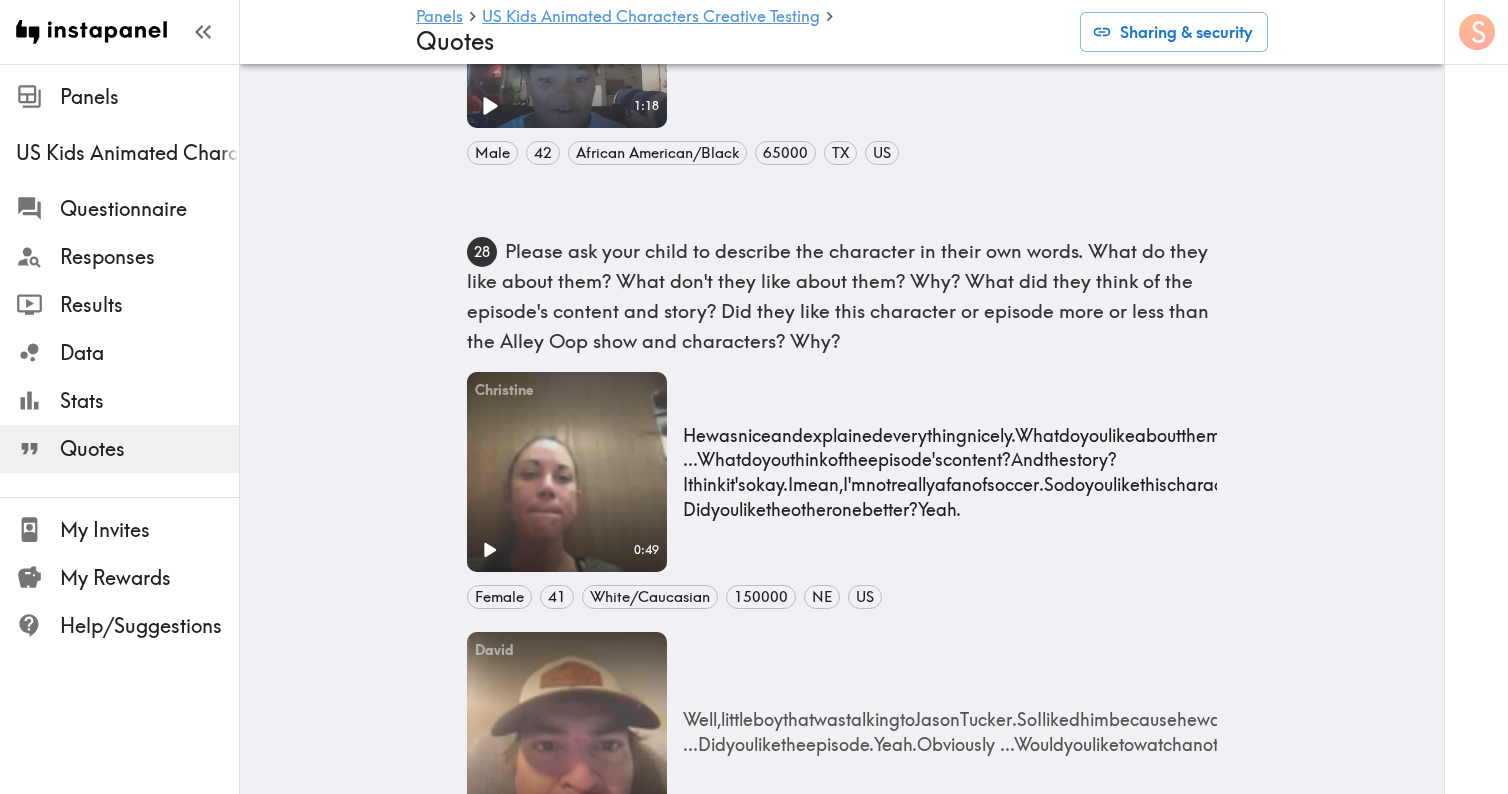 scroll, scrollTop: 4961, scrollLeft: 0, axis: vertical 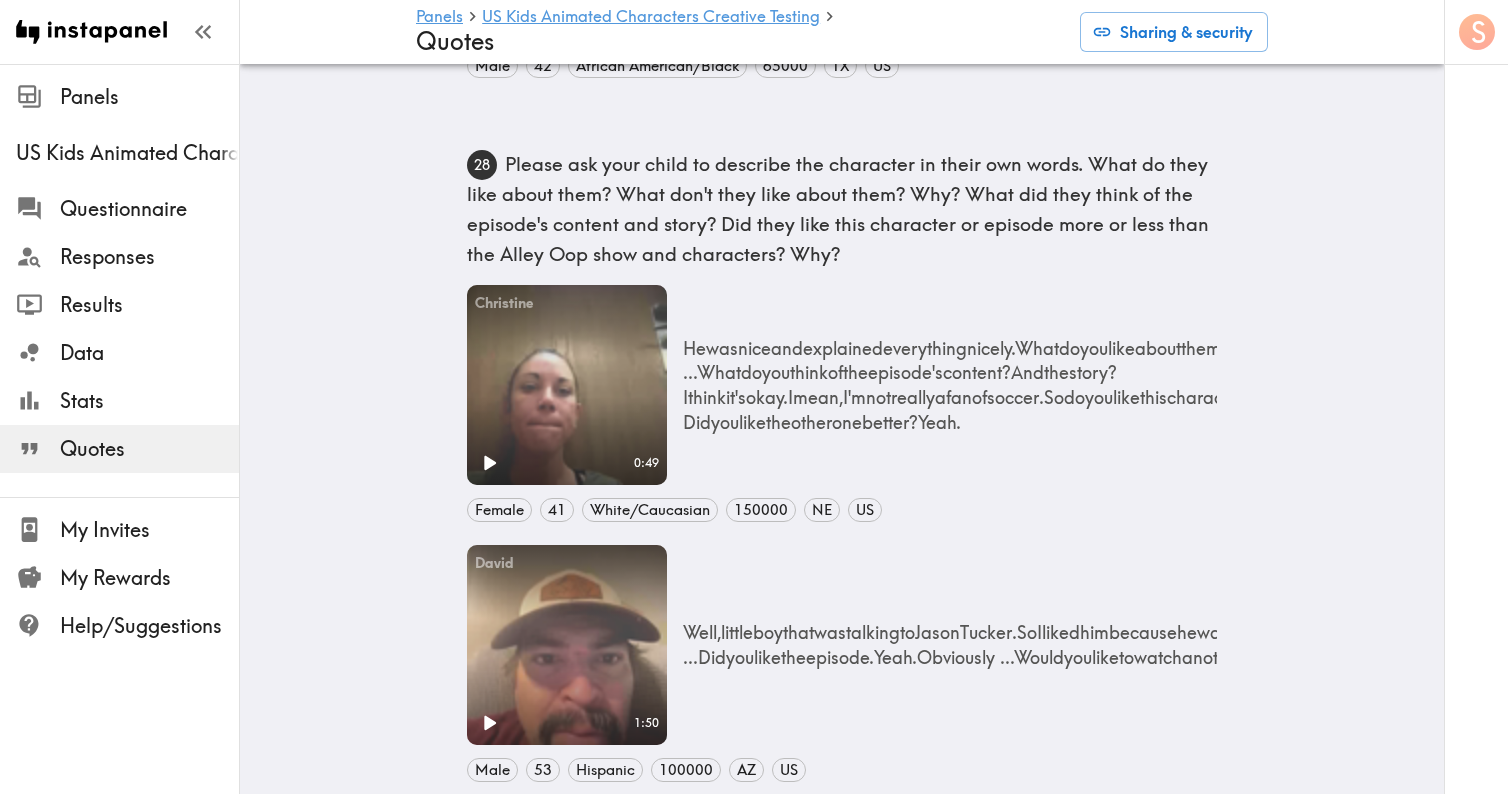 click on "Your browser does not support the video tag." at bounding box center [567, 385] 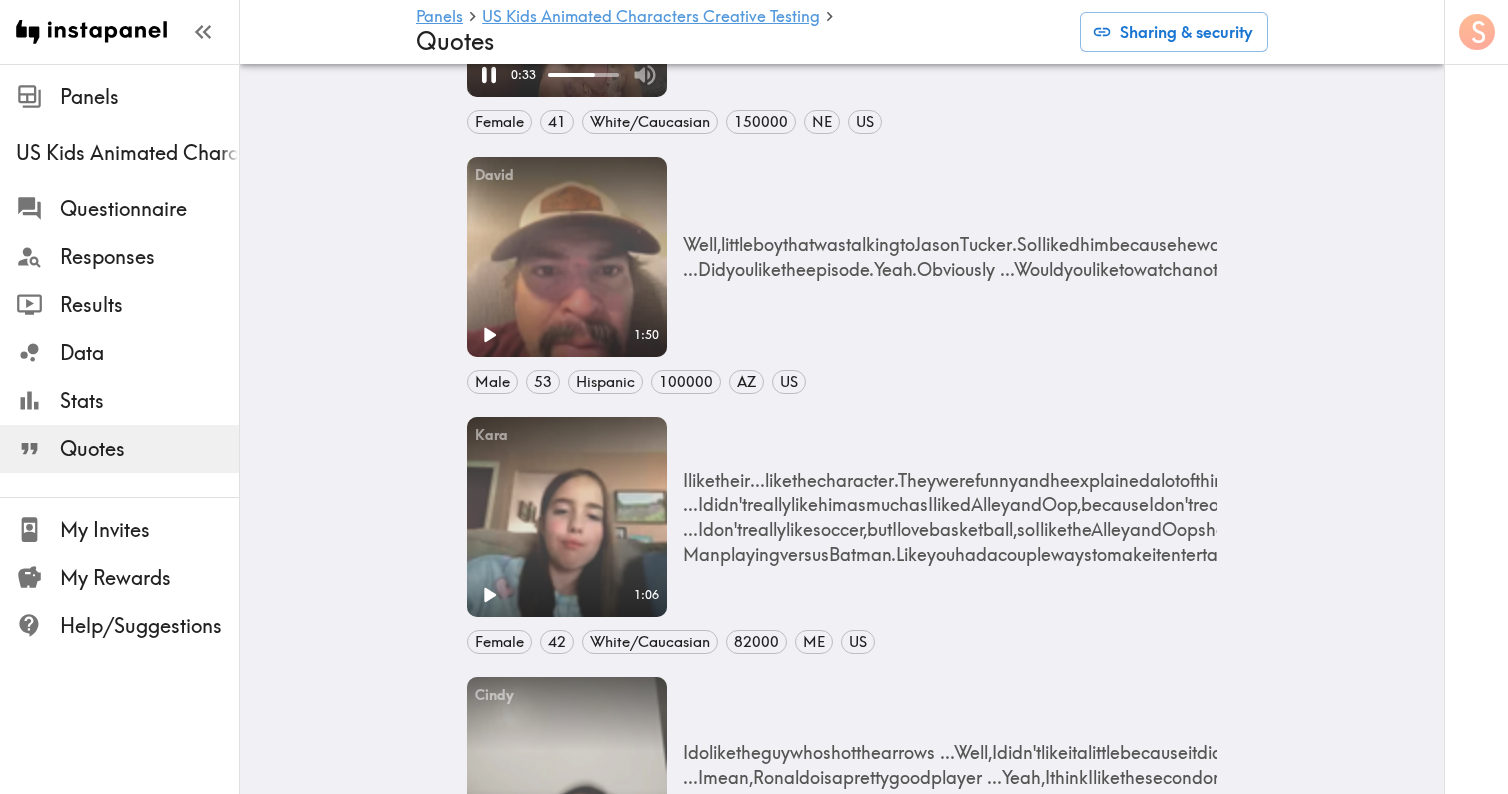 scroll, scrollTop: 5355, scrollLeft: 0, axis: vertical 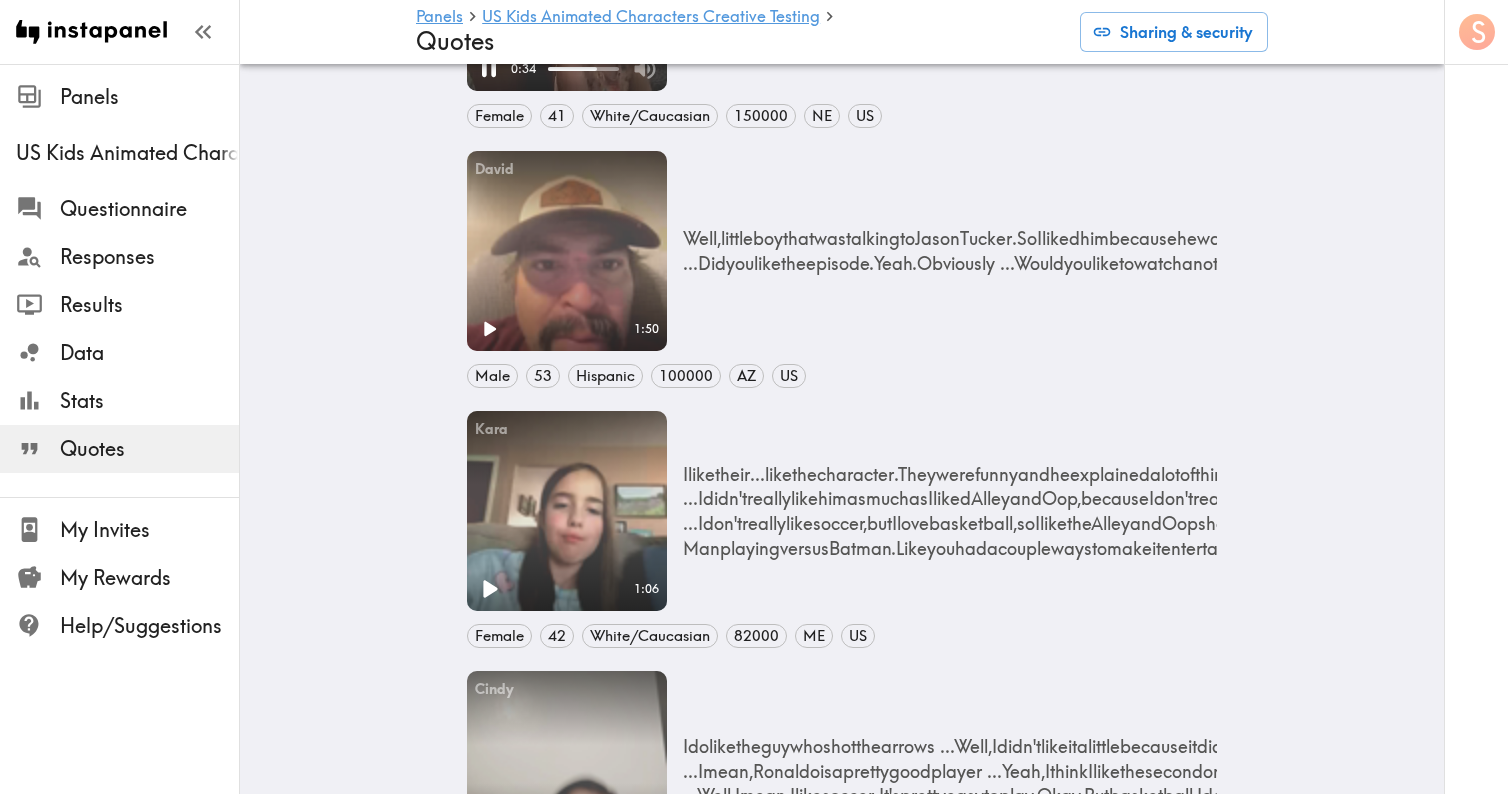 click 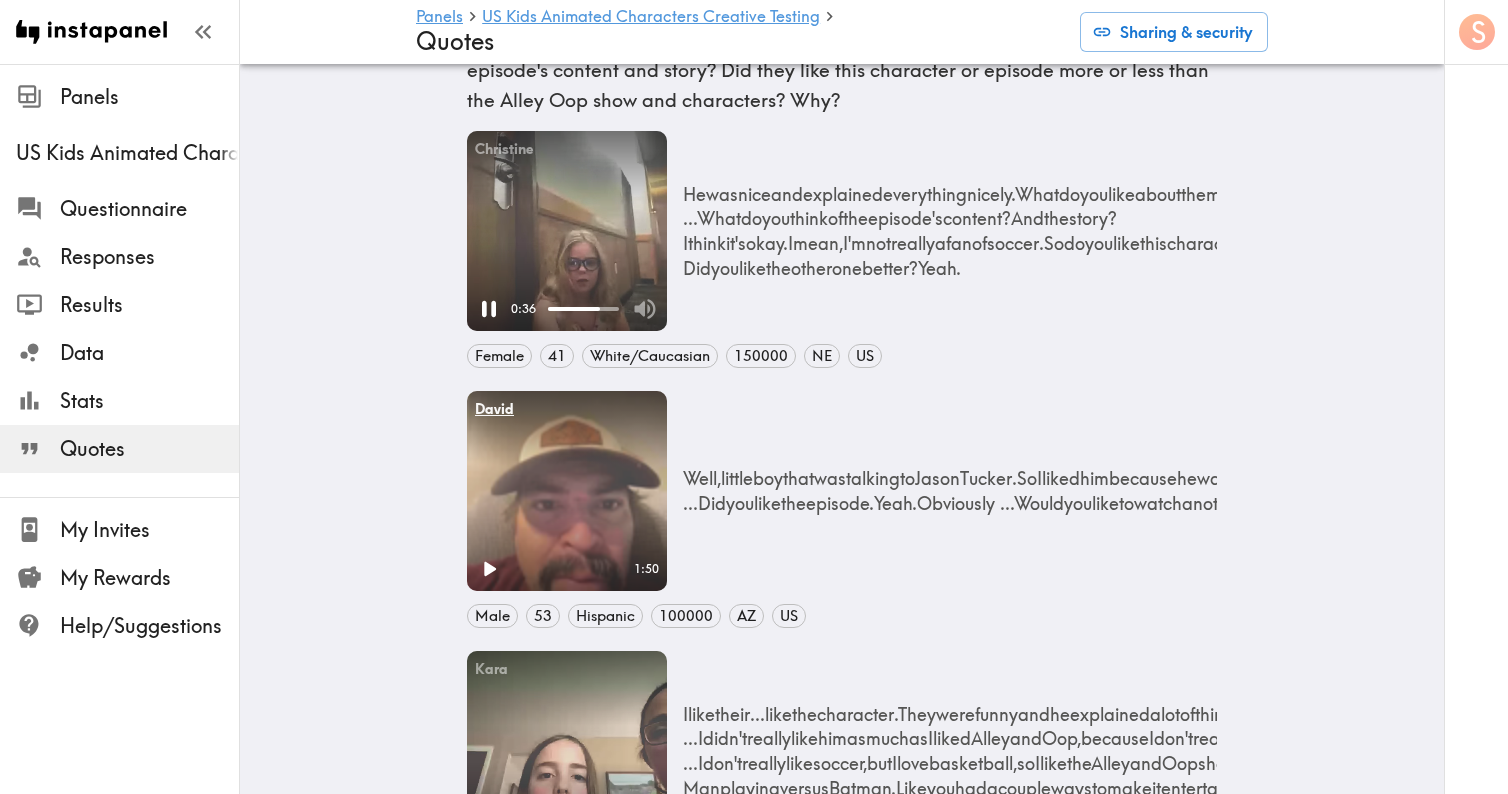 scroll, scrollTop: 5090, scrollLeft: 0, axis: vertical 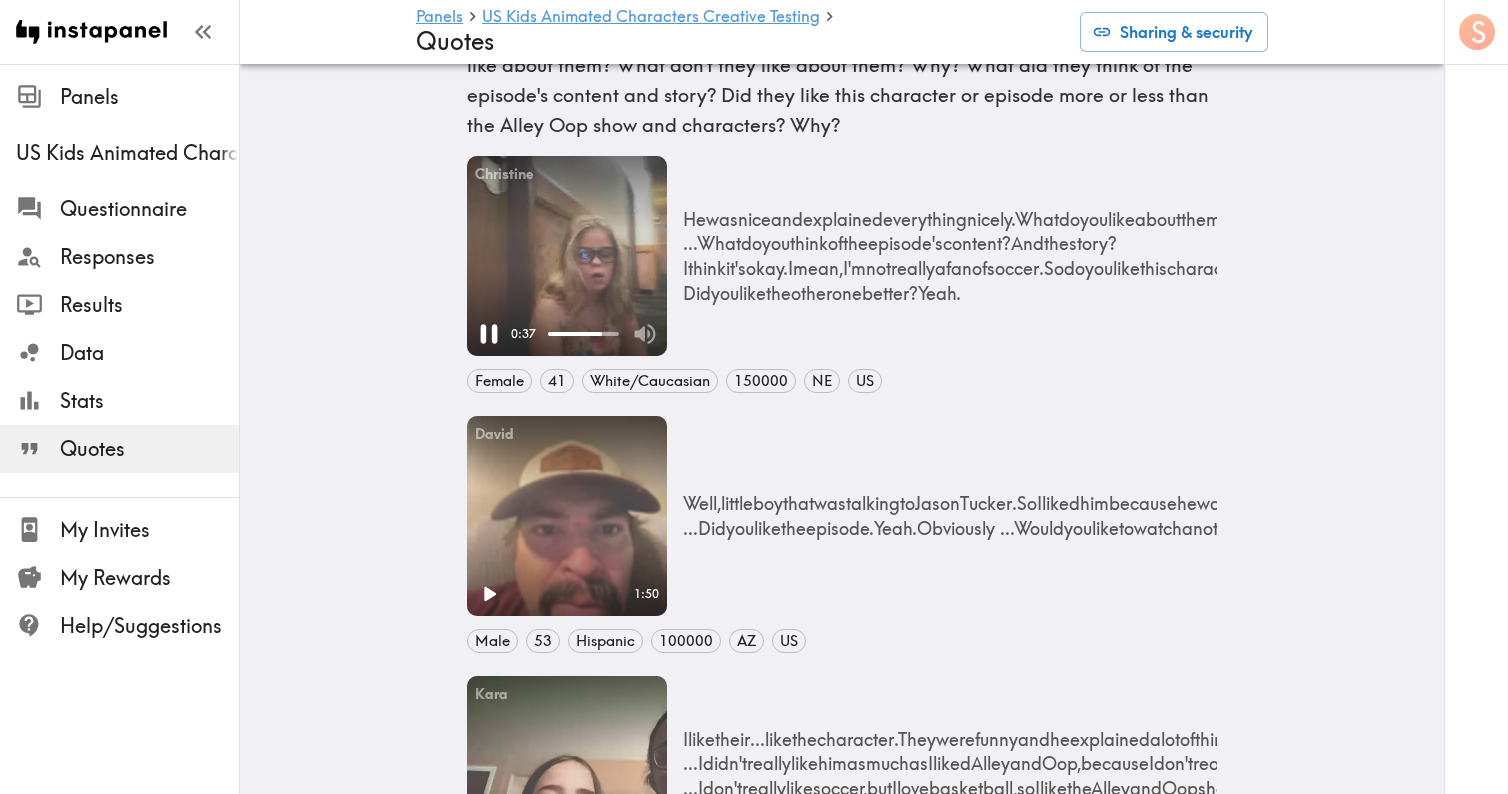 click 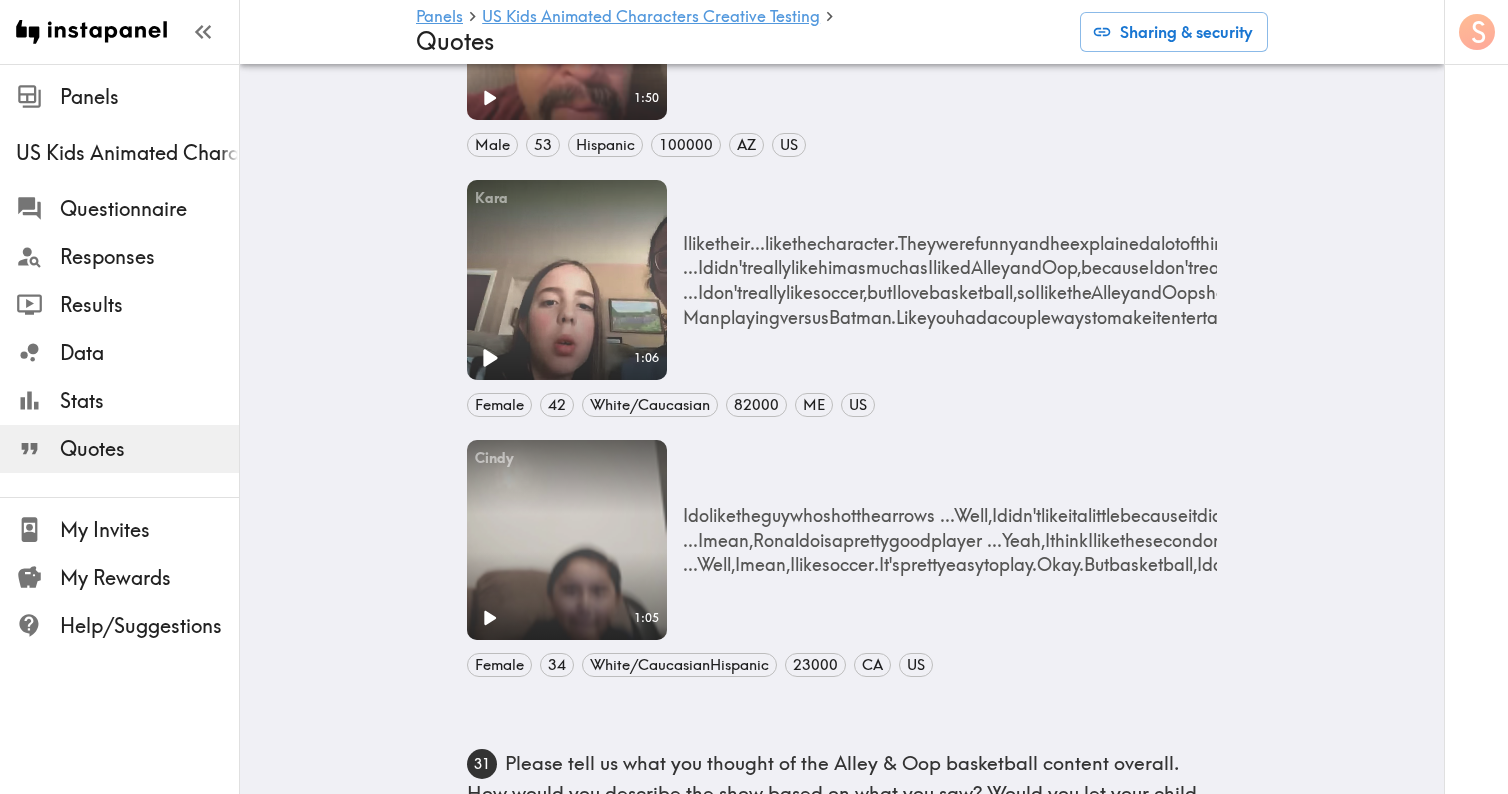 scroll, scrollTop: 5587, scrollLeft: 0, axis: vertical 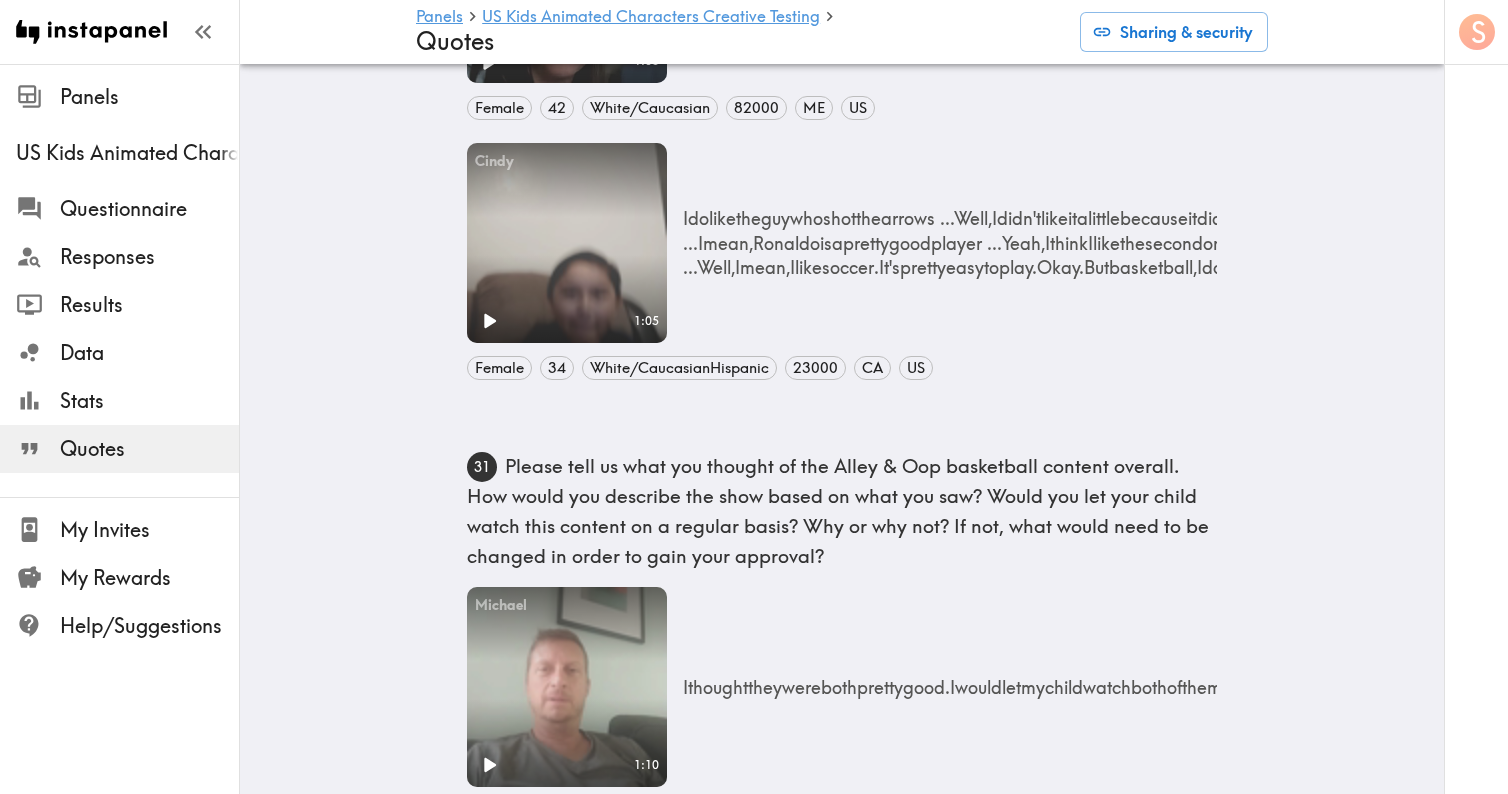 click on "I  do  like  the  guy  who  shot  the  arrows ...   Well,  I  didn't  like  it  a  little  because  it  didn't  have  Ronaldo ...   I  mean,  Ronaldo  is  a  pretty  good  player ...   Yeah,  I  think  I  like  the  second  one ...   Well,  I  mean,  I  like  soccer.  It's  pretty  easy  to  play.  Okay.  But  basketball,  I  don't  know  a  thing.  I  only  know  how  to  bounce  a  ball." at bounding box center (1127, 243) 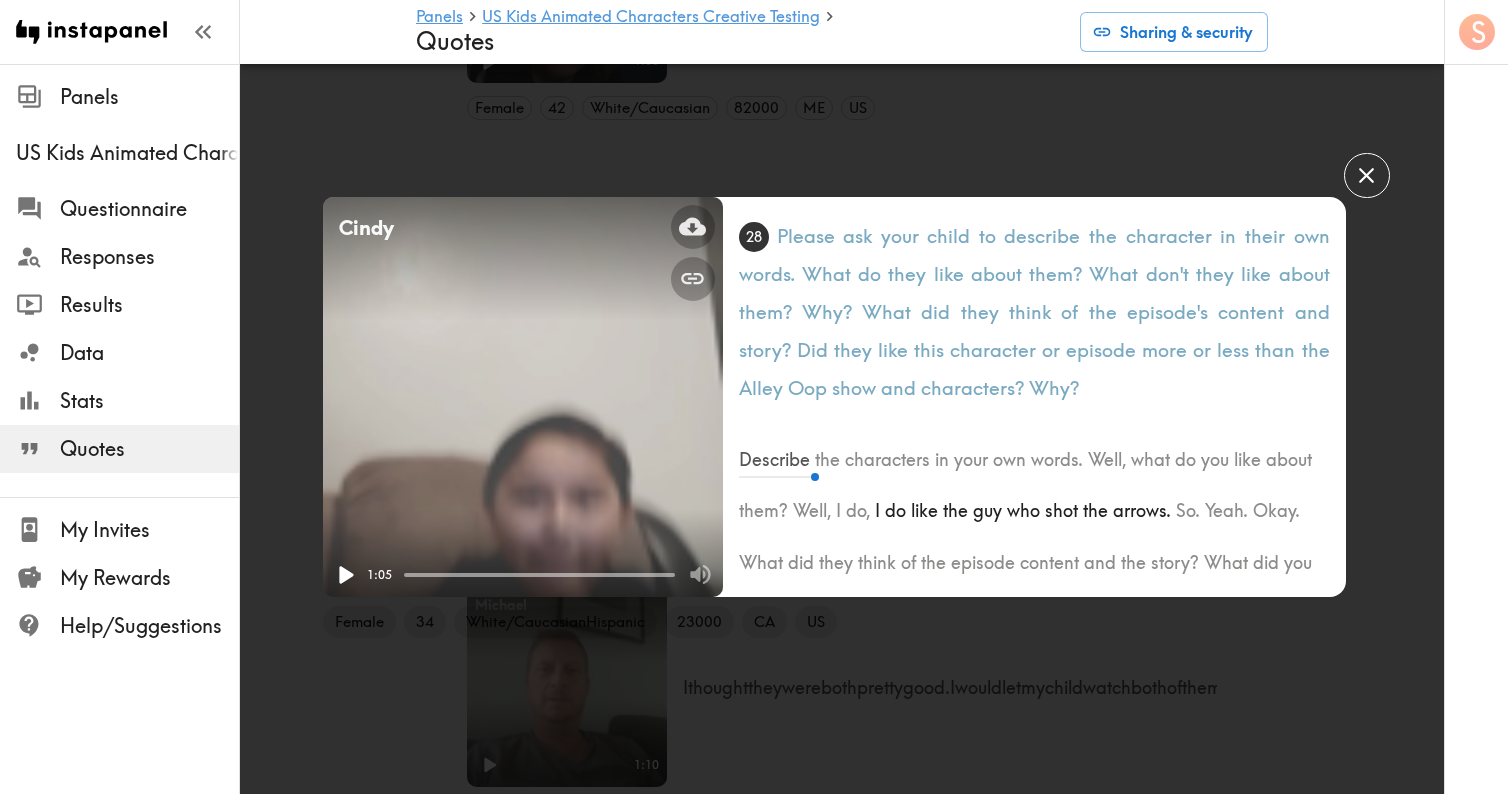 click 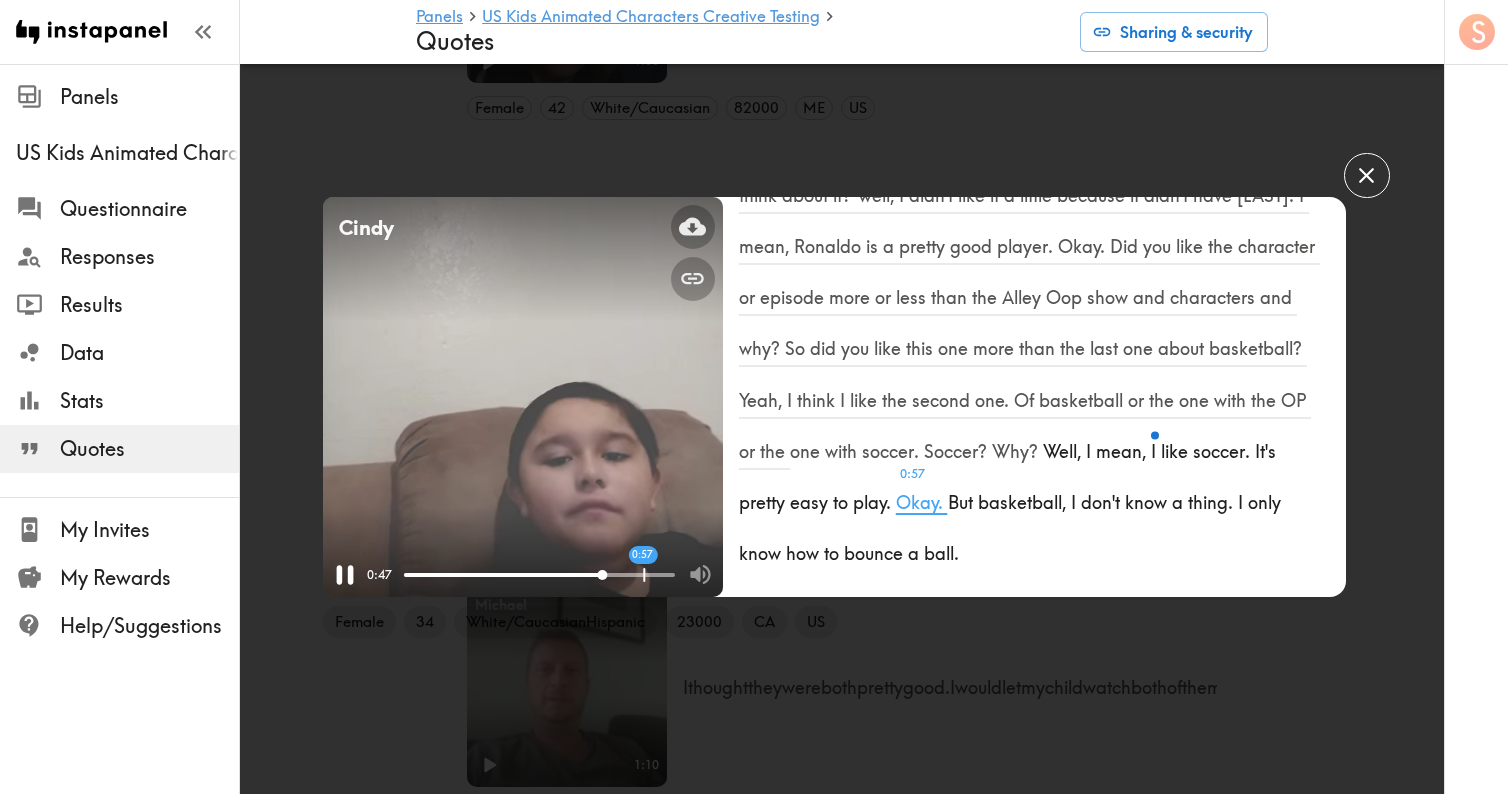 scroll, scrollTop: 428, scrollLeft: 0, axis: vertical 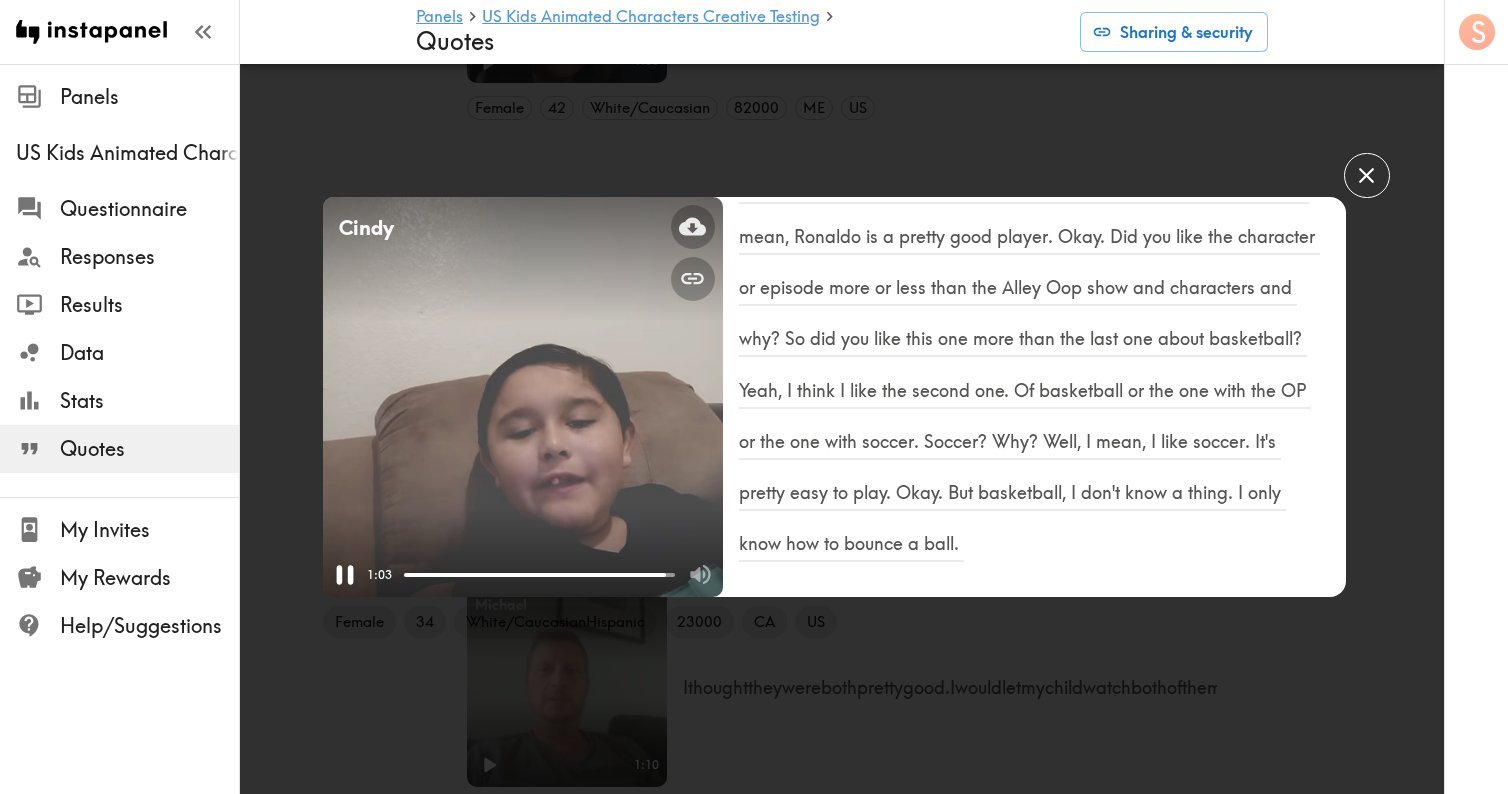 click 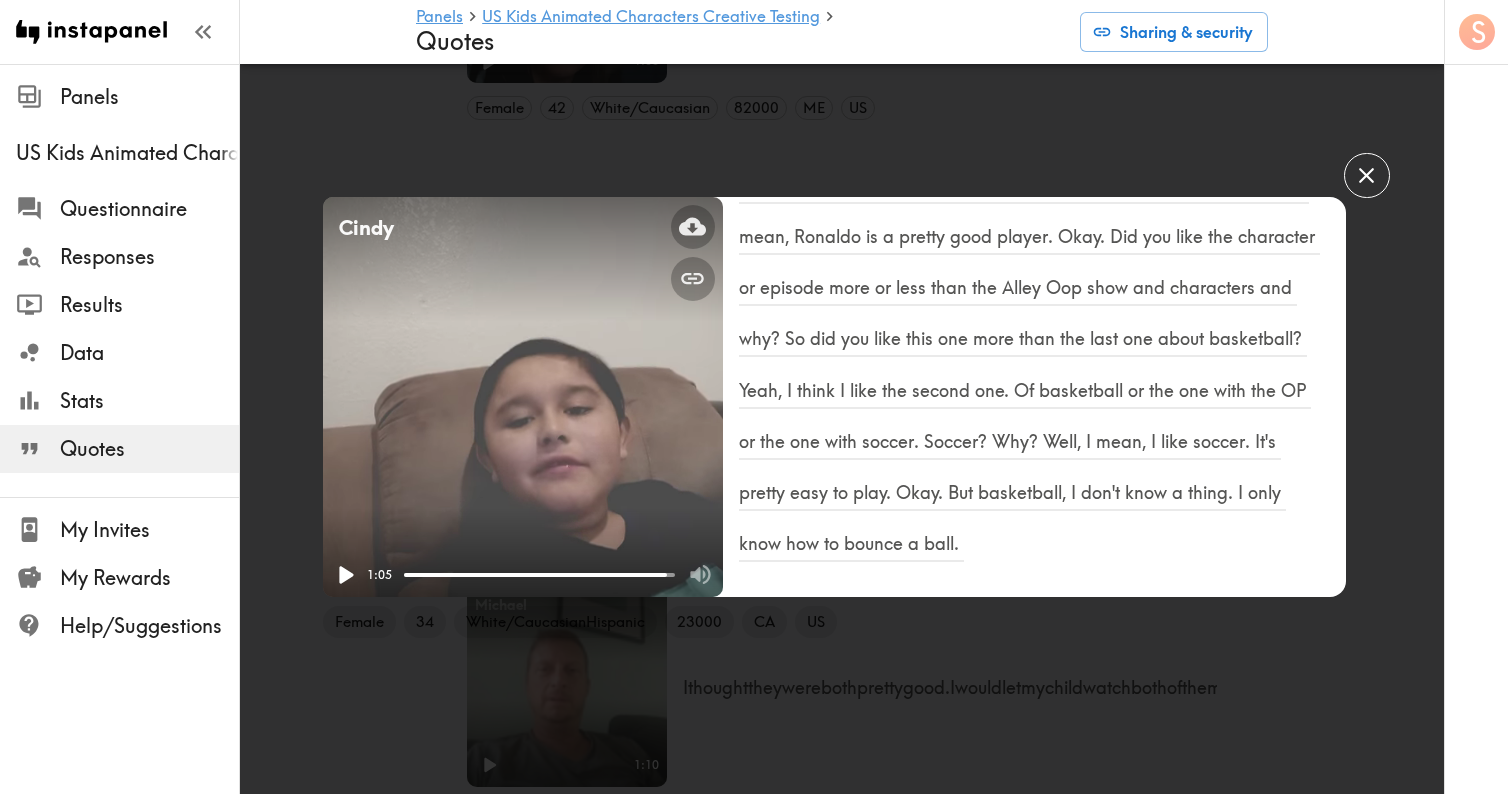 click 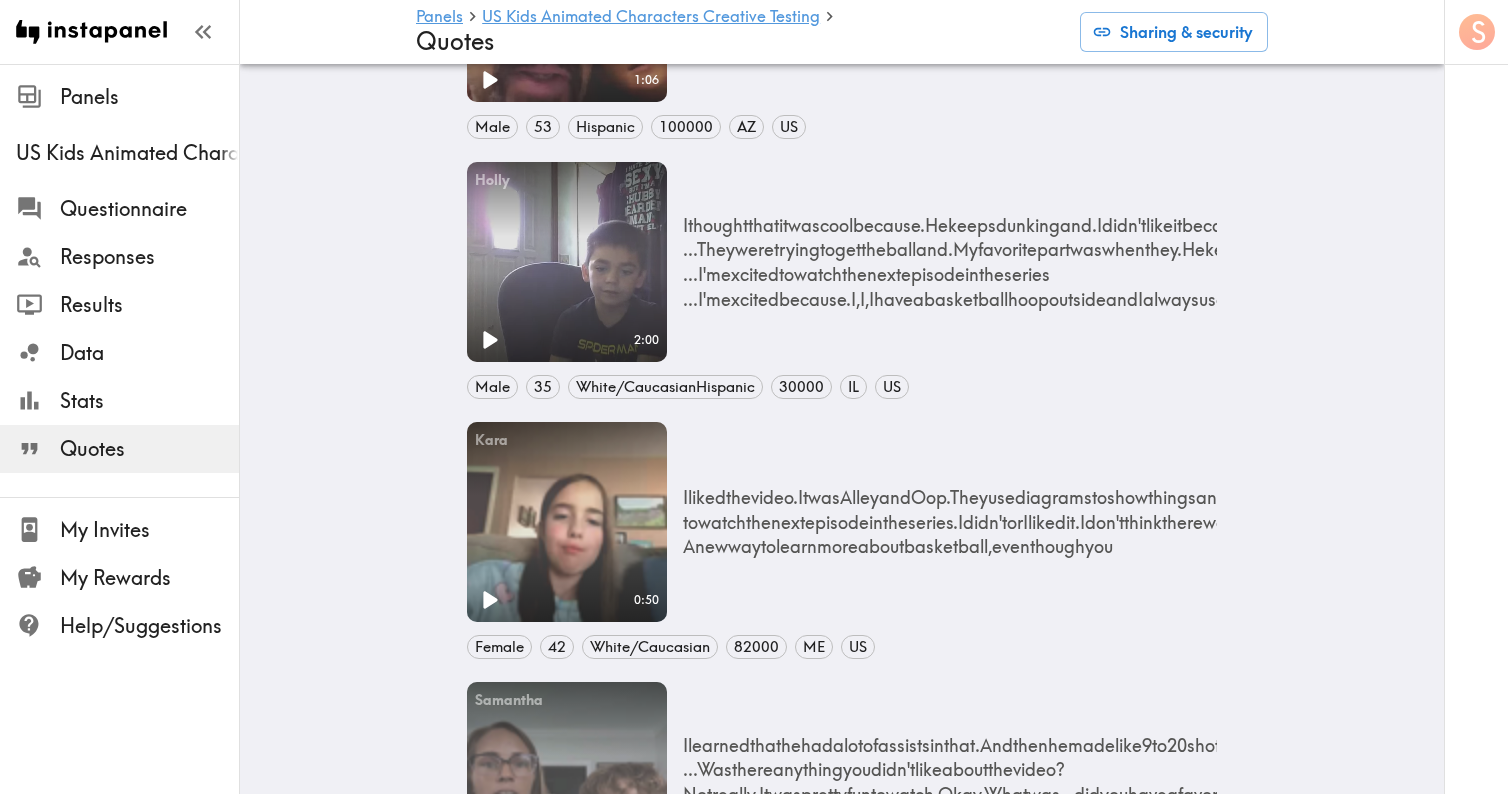 scroll, scrollTop: 2642, scrollLeft: 0, axis: vertical 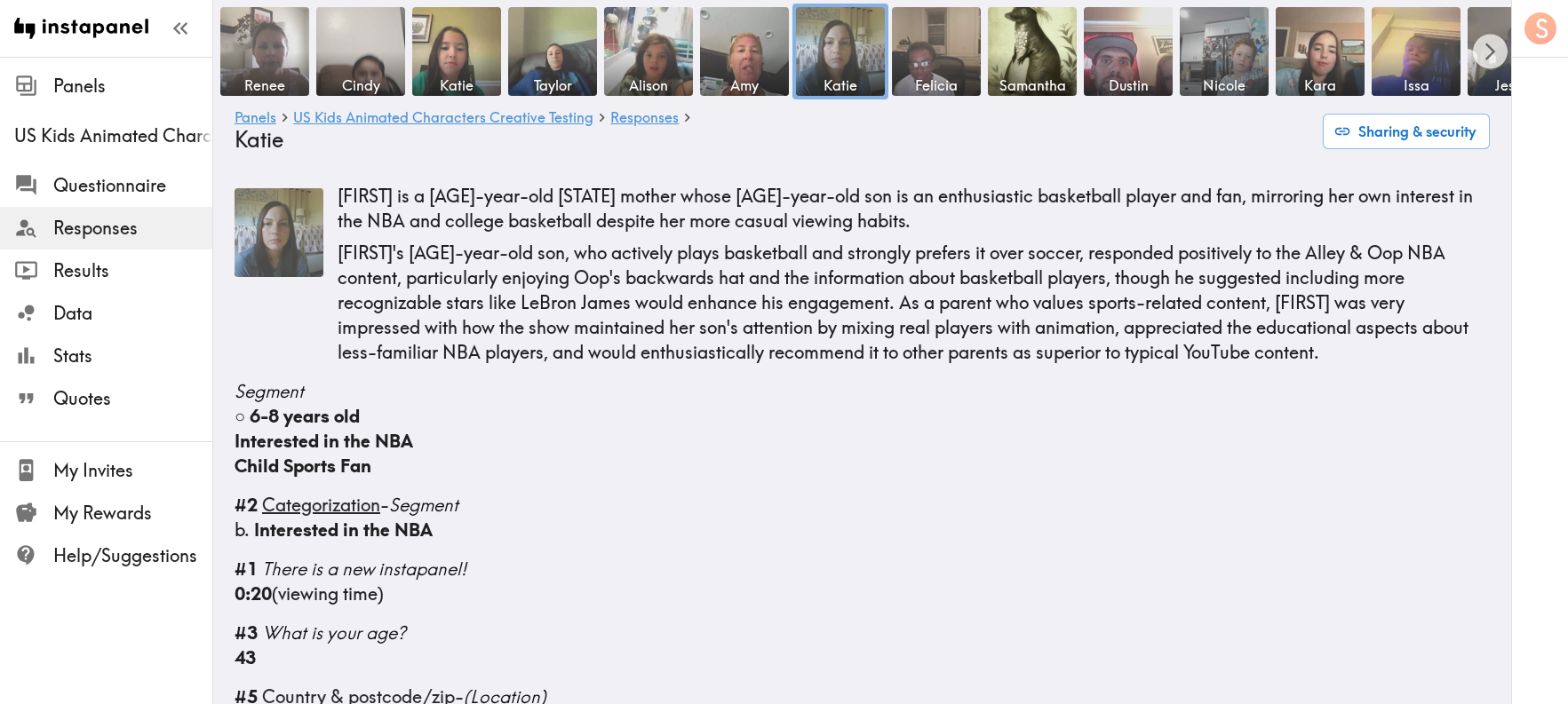 click at bounding box center [279, 233] 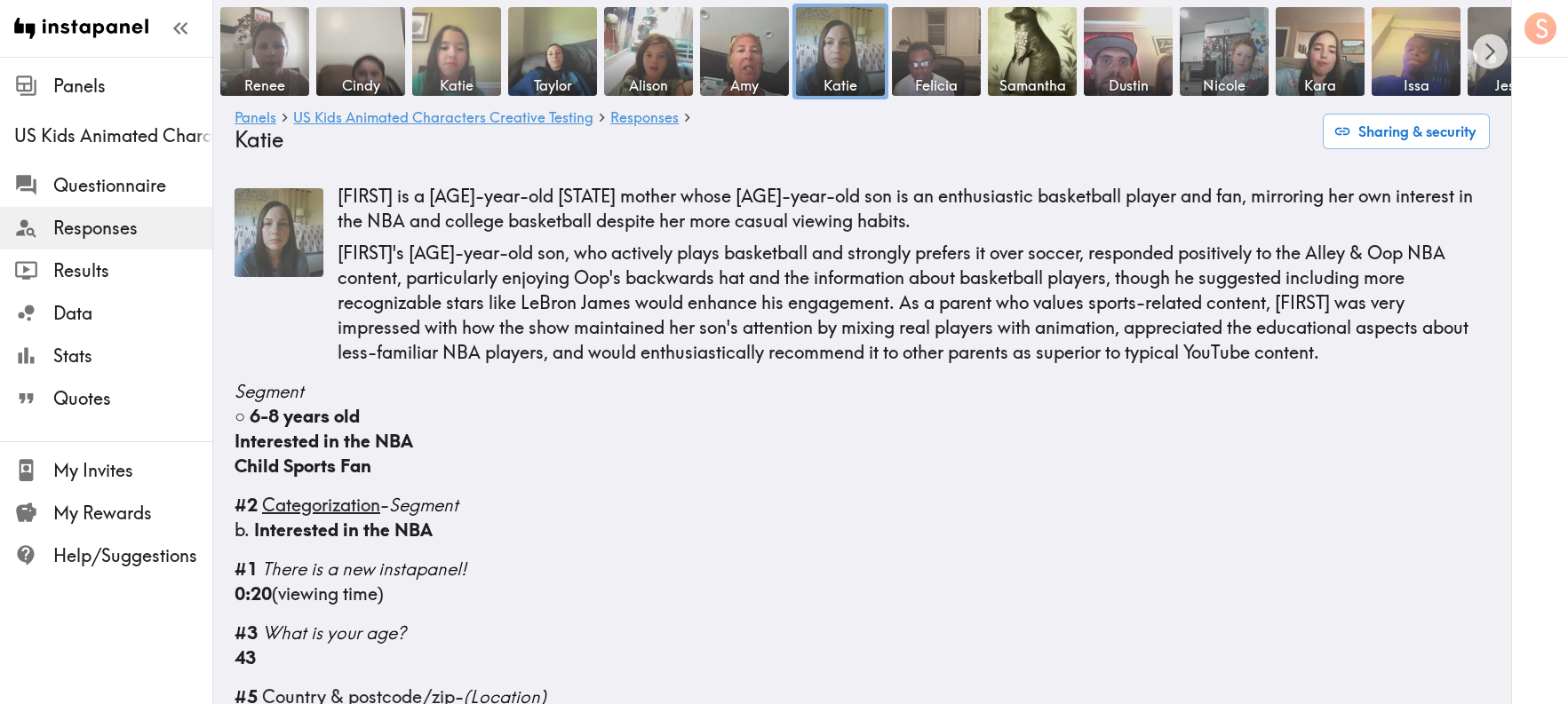 click on "Katie" at bounding box center [457, 85] 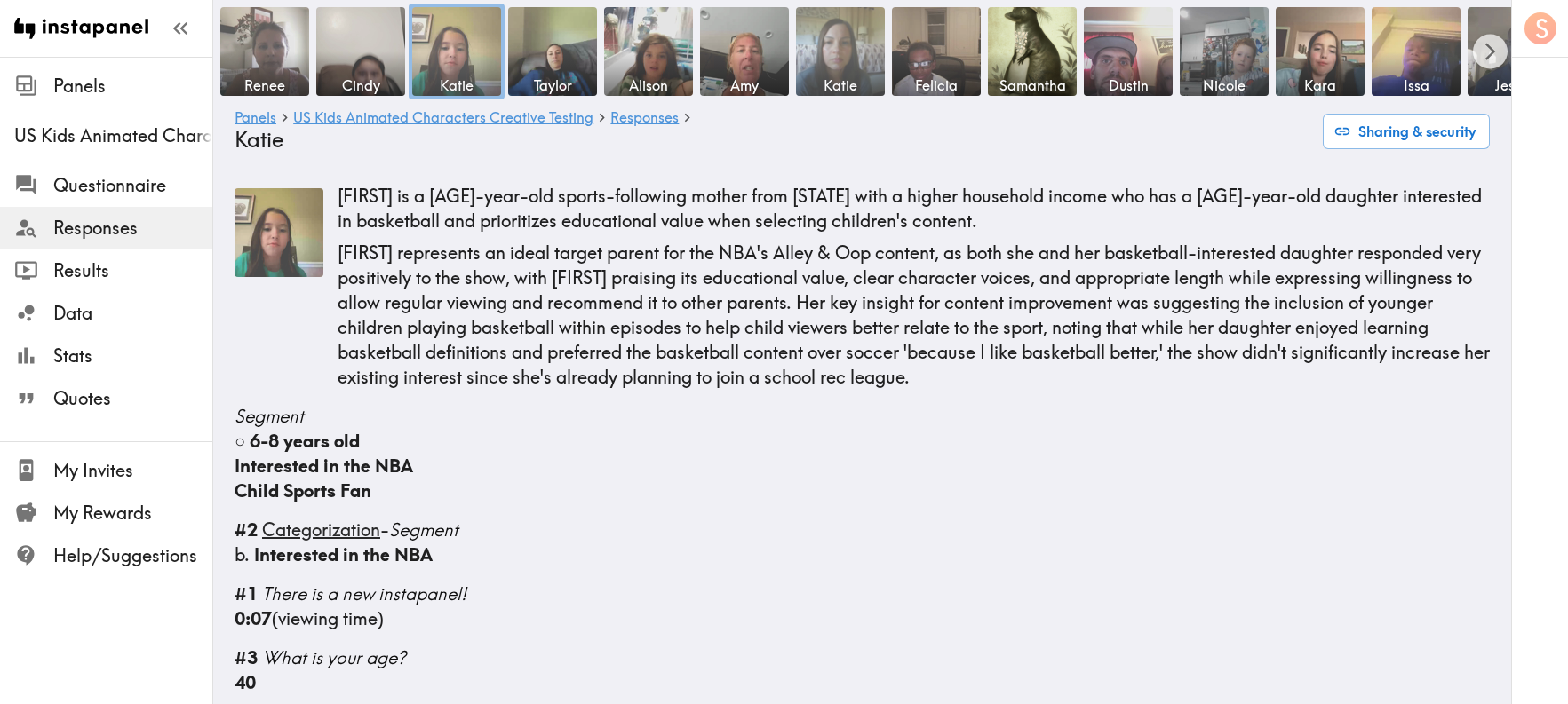 scroll, scrollTop: 0, scrollLeft: 3, axis: horizontal 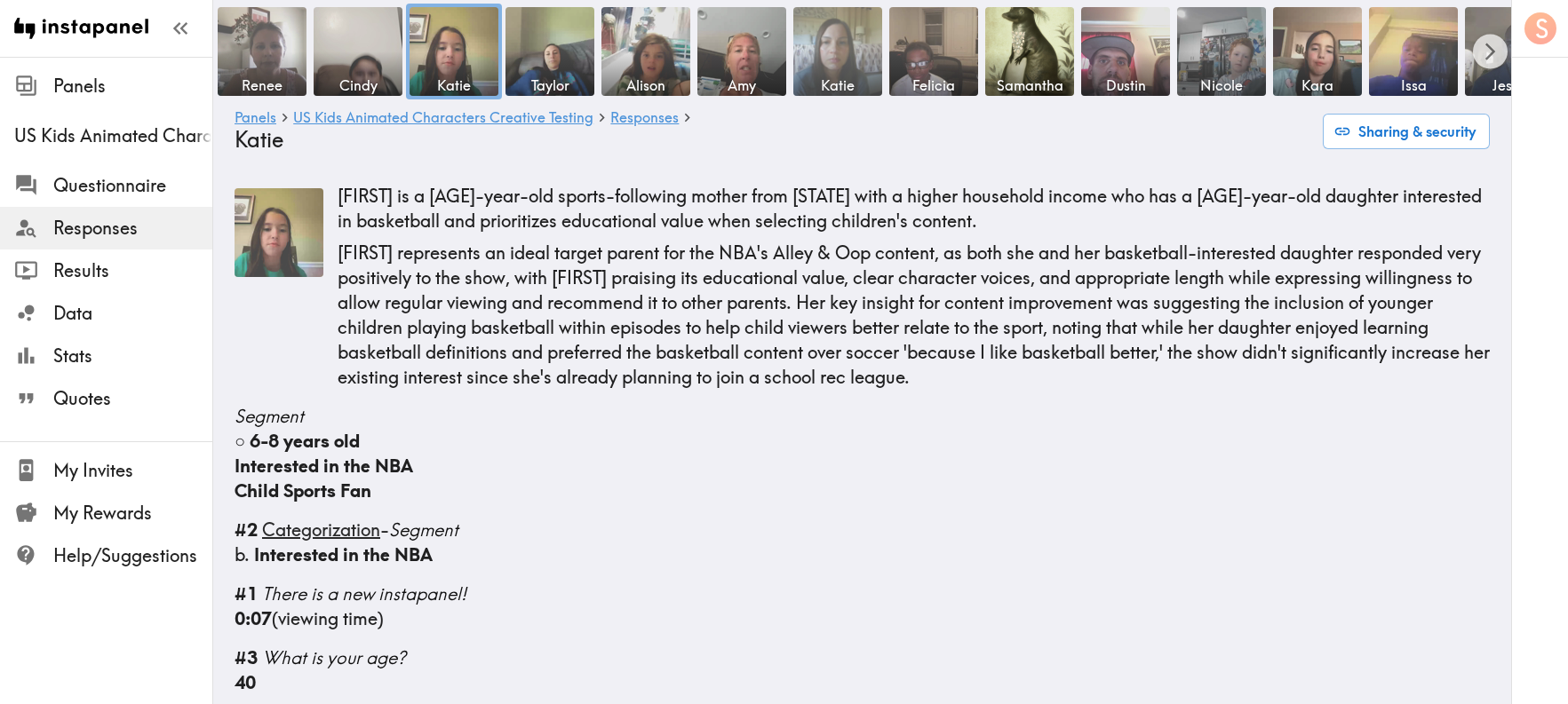 click at bounding box center [838, 51] 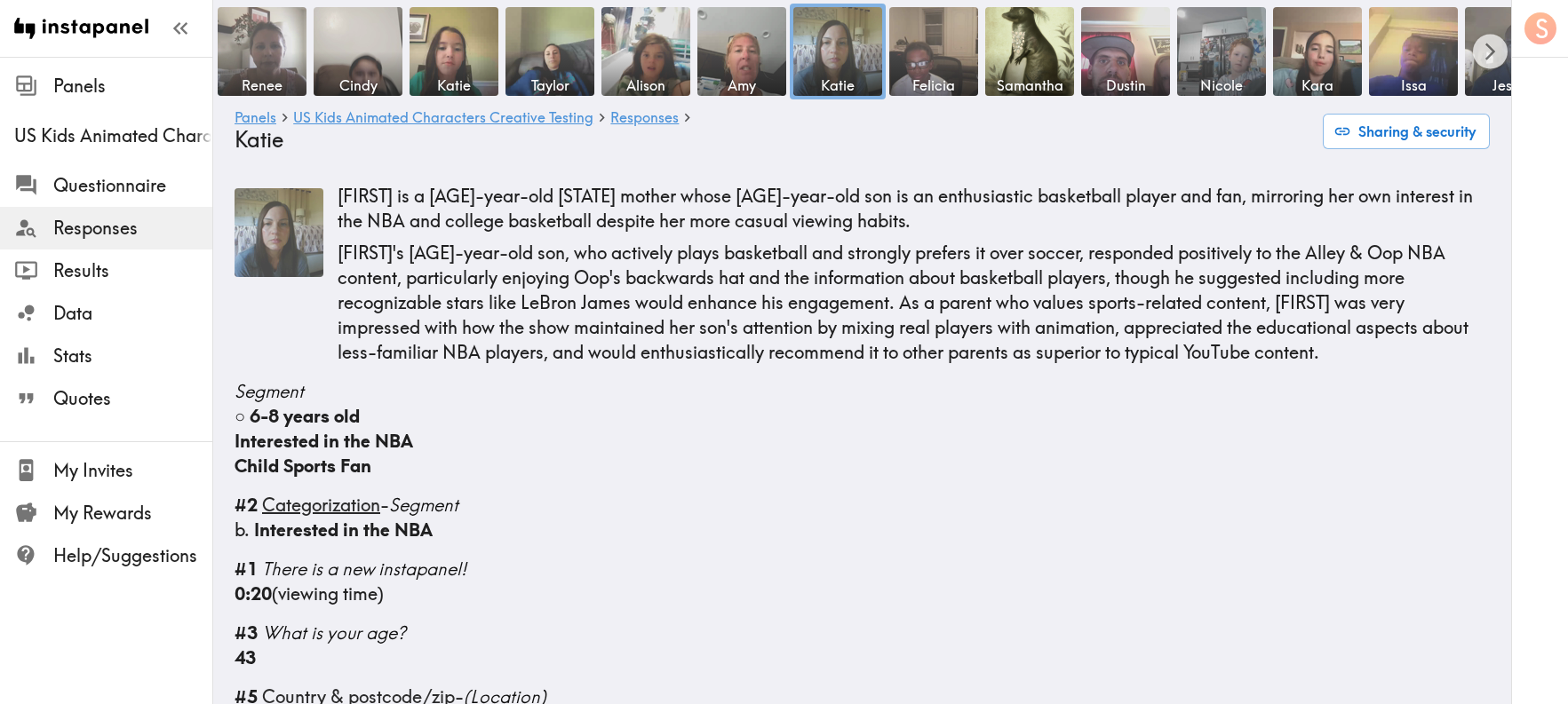 click on "Responses" at bounding box center (132, 228) 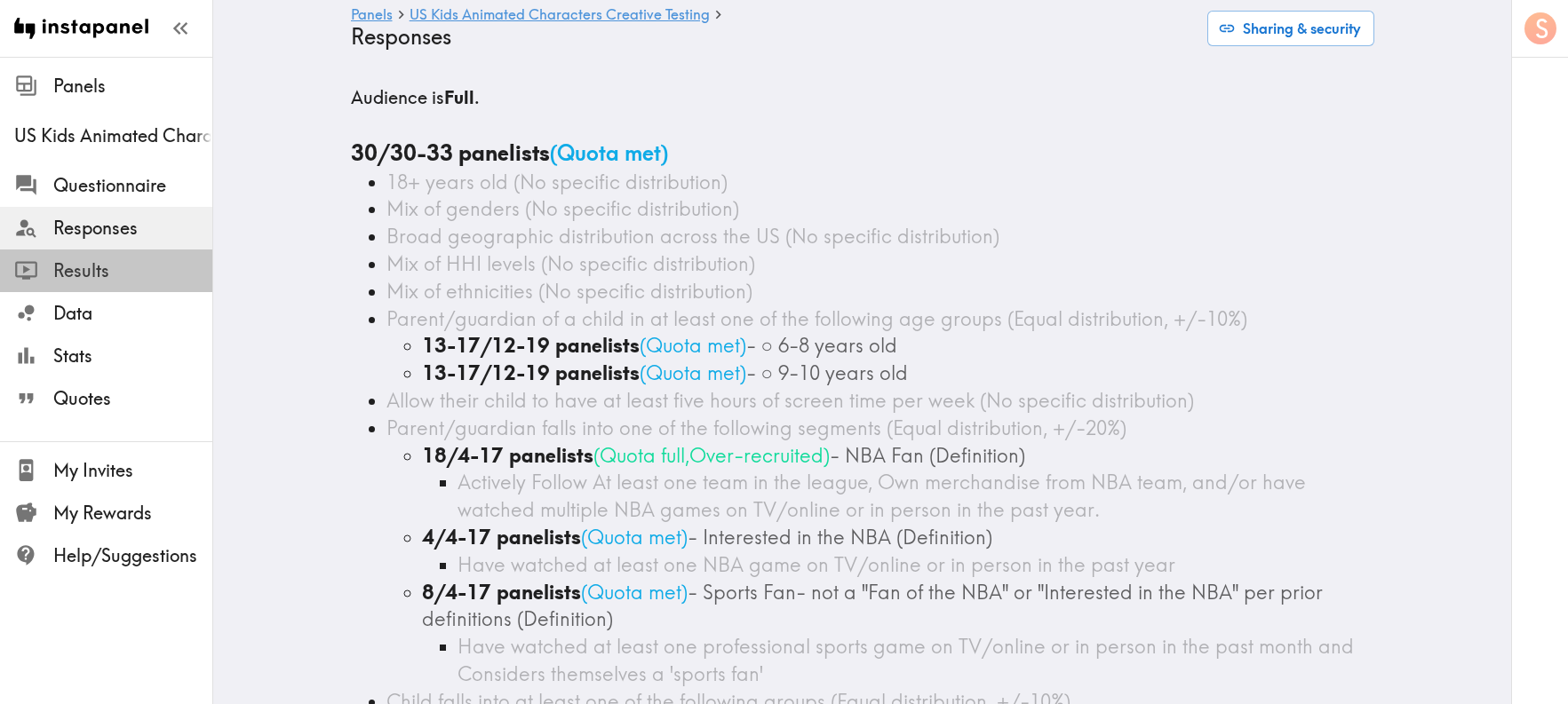 click on "Results" at bounding box center (132, 271) 